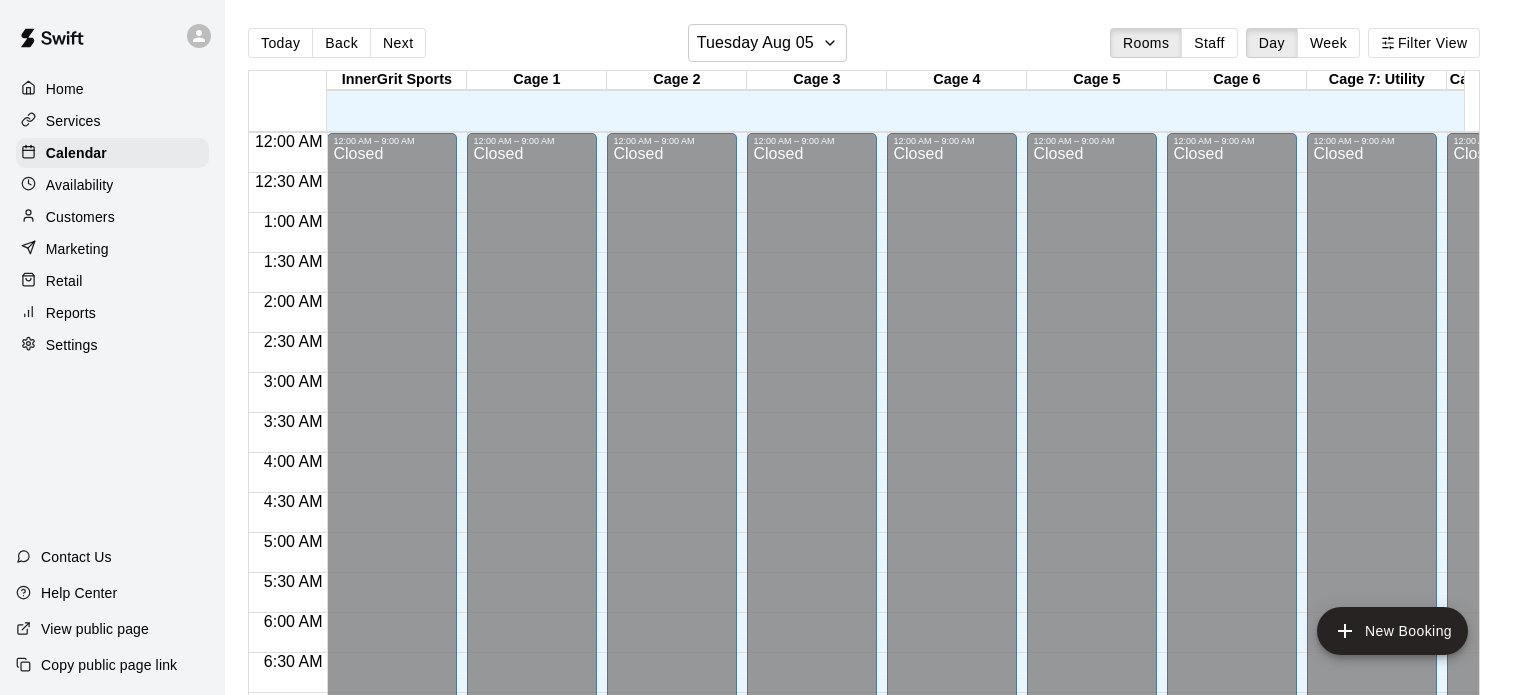 scroll, scrollTop: 0, scrollLeft: 0, axis: both 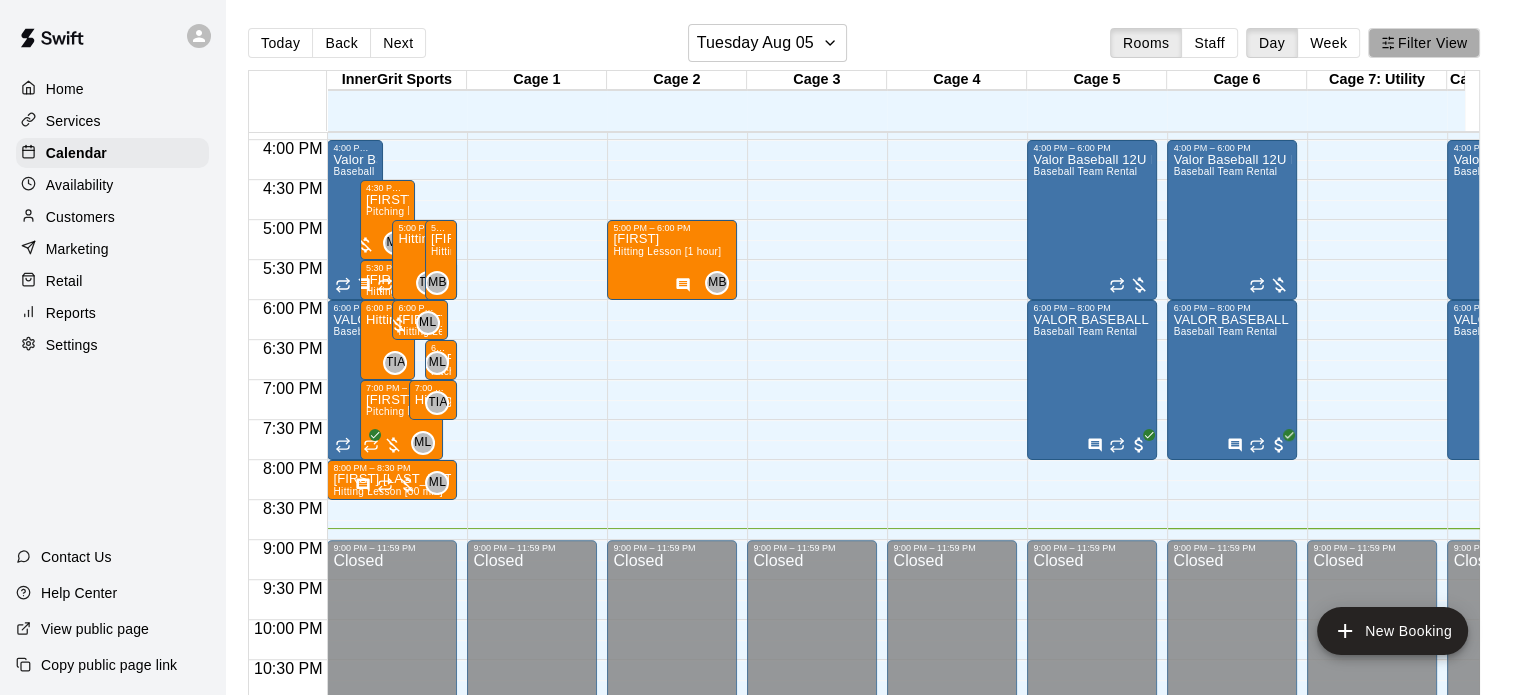 click on "Filter View" at bounding box center (1424, 43) 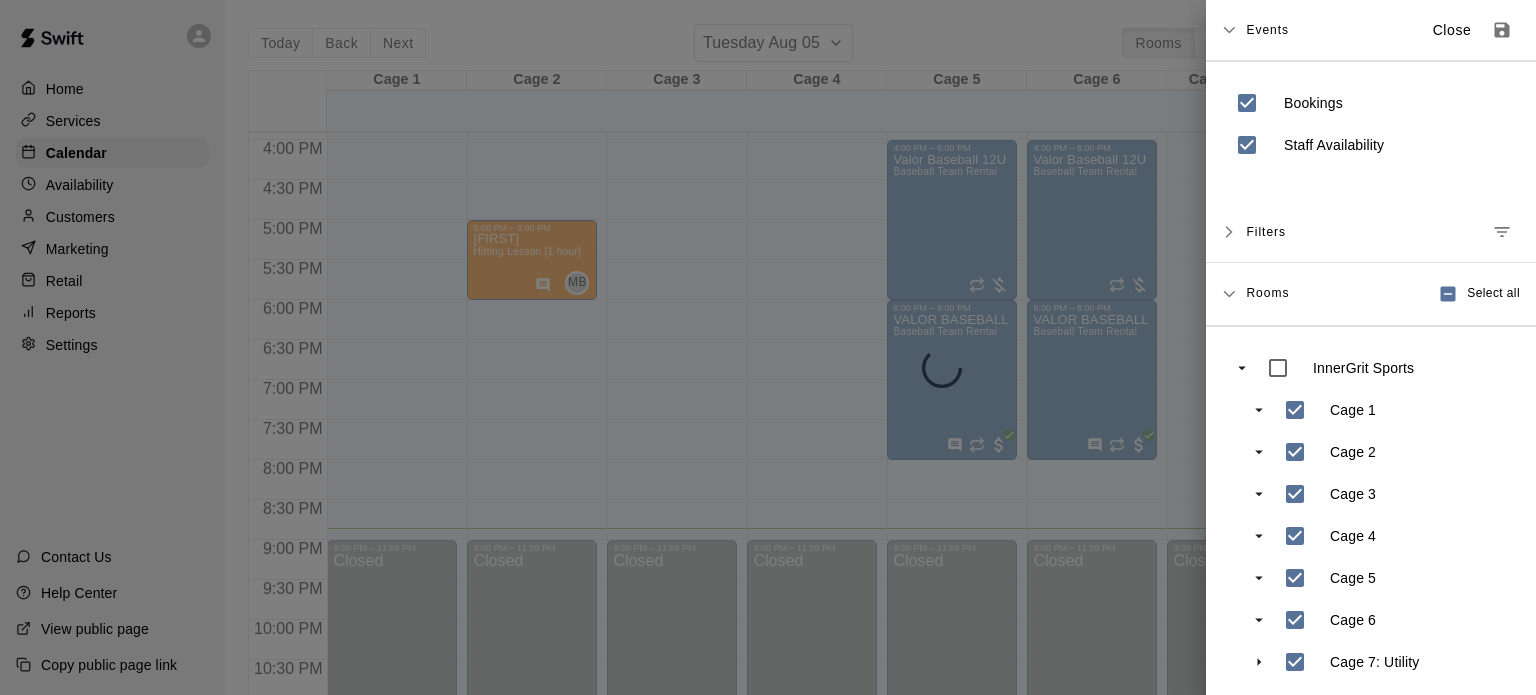 click on "Filters" at bounding box center (1266, 232) 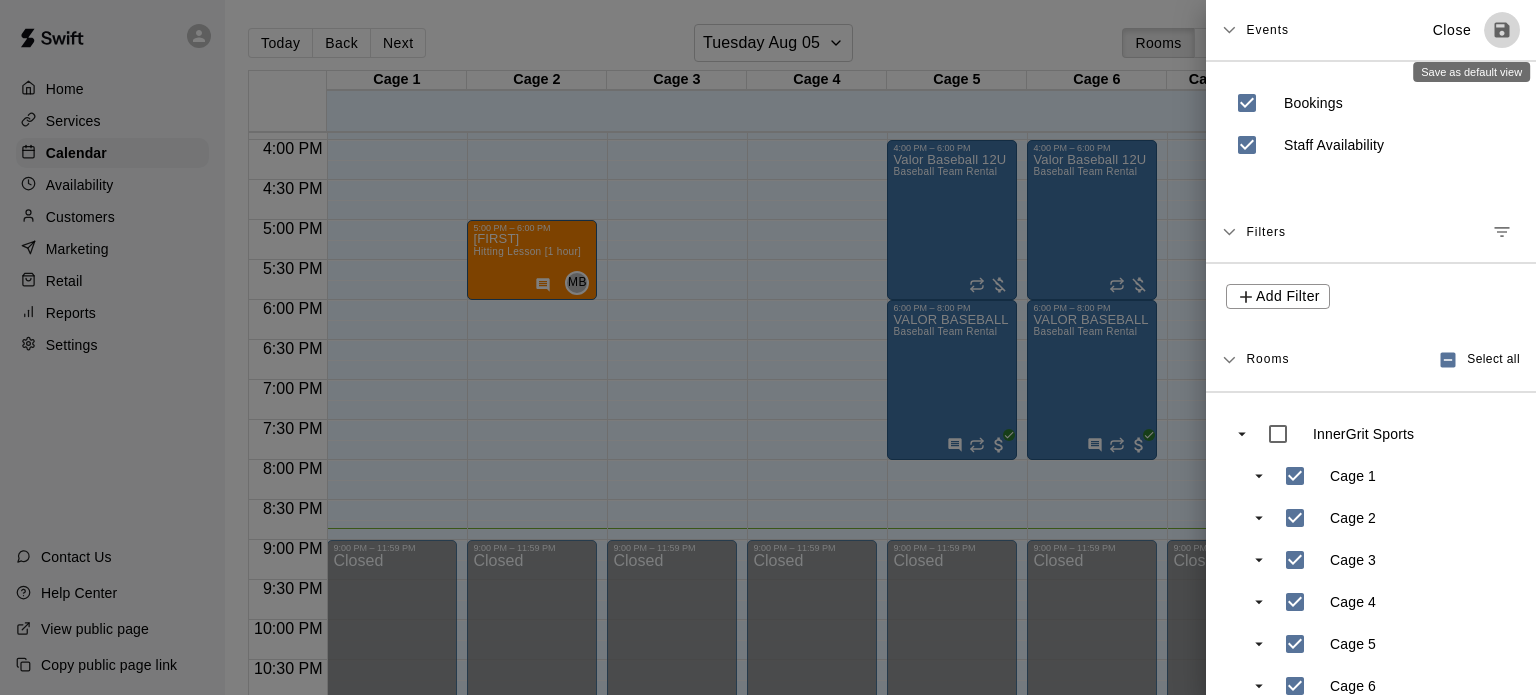 click 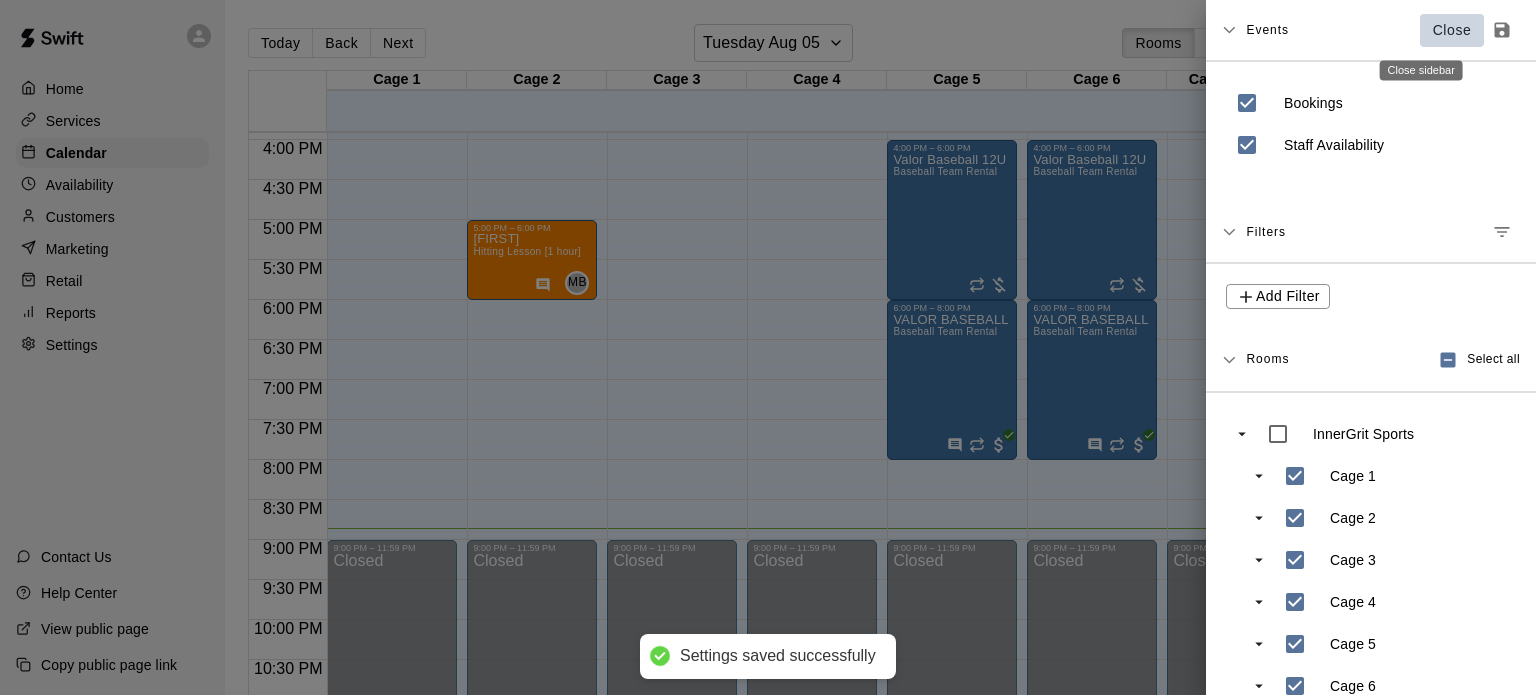 click on "Close" at bounding box center [1452, 30] 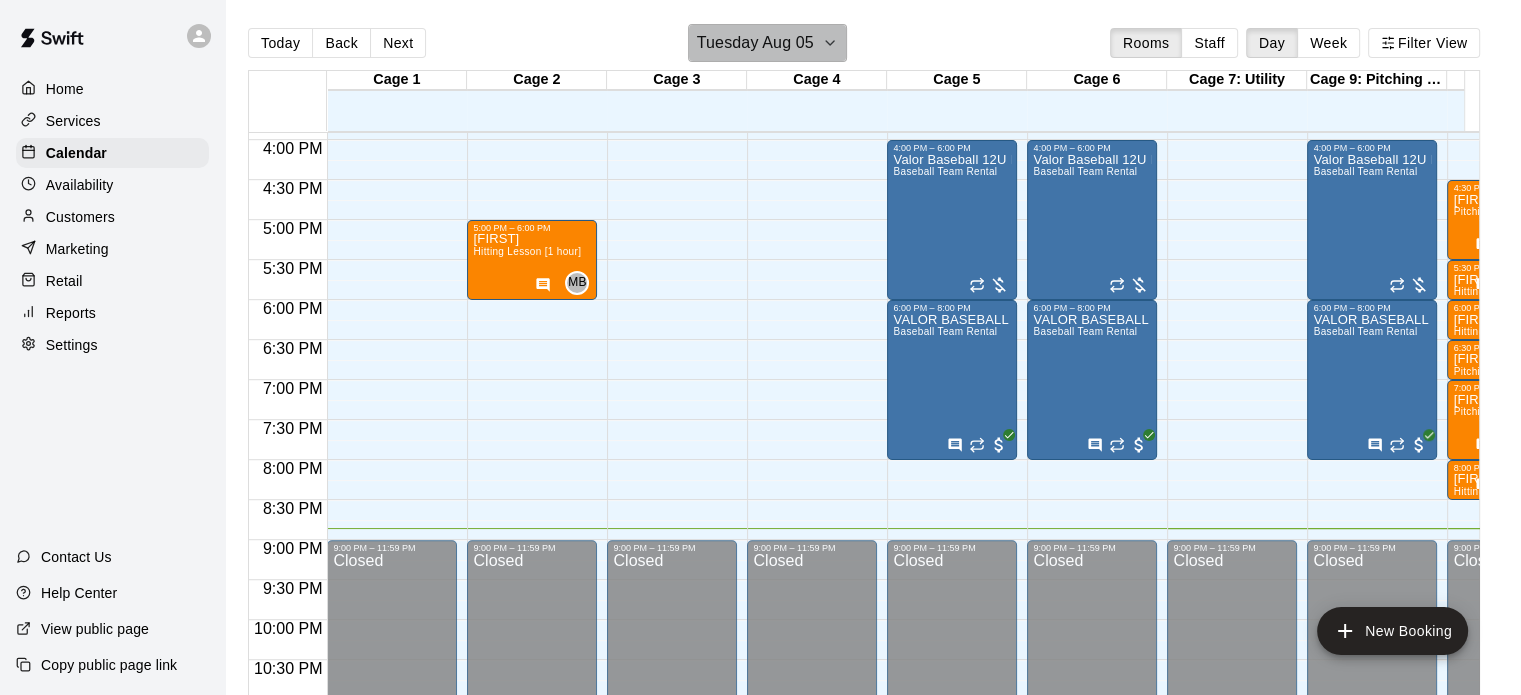 click 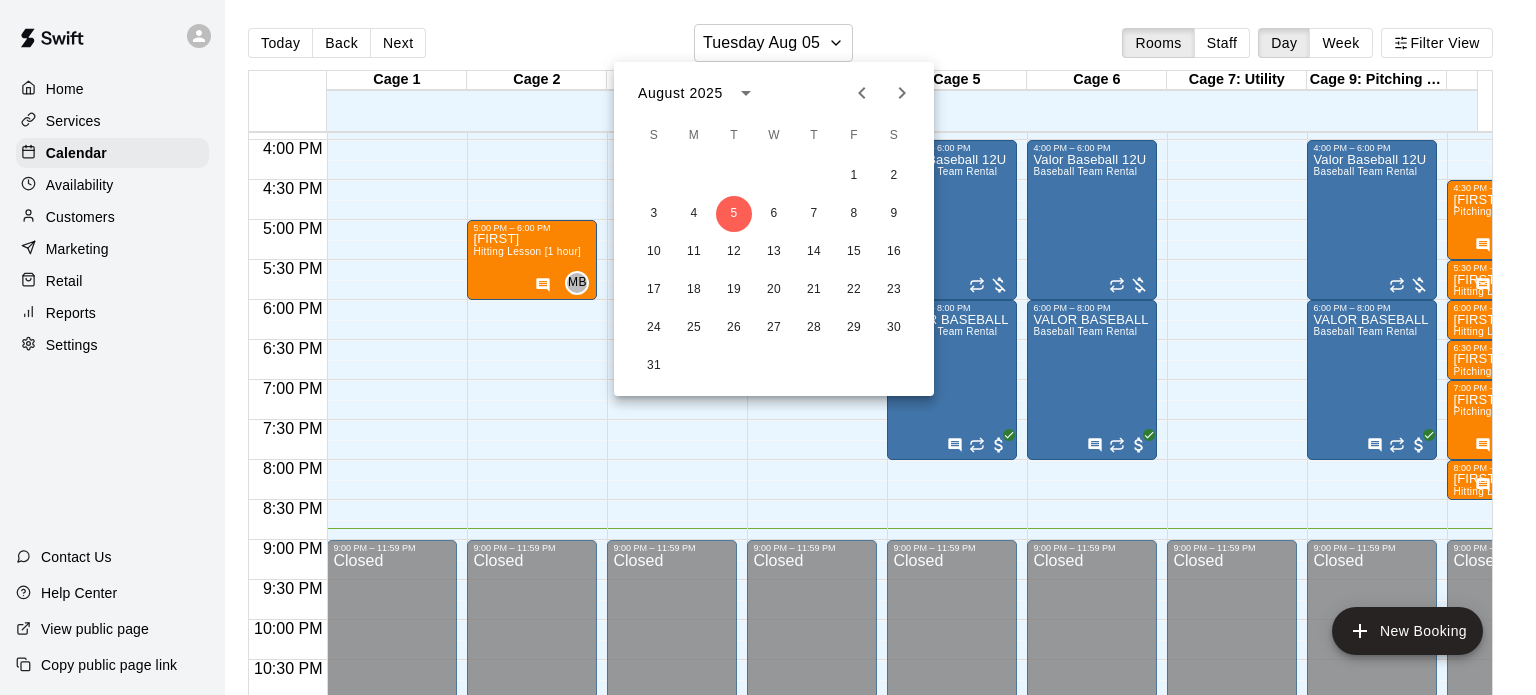 click at bounding box center [768, 347] 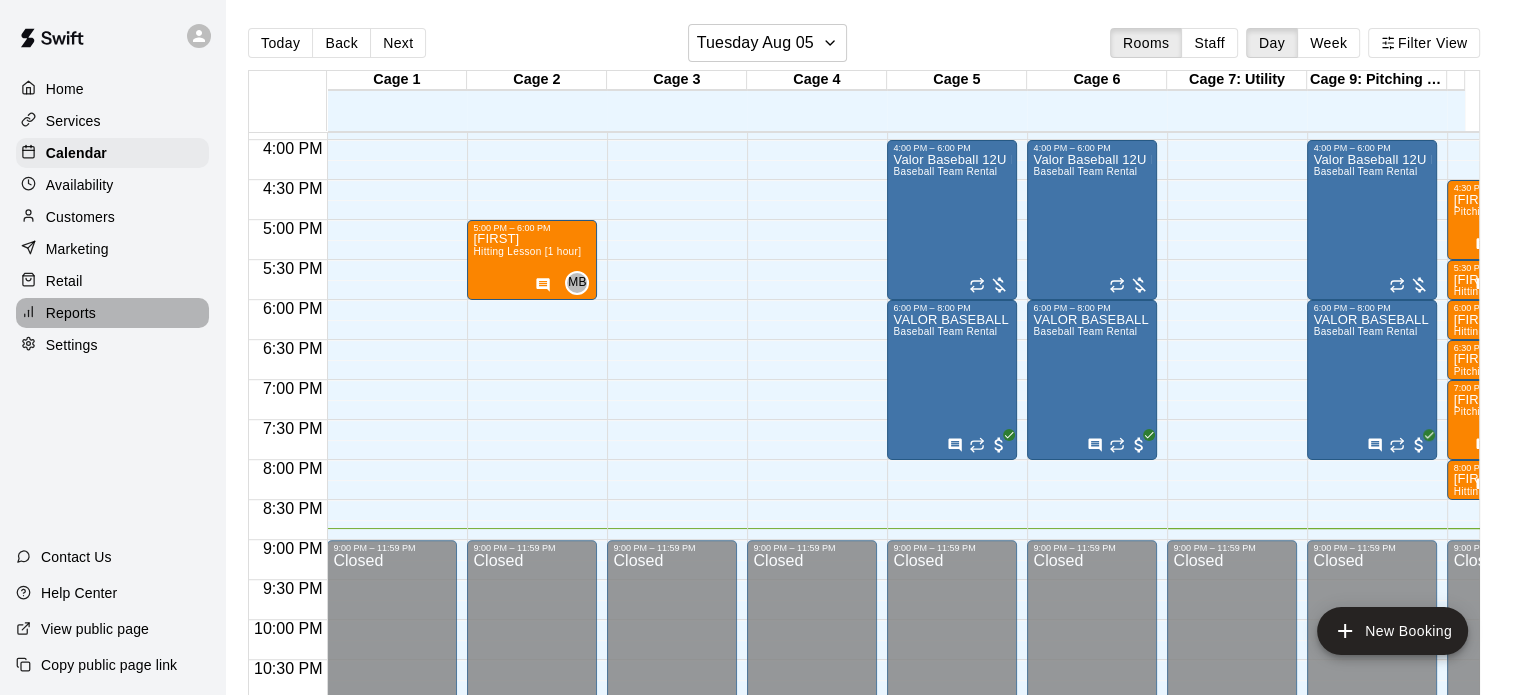 click on "Reports" at bounding box center (71, 313) 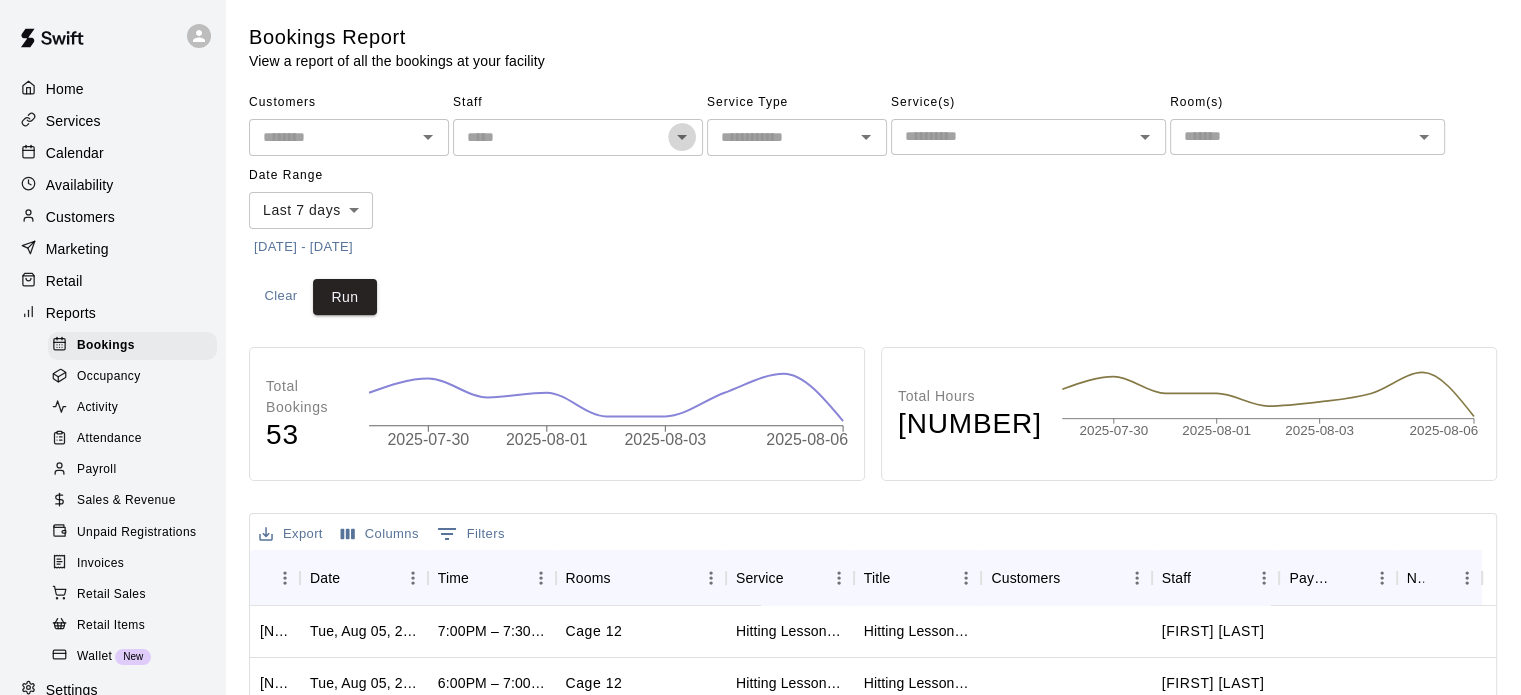 click 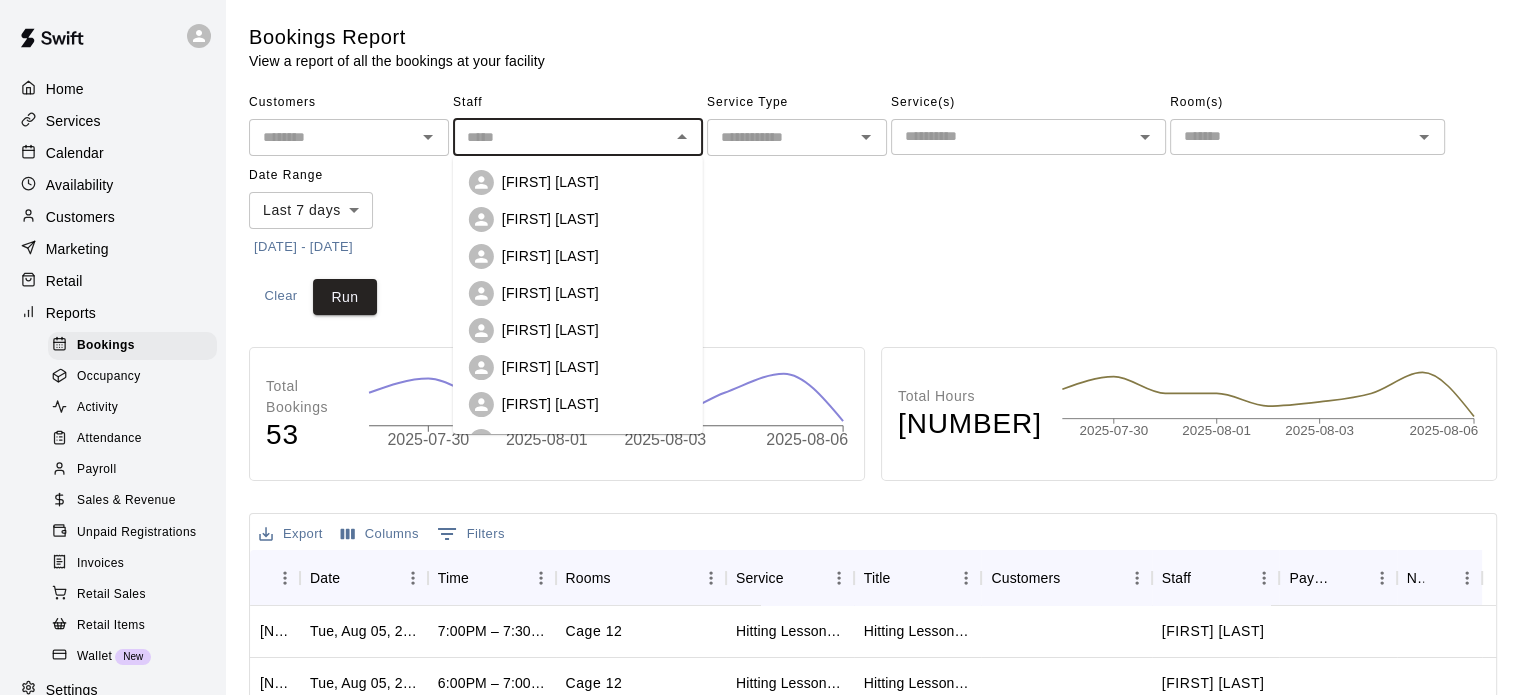 scroll, scrollTop: 256, scrollLeft: 0, axis: vertical 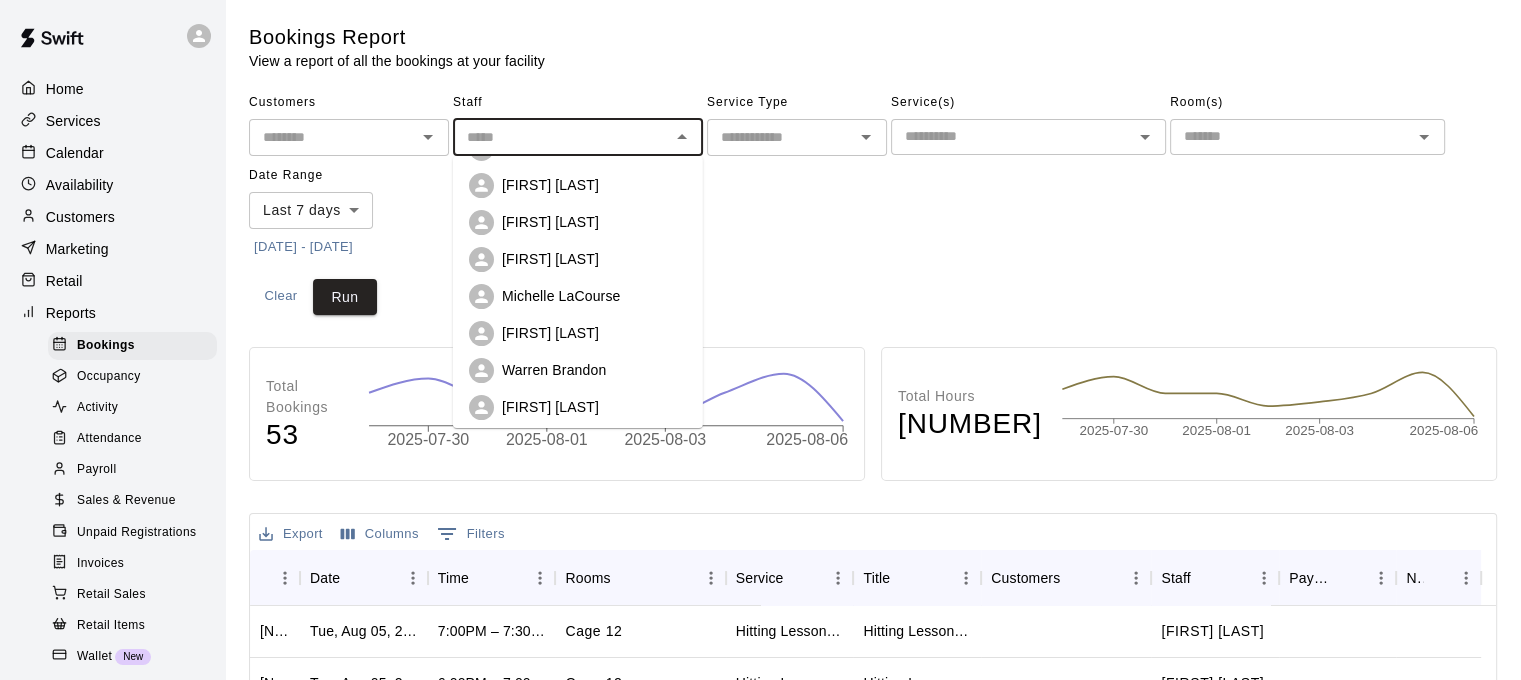 click on "[FIRST] [LAST]" at bounding box center [550, 333] 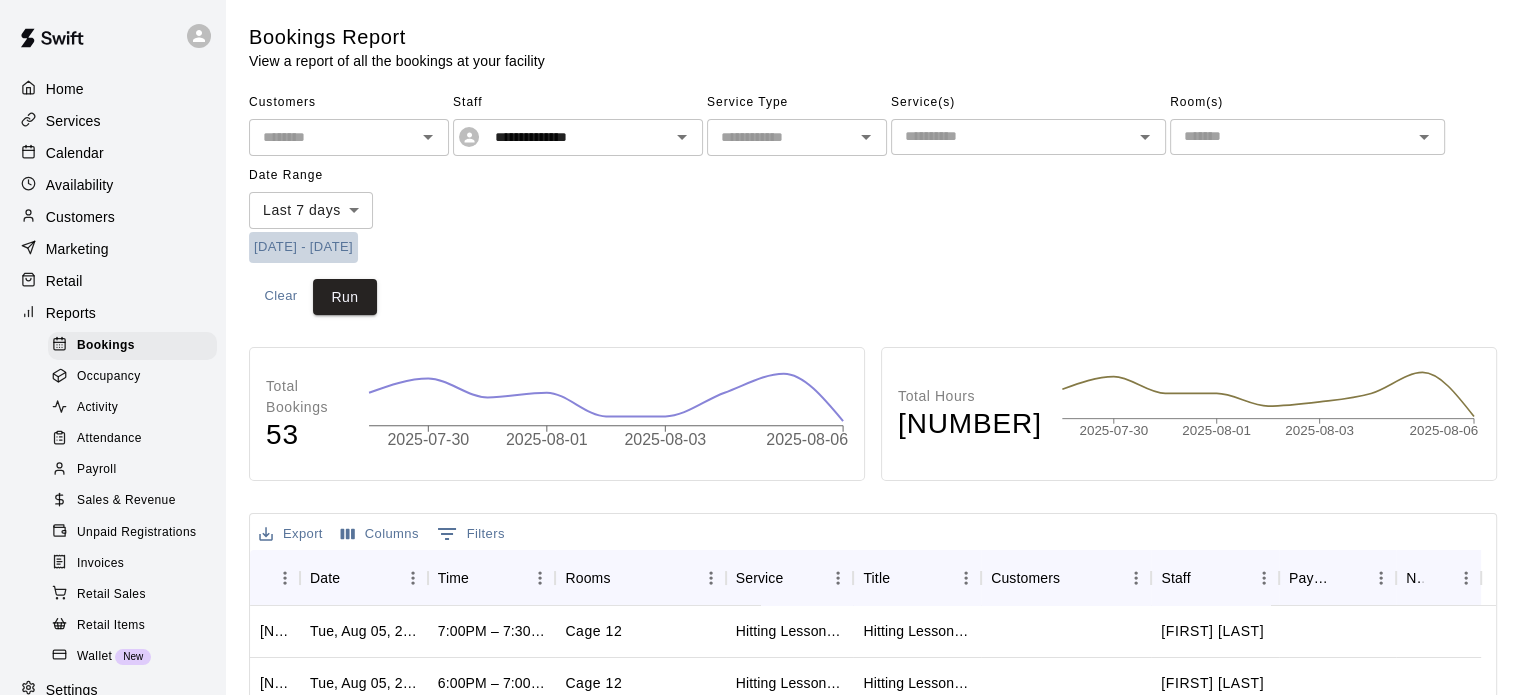 click on "[DATE] - [DATE]" at bounding box center [303, 247] 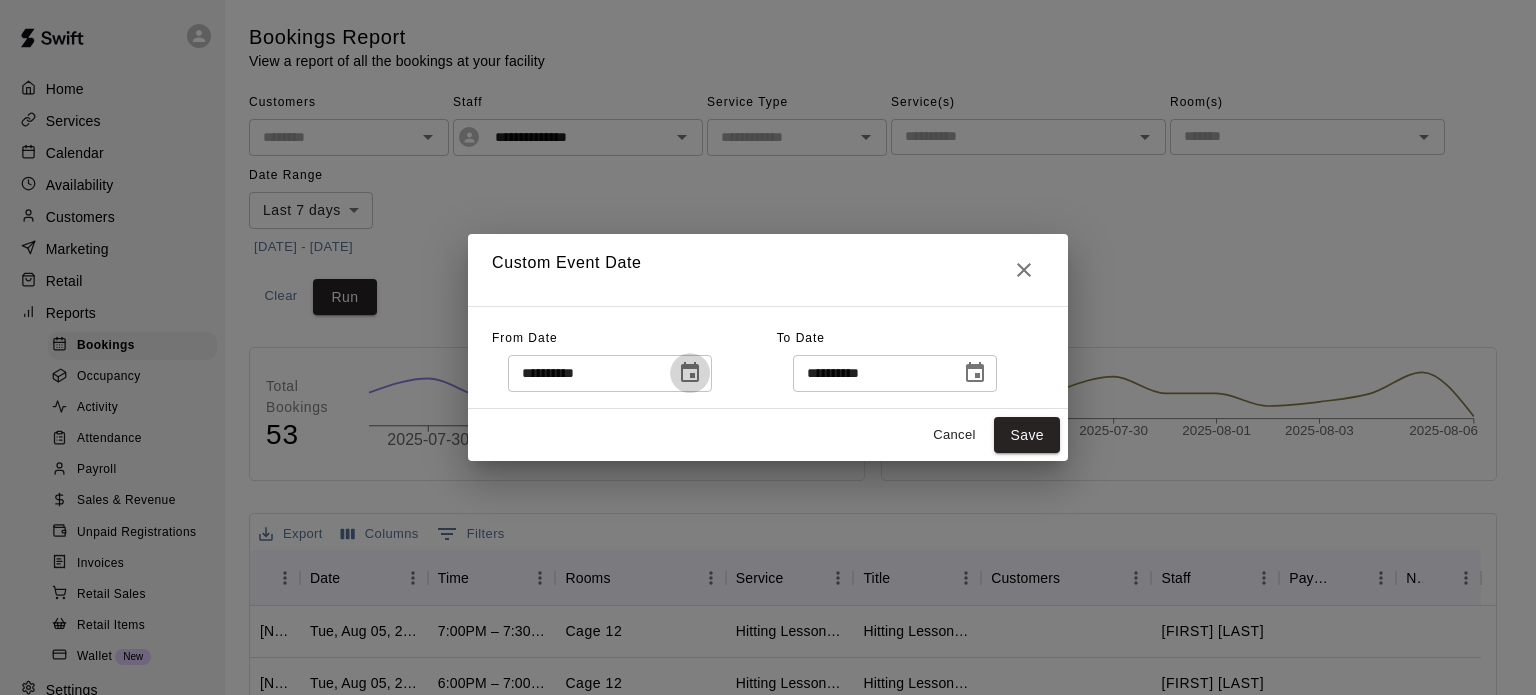 click 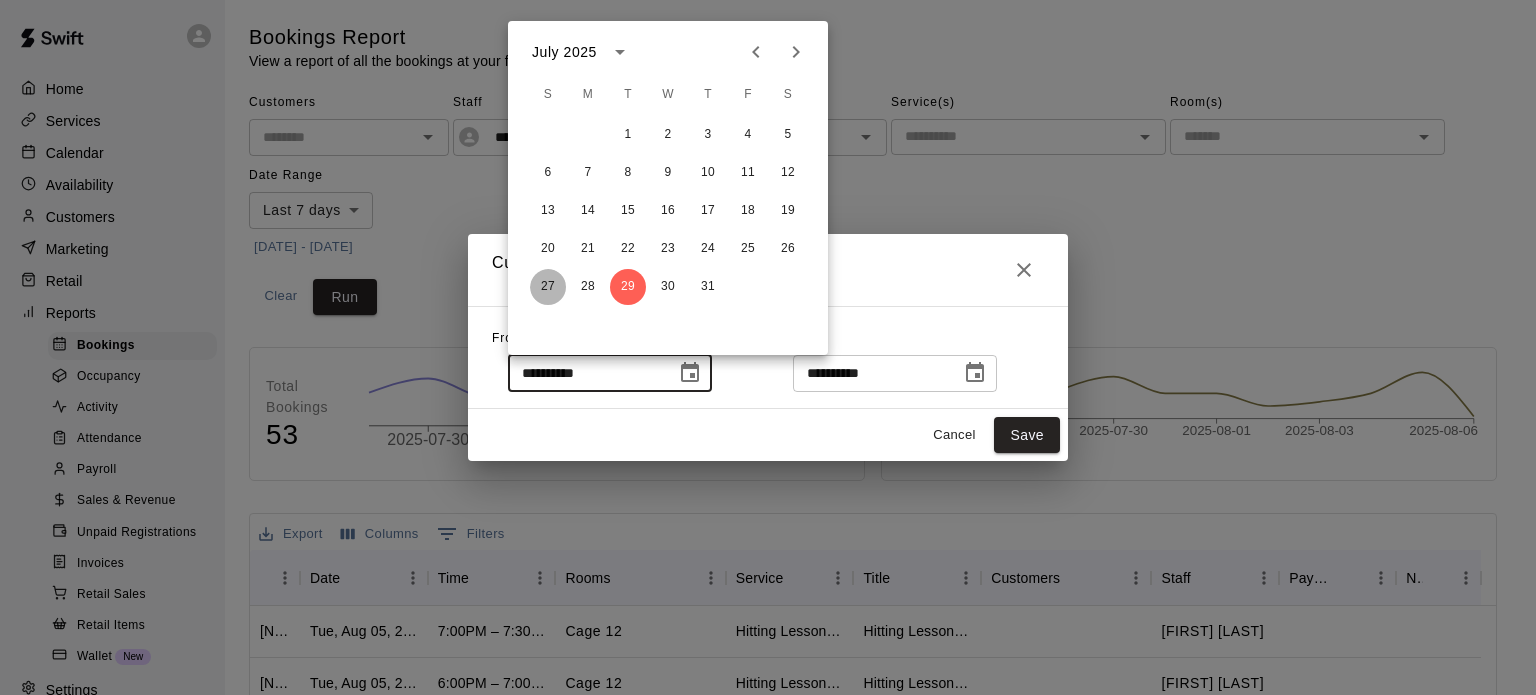 click on "27" at bounding box center (548, 287) 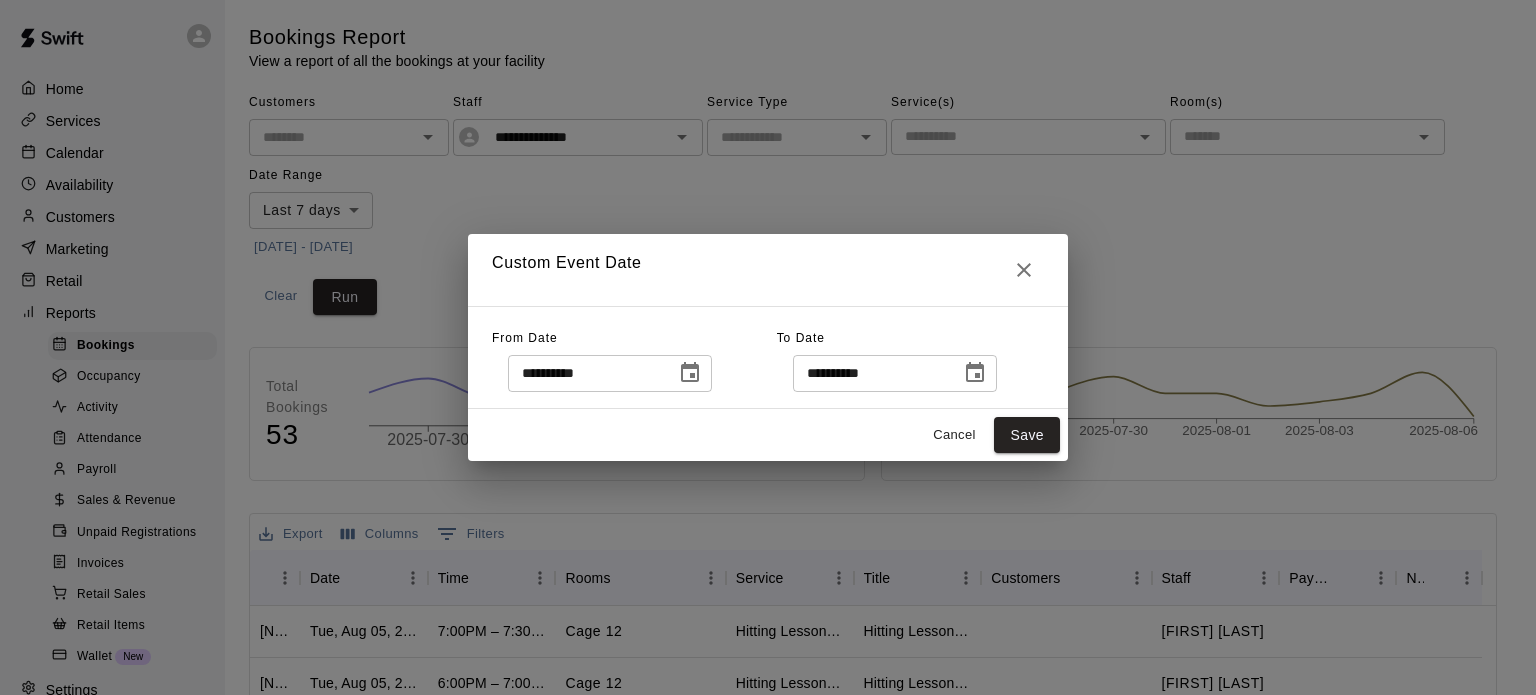 click 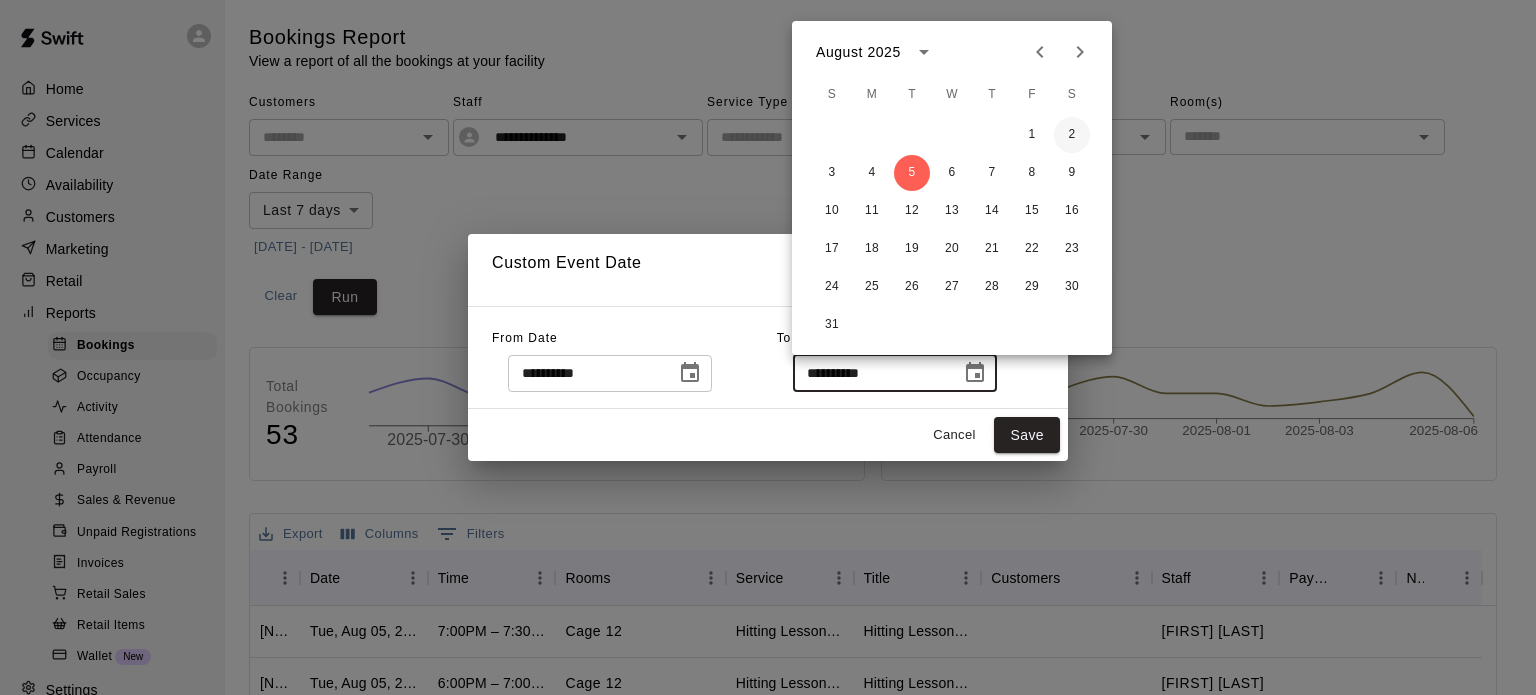 click on "2" at bounding box center (1072, 135) 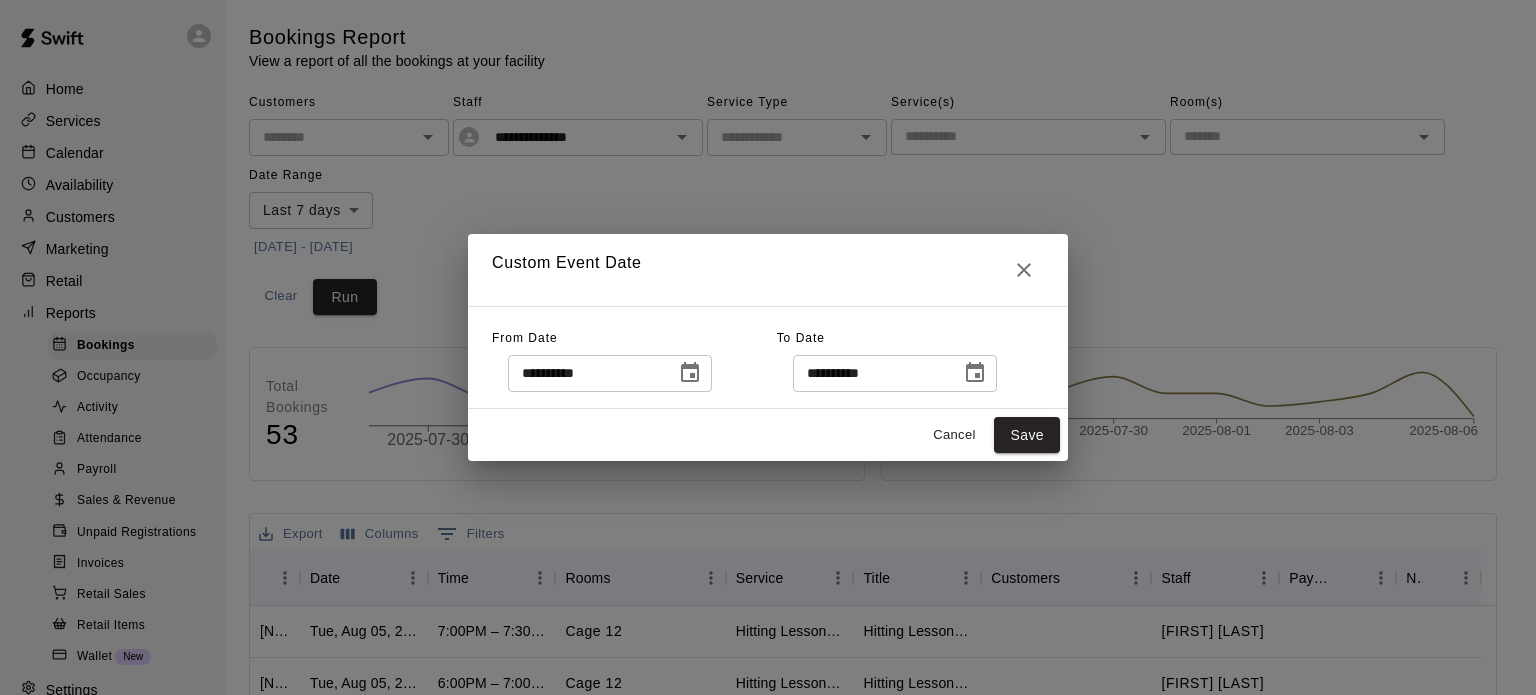 type on "**********" 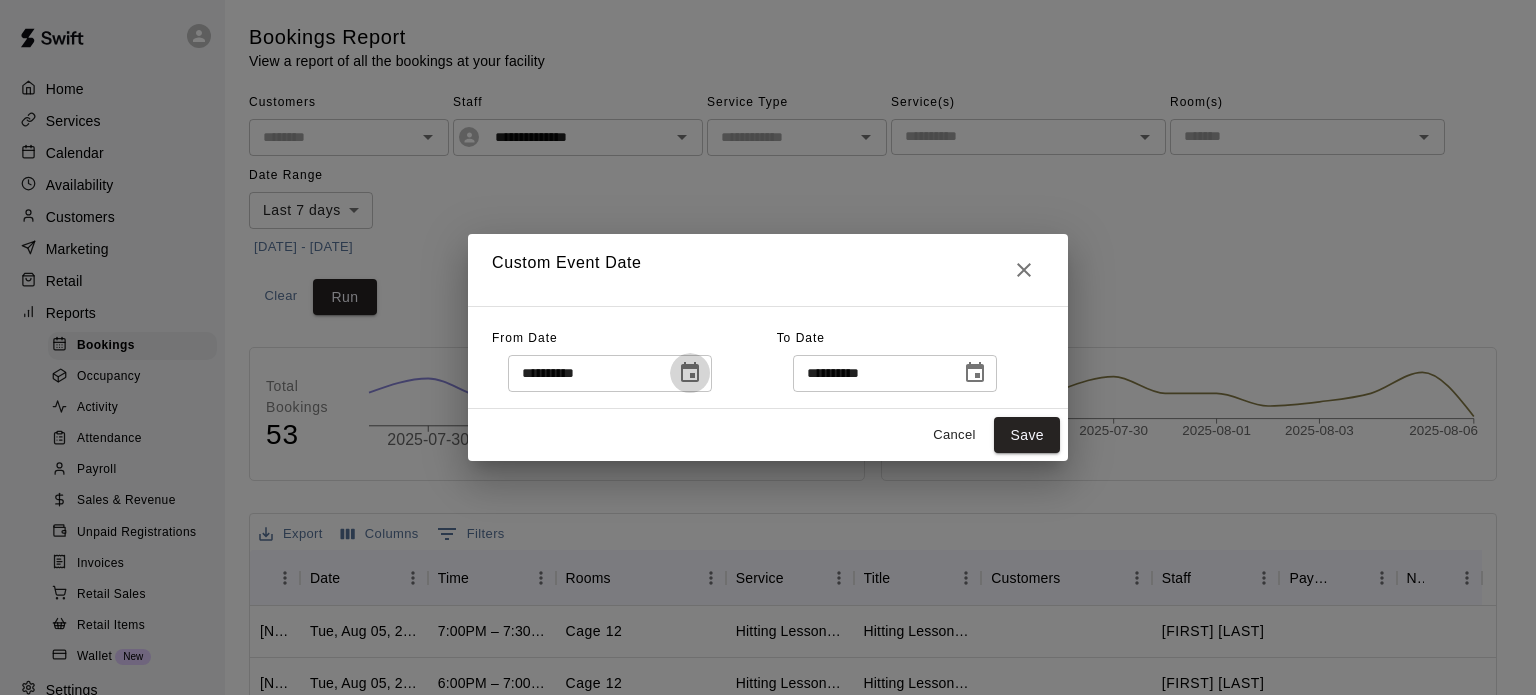 click 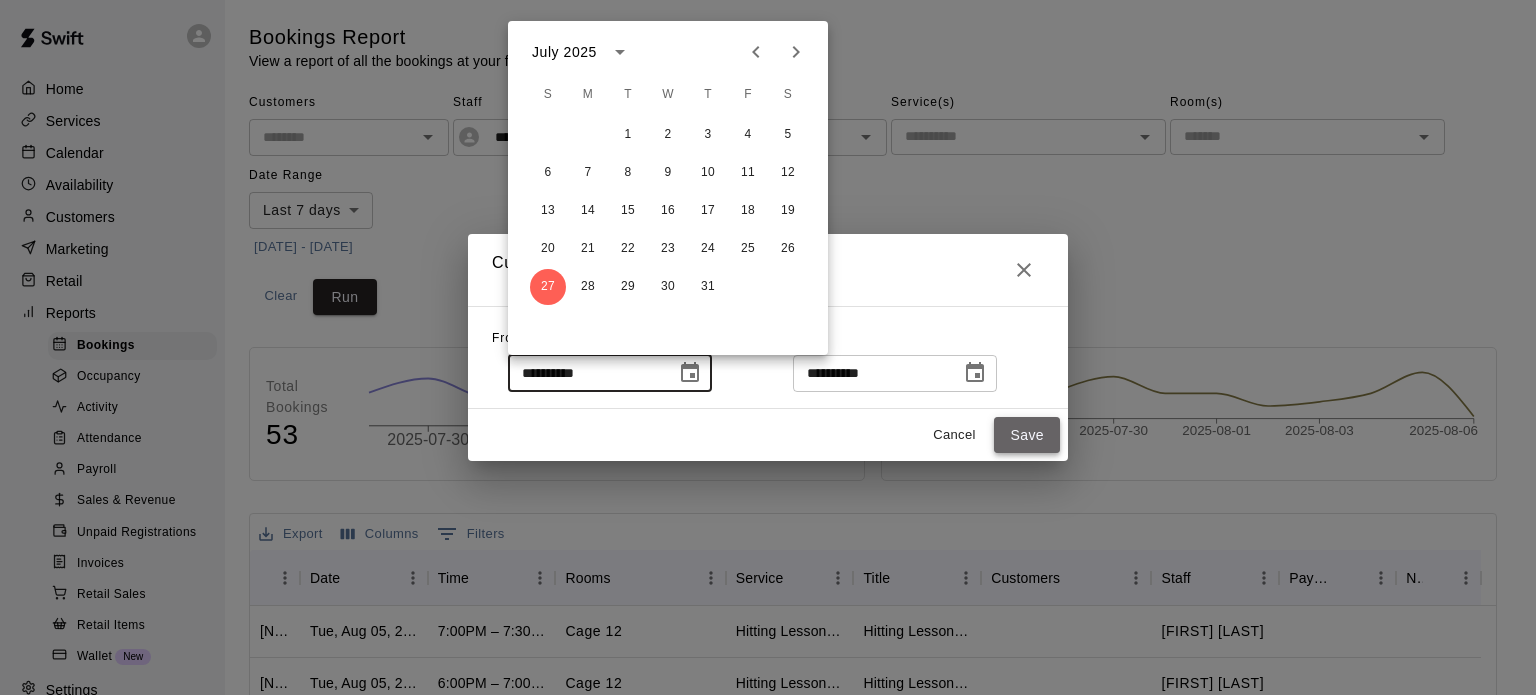 click on "Save" at bounding box center (1027, 435) 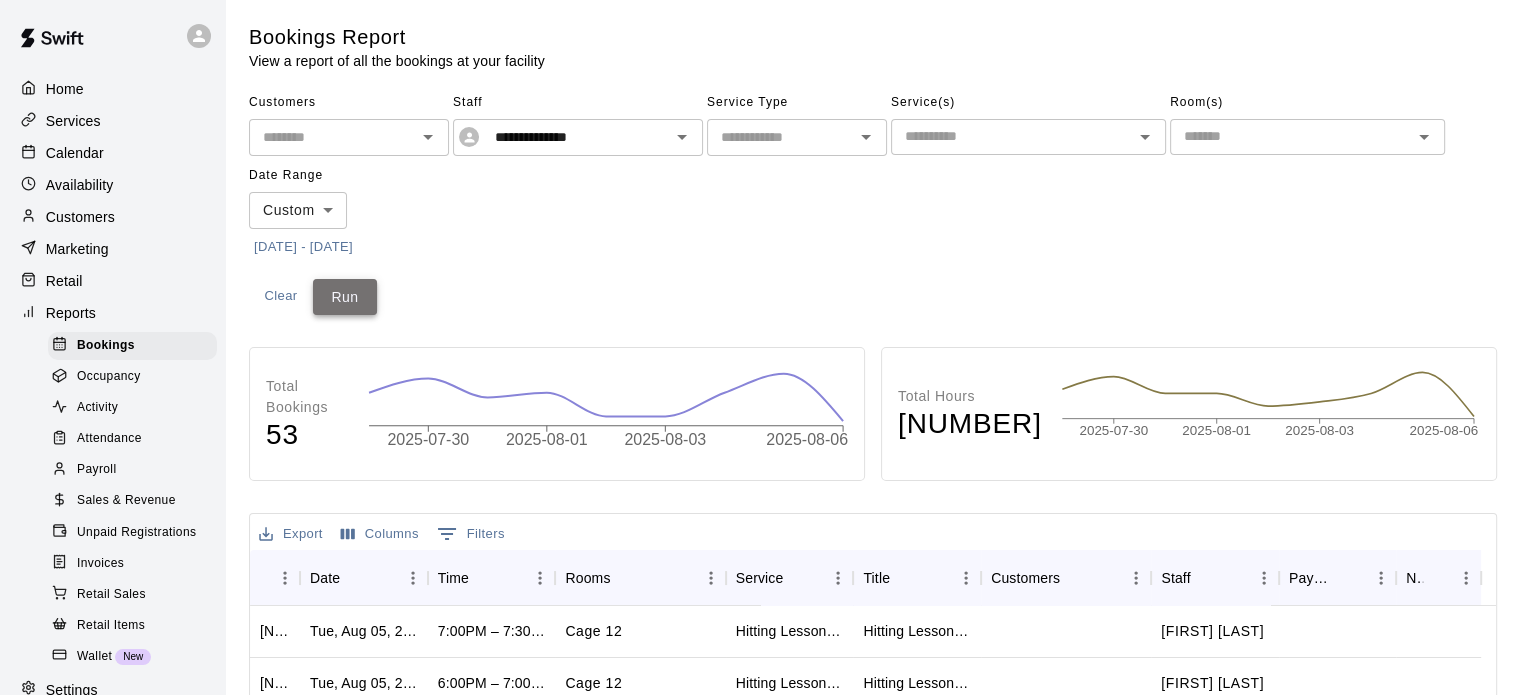 click on "Run" at bounding box center [345, 297] 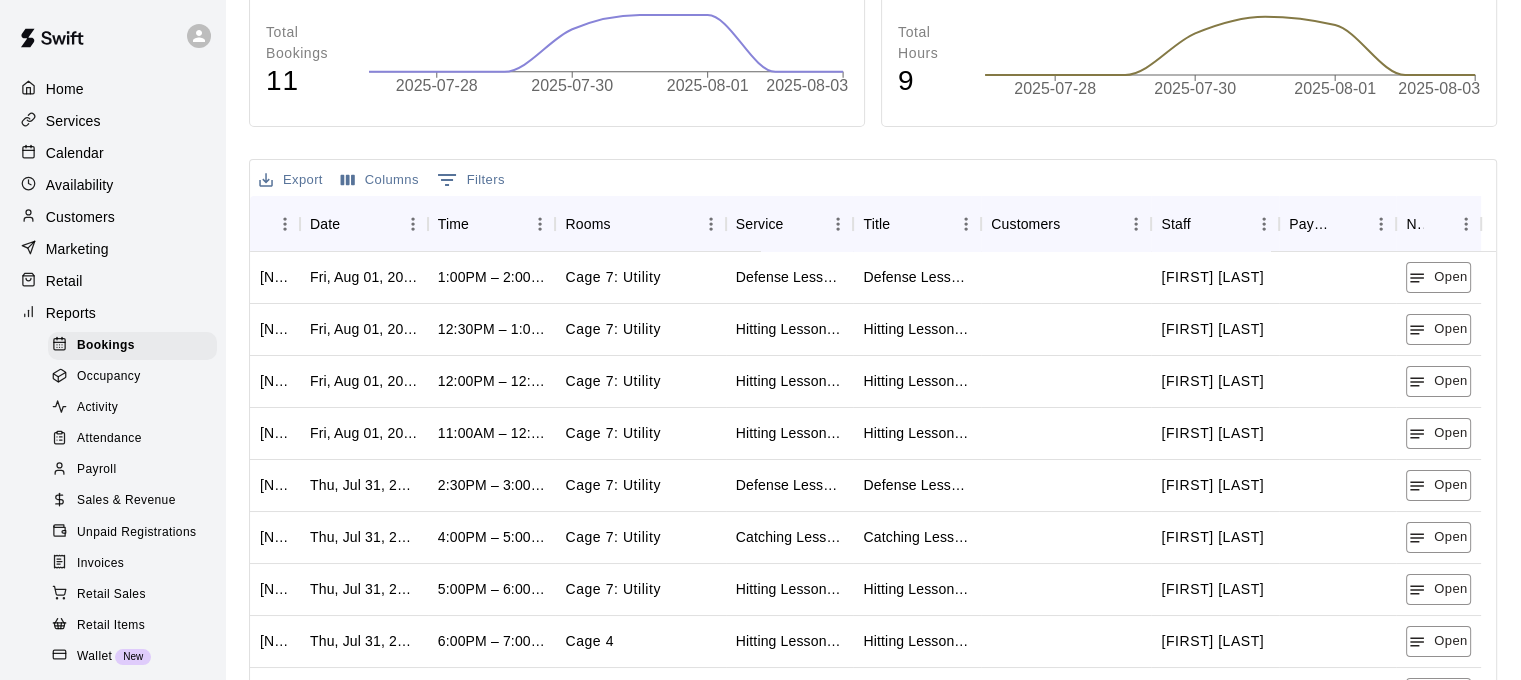 scroll, scrollTop: 360, scrollLeft: 0, axis: vertical 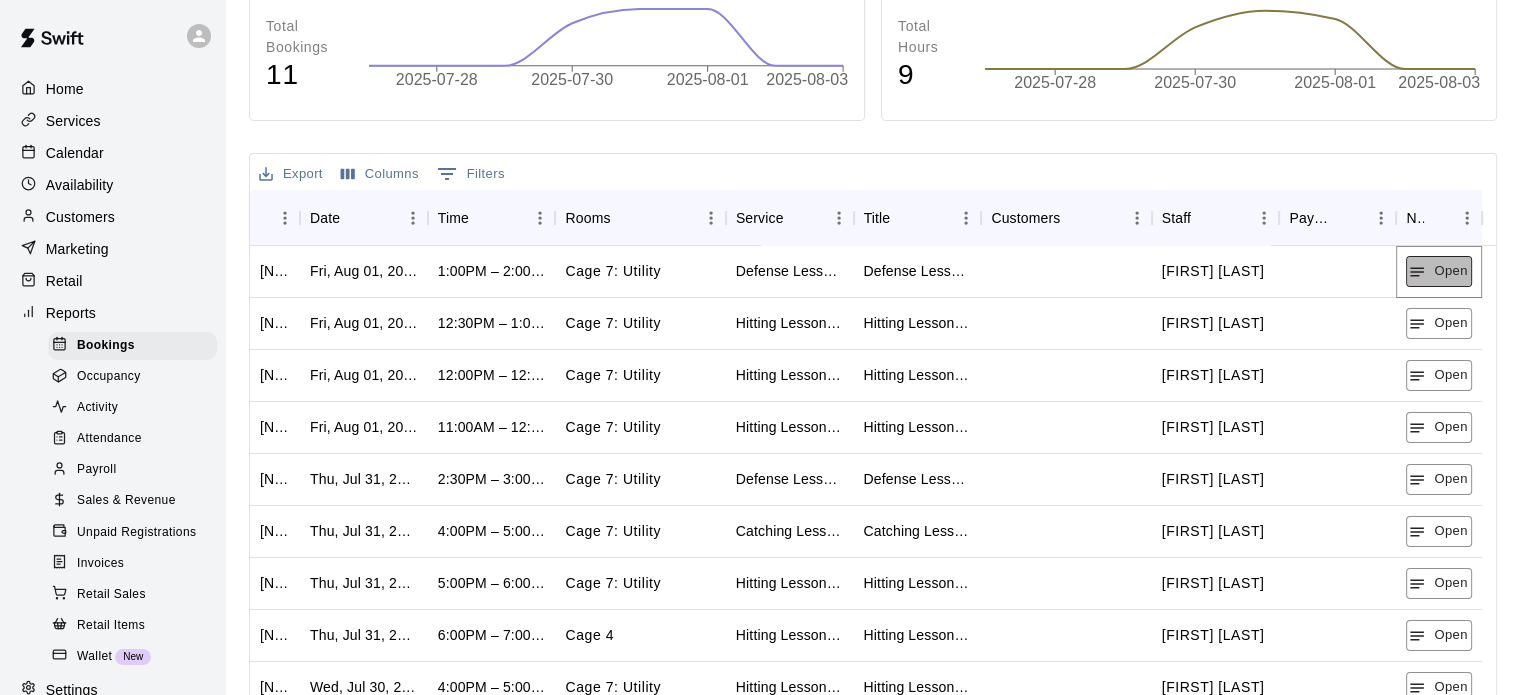 click on "Open" at bounding box center (1438, 271) 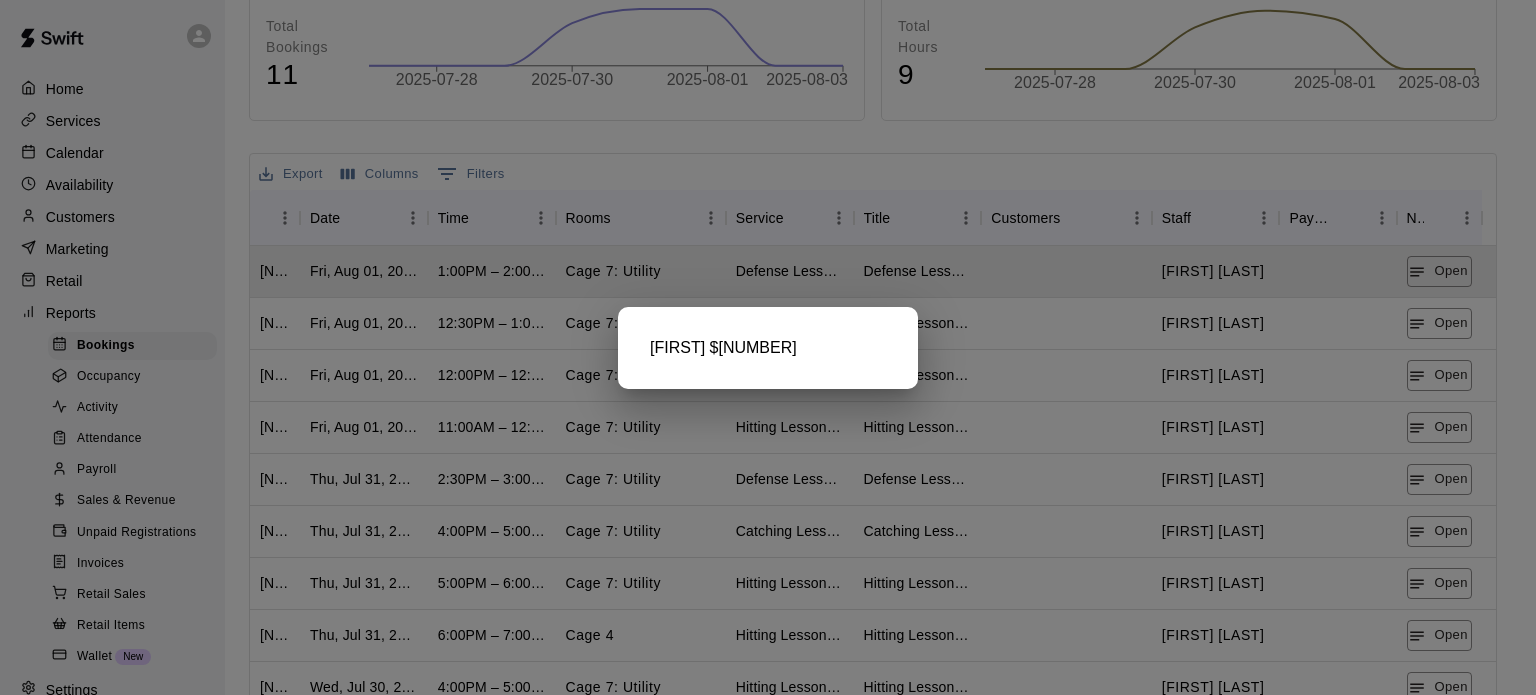 click at bounding box center [768, 347] 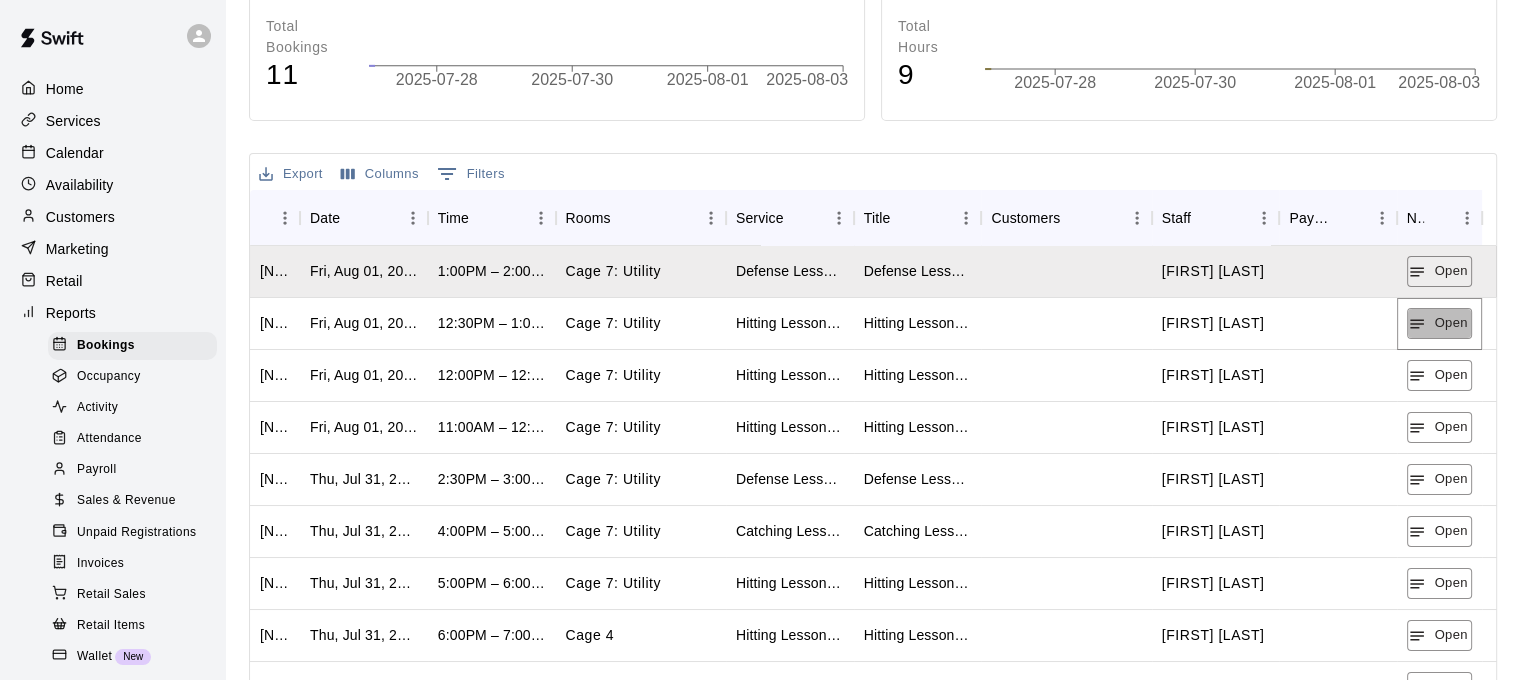 click on "Open" at bounding box center [1439, 323] 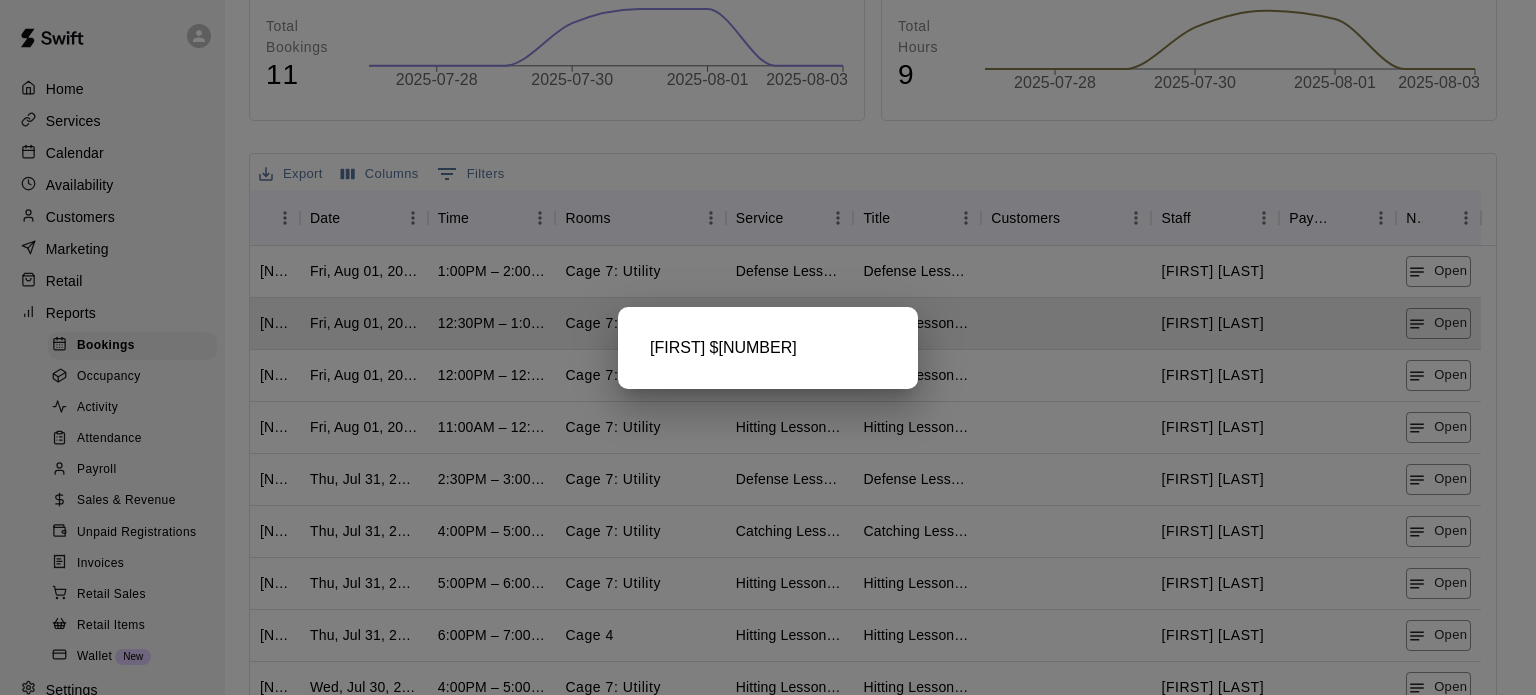 click at bounding box center [768, 347] 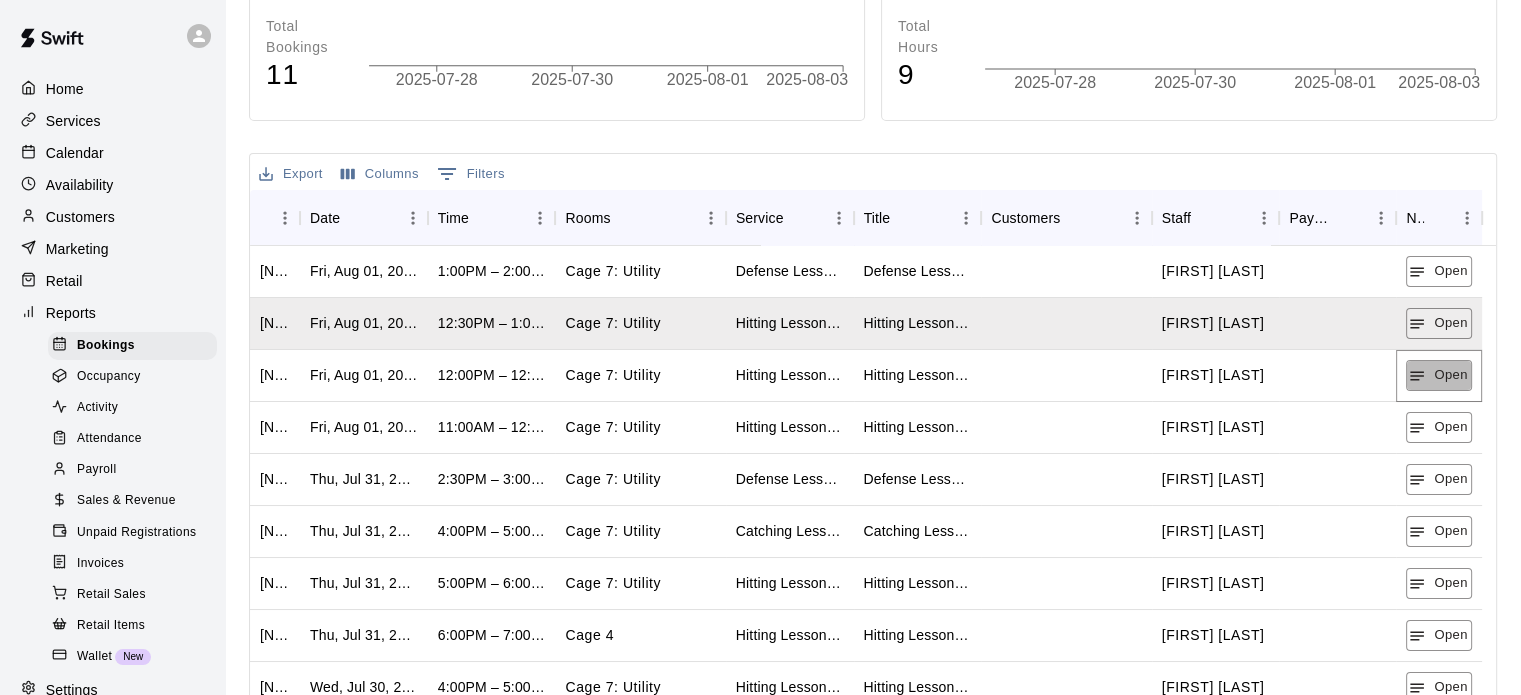 click on "Open" at bounding box center [1438, 375] 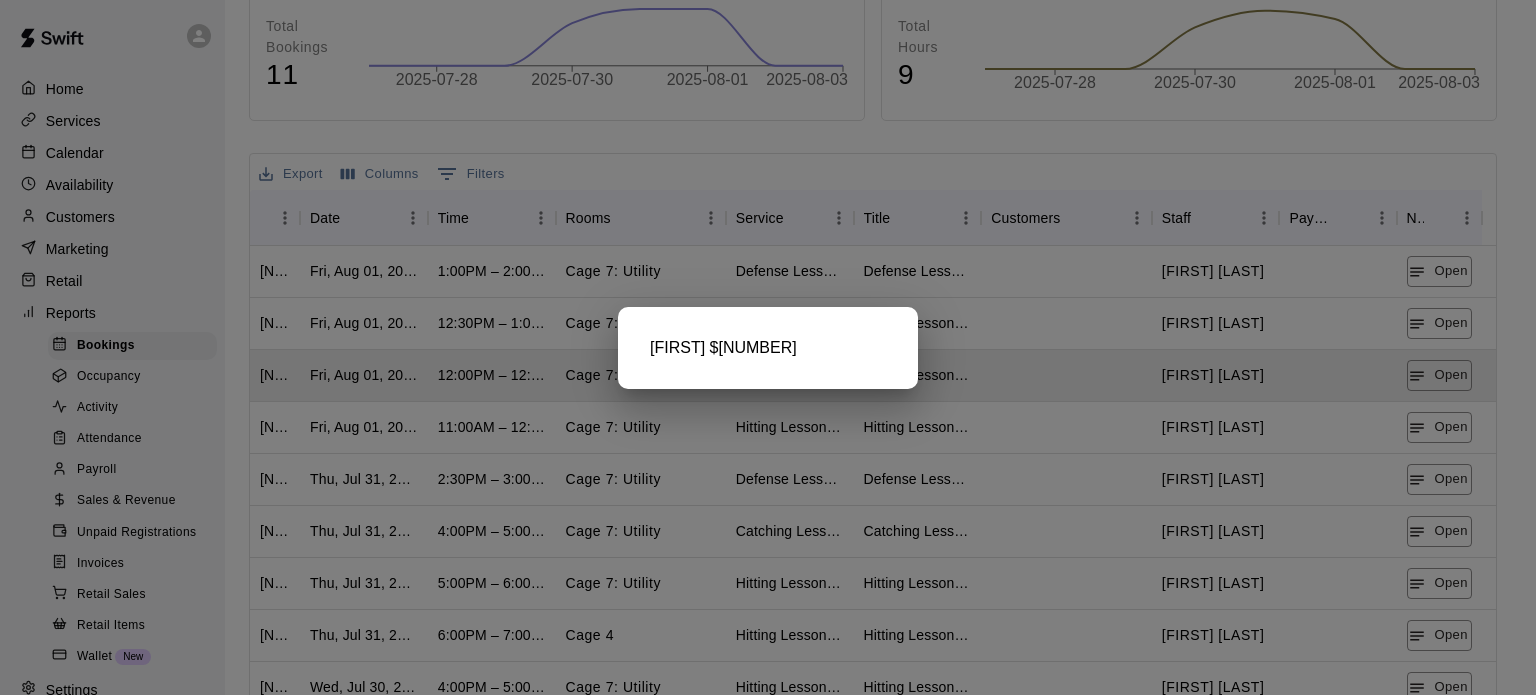 click at bounding box center [768, 347] 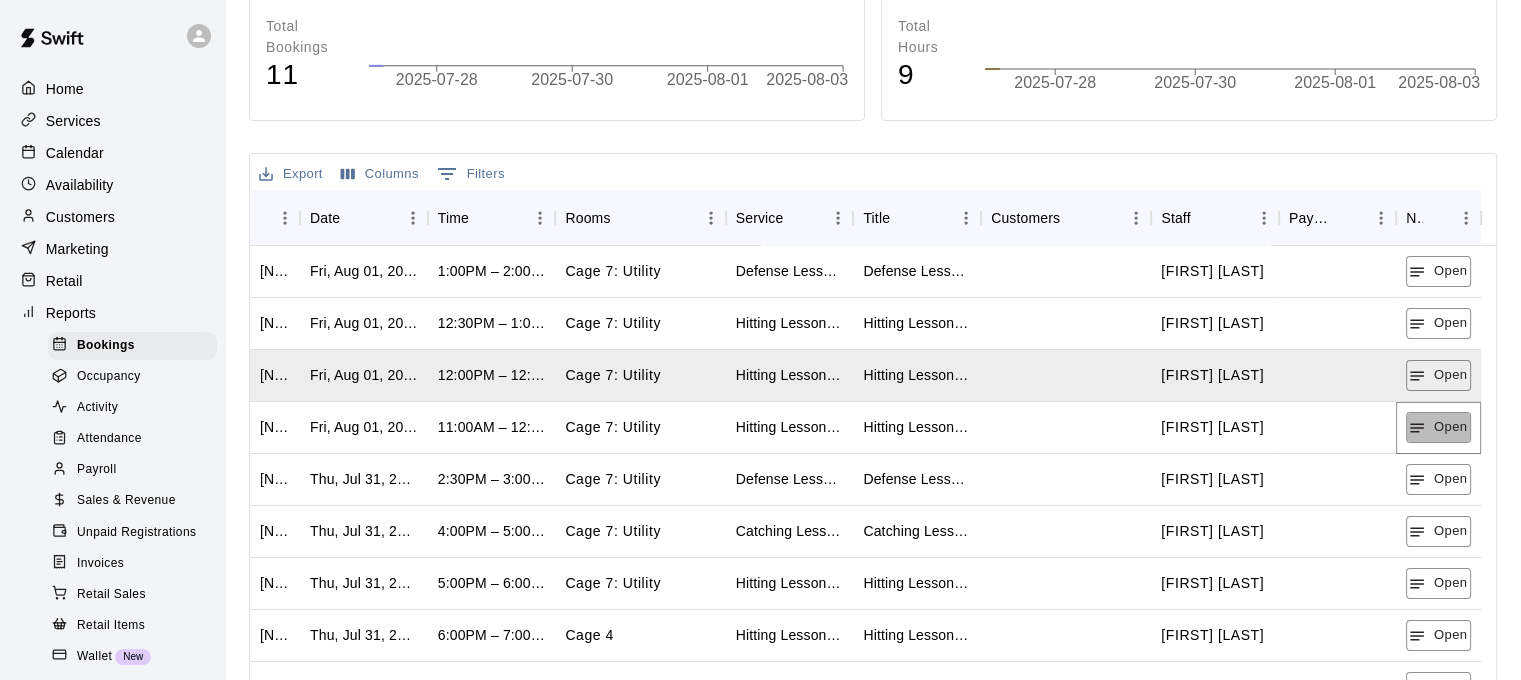 click on "Open" at bounding box center [1438, 427] 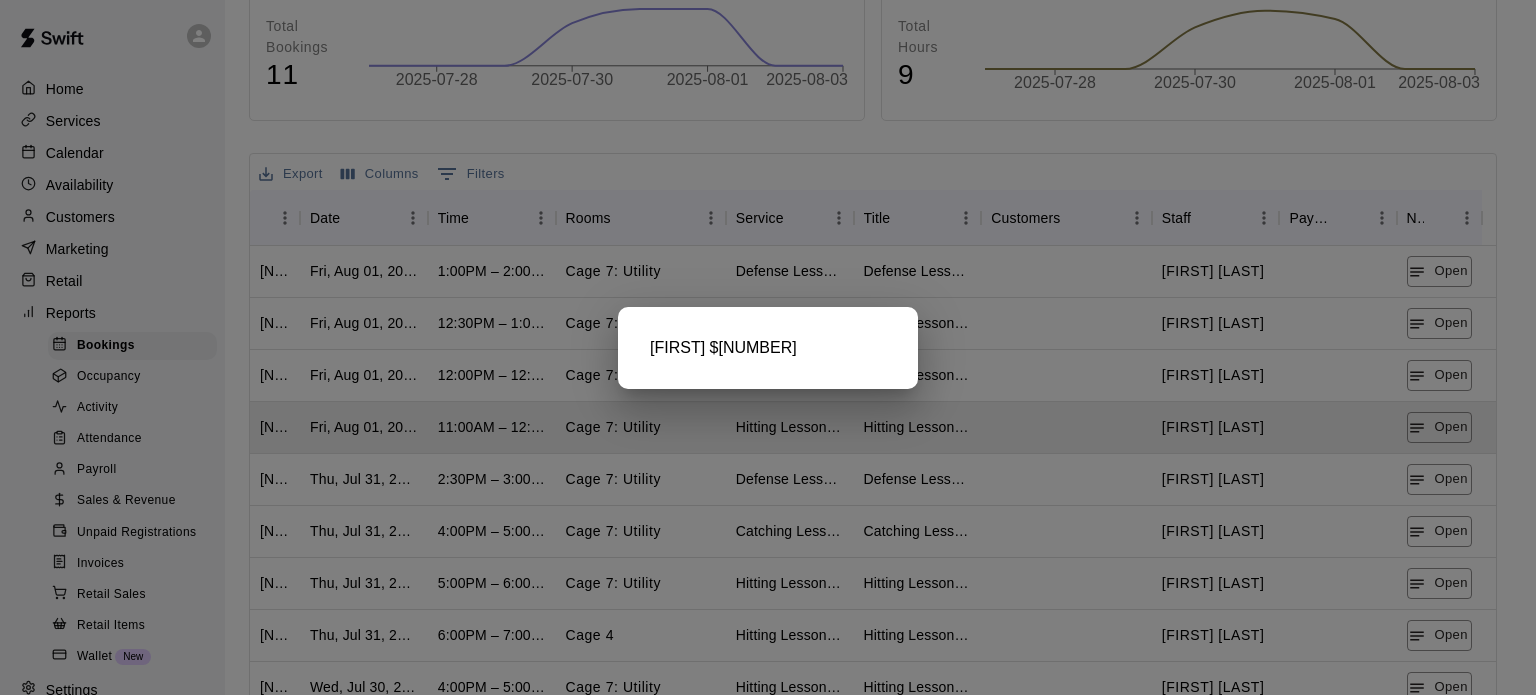 click at bounding box center (768, 347) 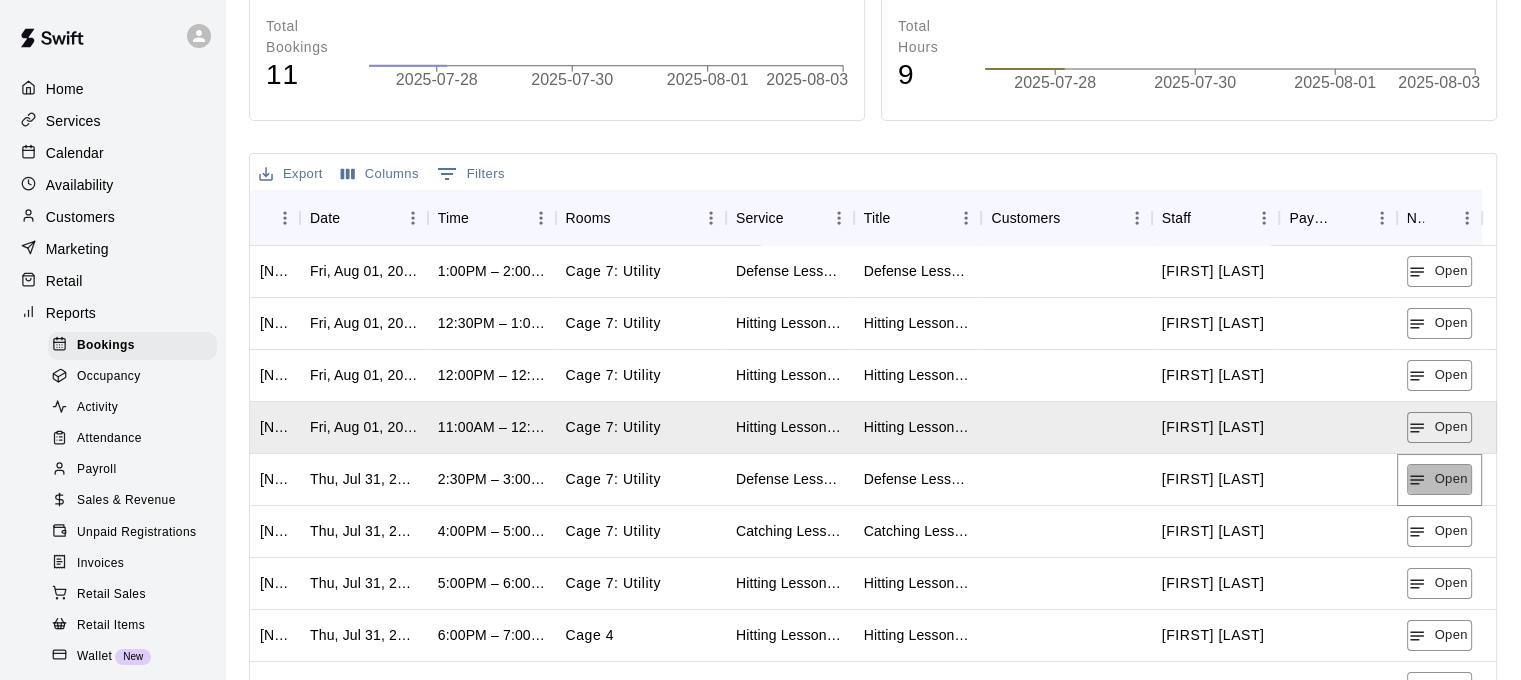 click on "Open" at bounding box center [1439, 479] 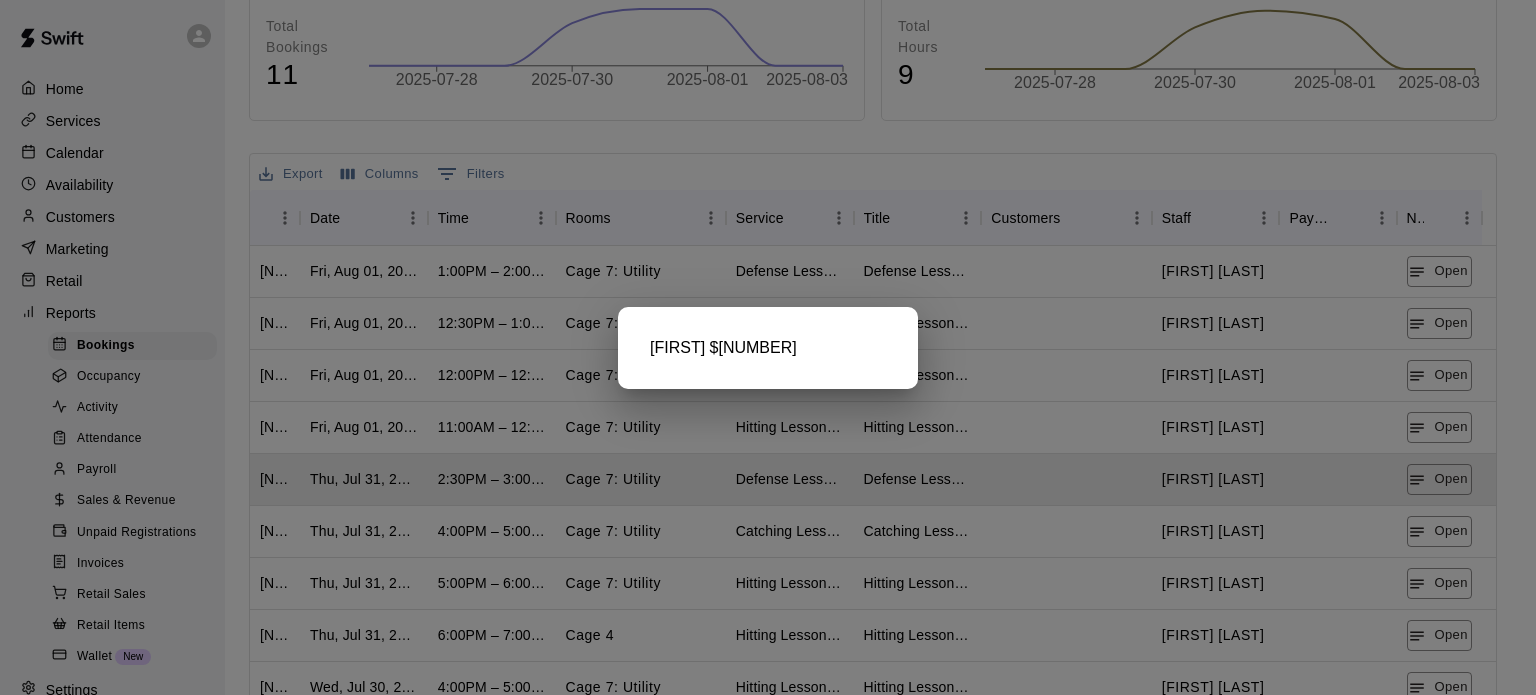 click at bounding box center (768, 347) 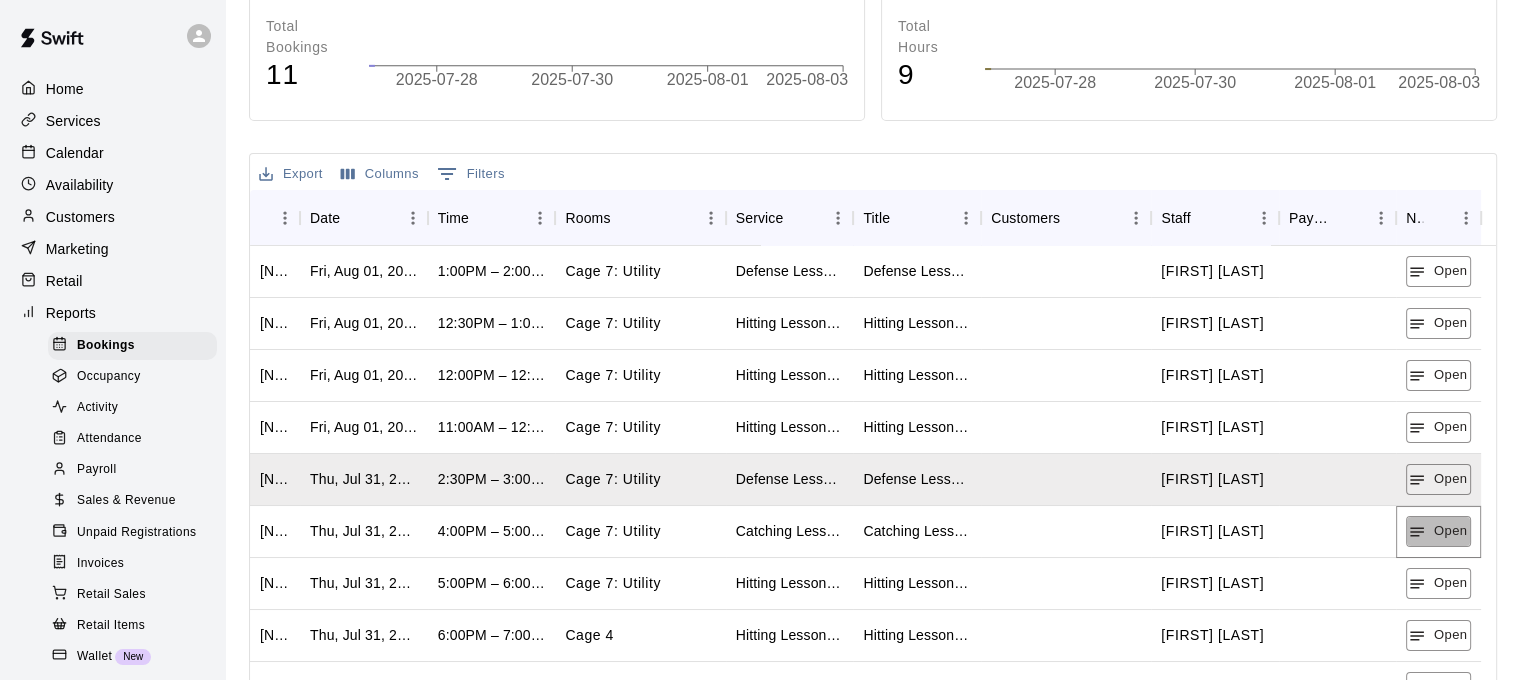 click on "Open" at bounding box center (1438, 531) 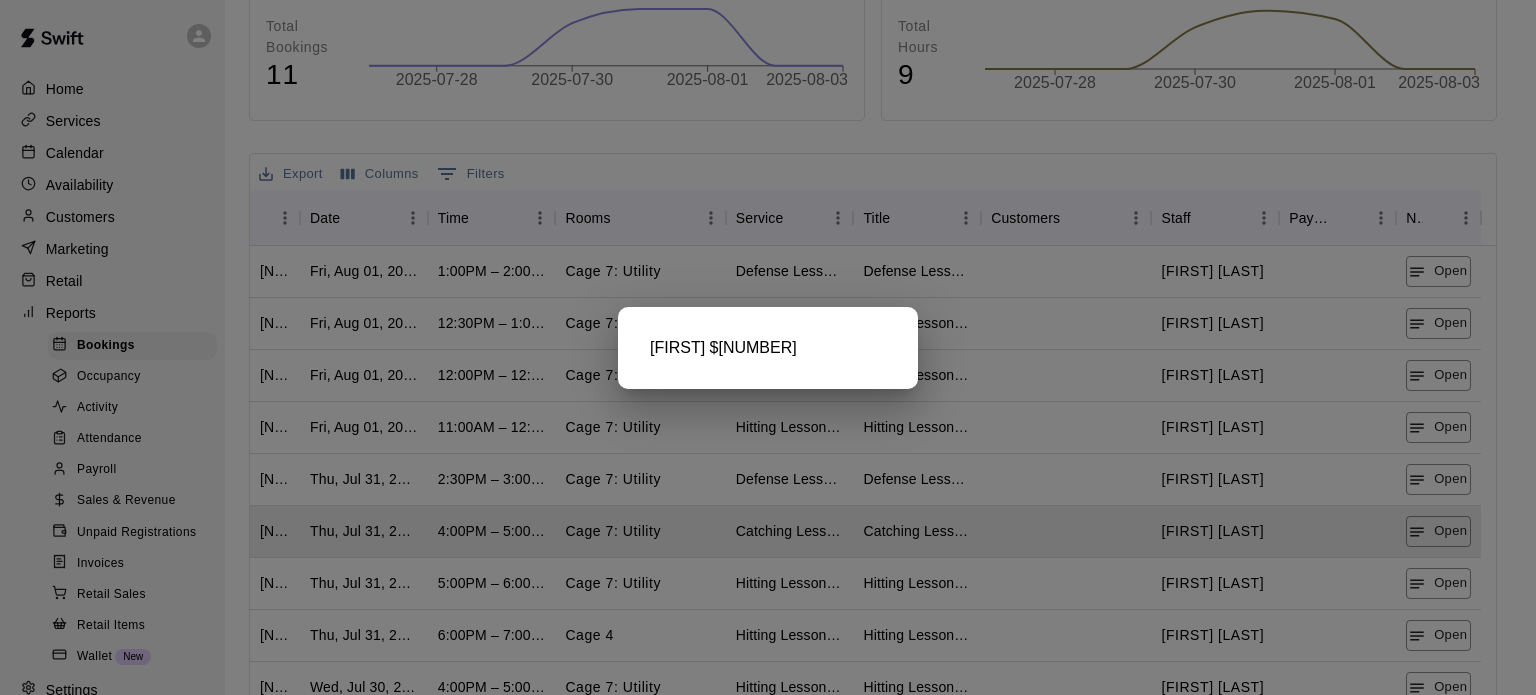 click at bounding box center [768, 347] 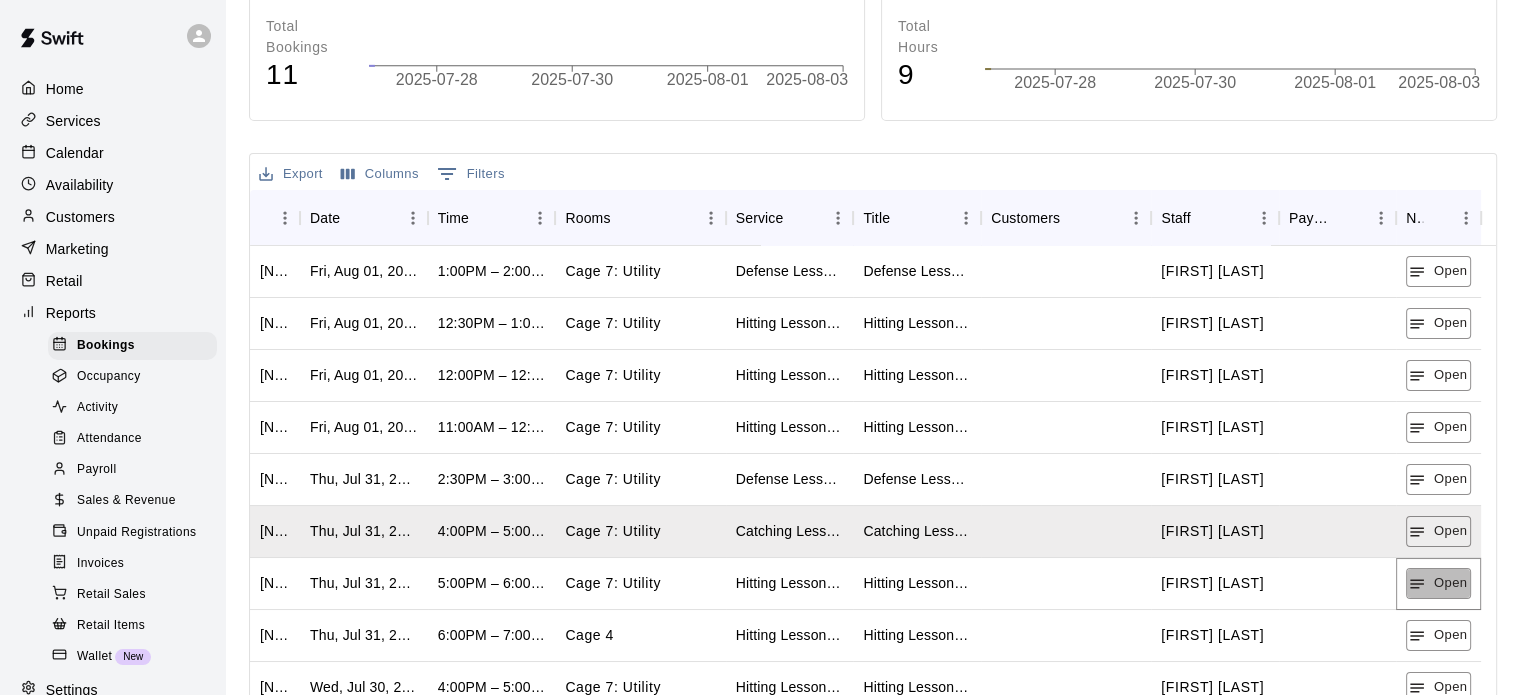 click on "Open" at bounding box center [1438, 583] 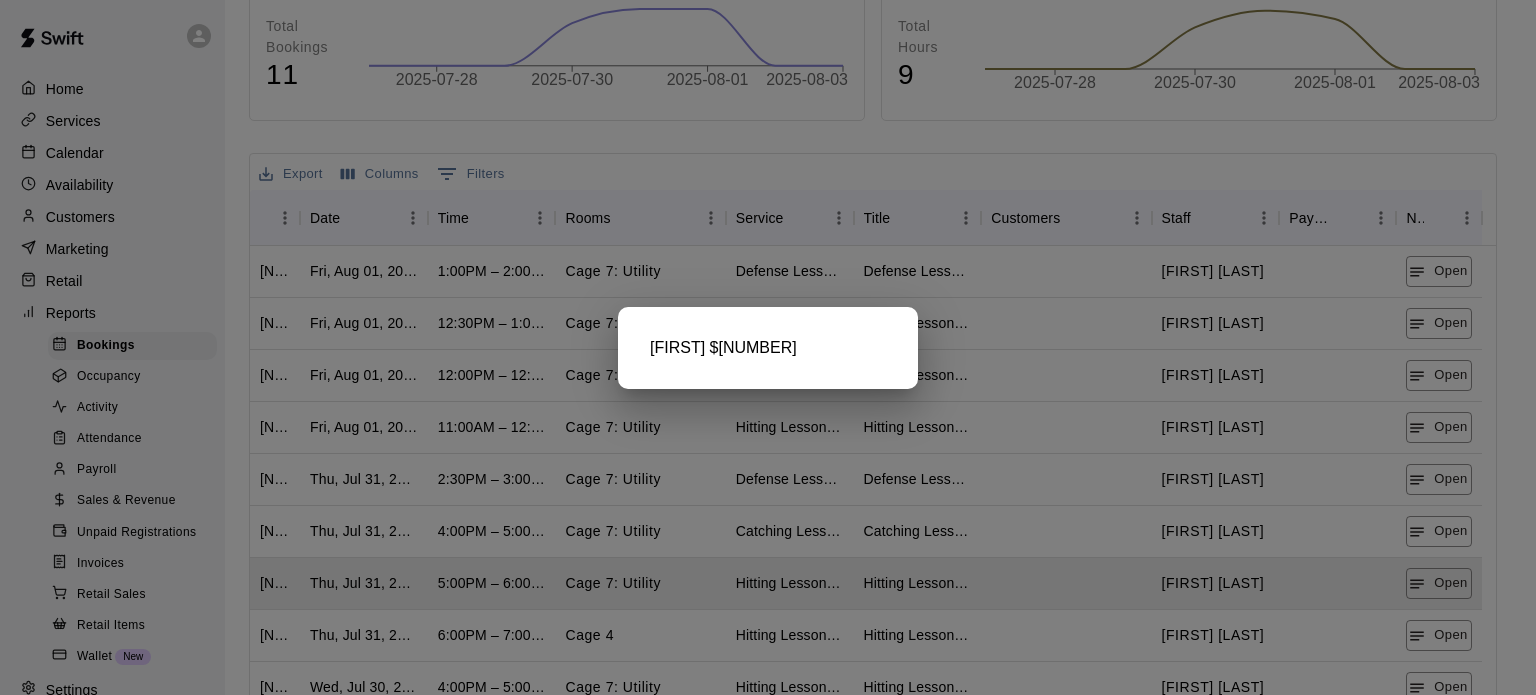click at bounding box center (768, 347) 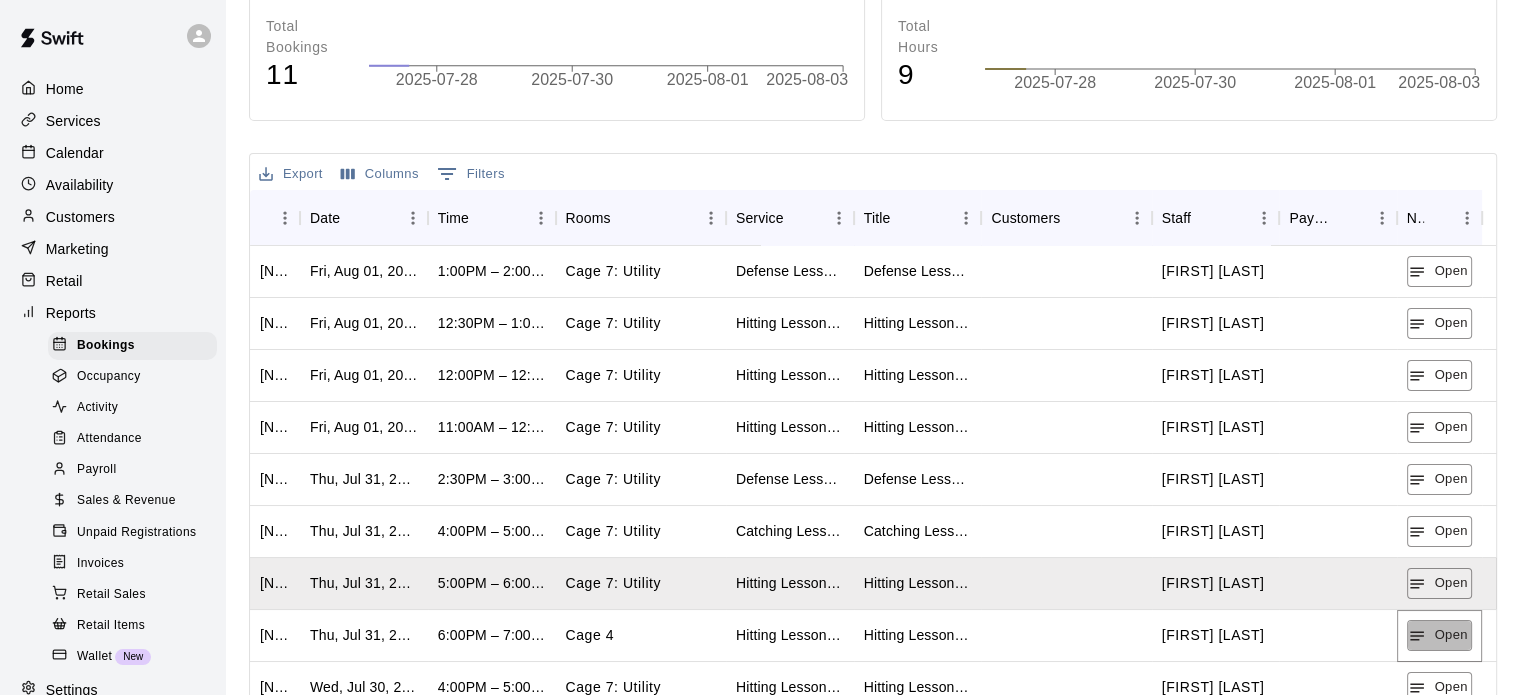 click on "Open" at bounding box center [1439, 635] 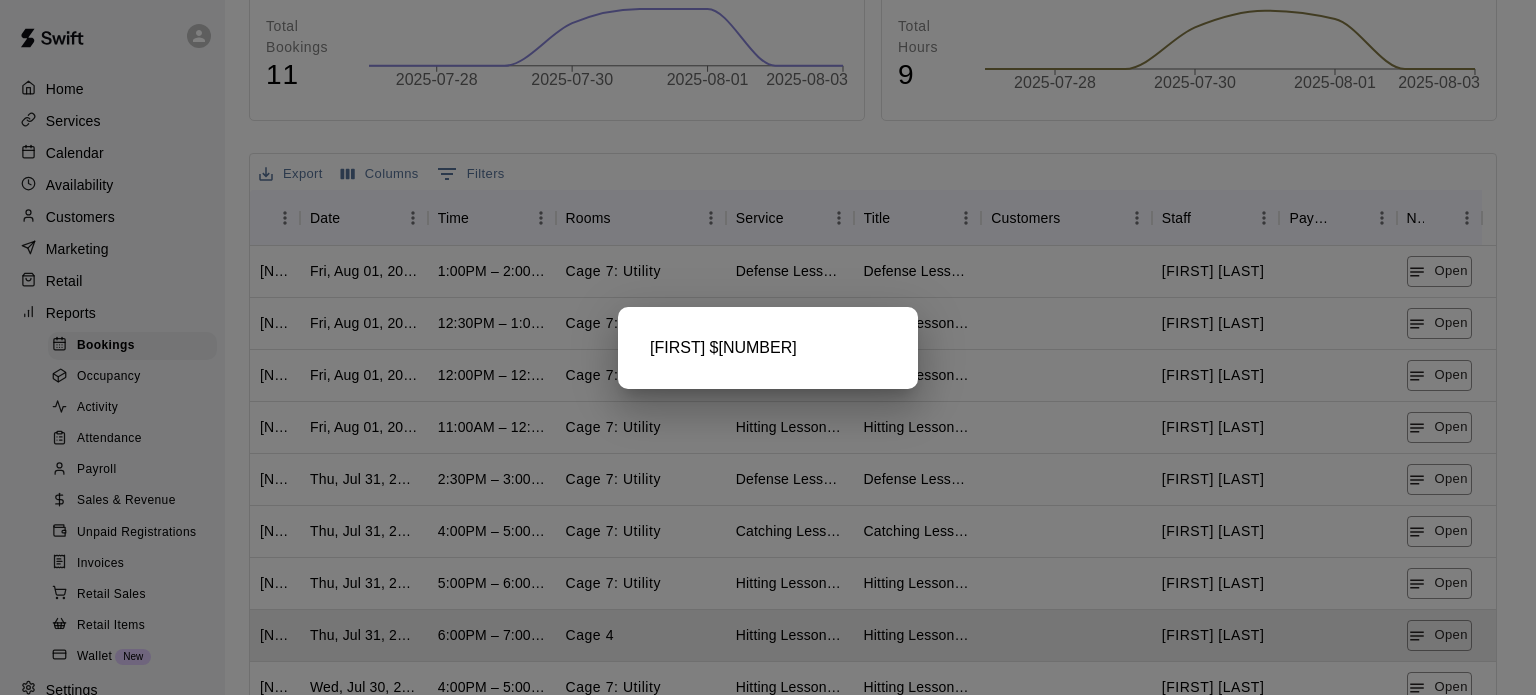 click at bounding box center [768, 347] 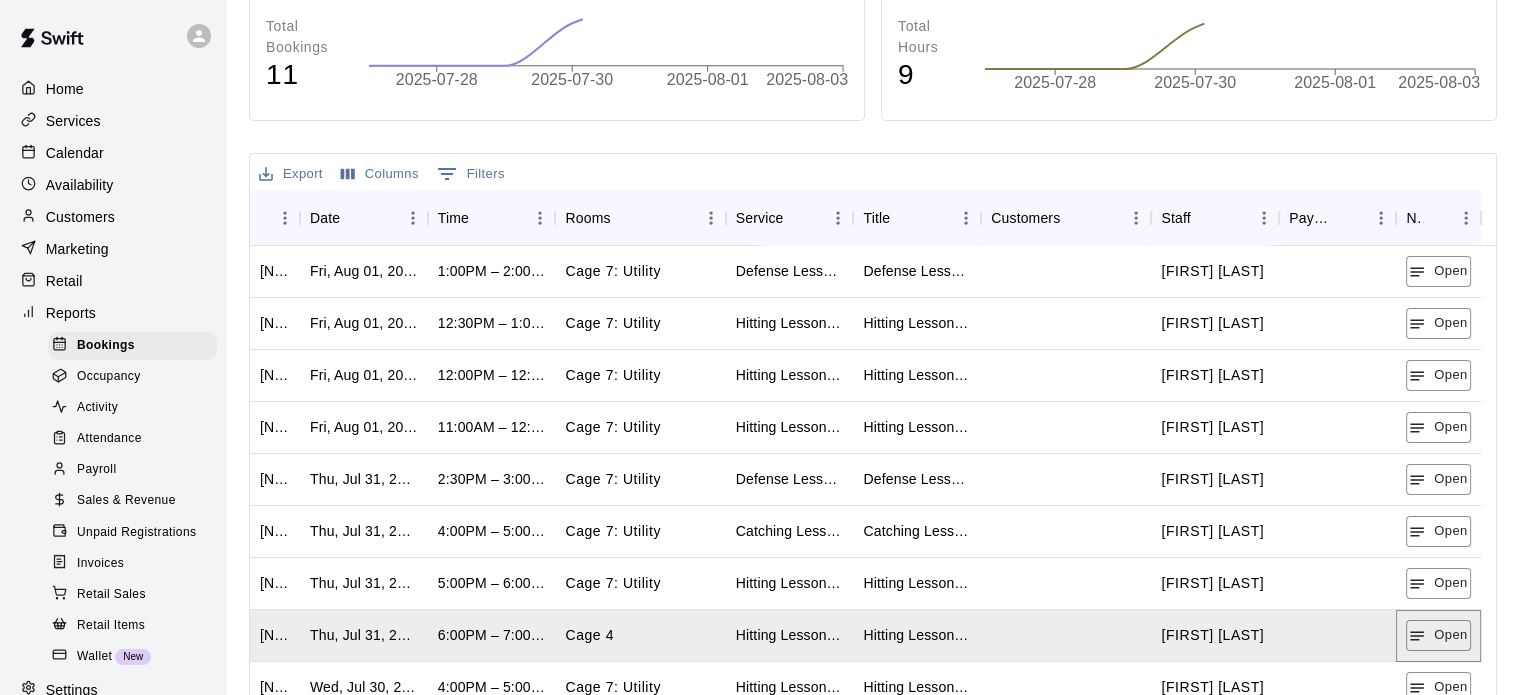 scroll, scrollTop: 17, scrollLeft: 0, axis: vertical 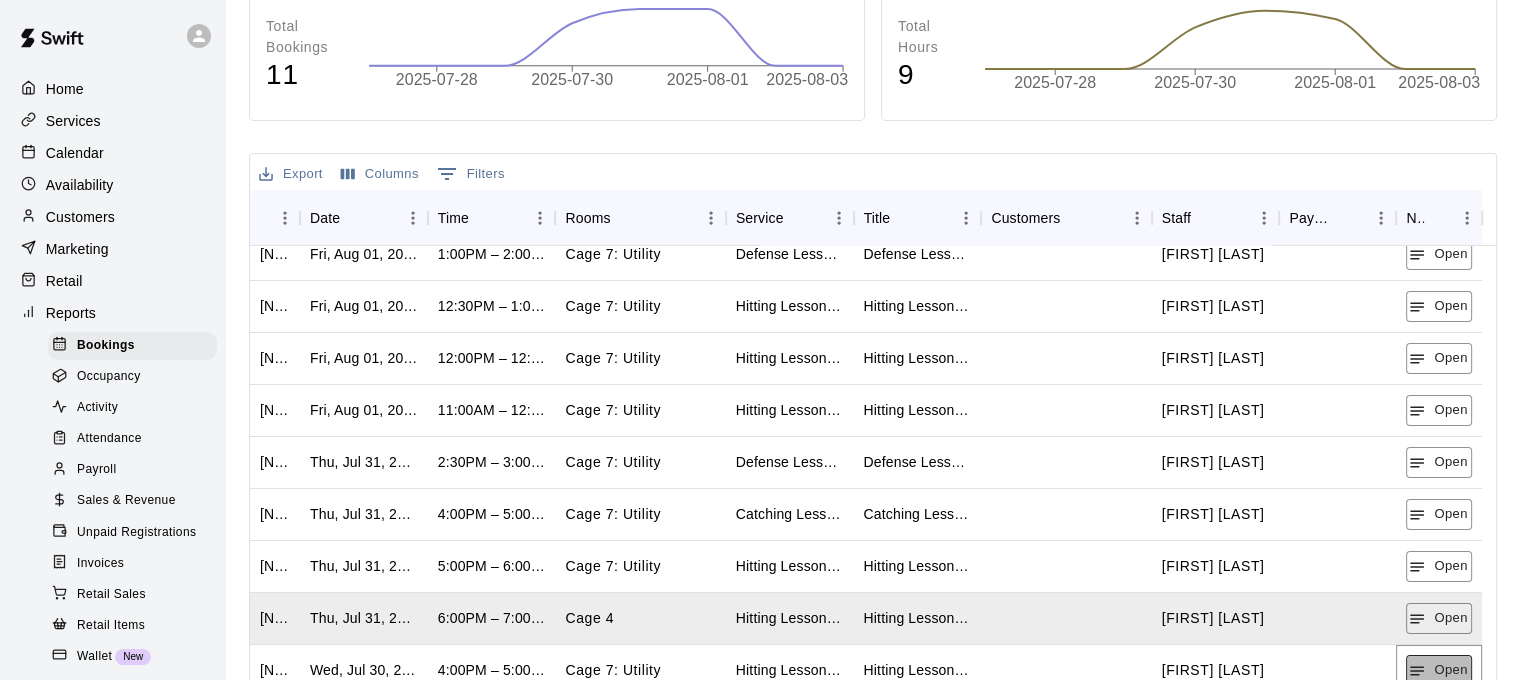 click on "Open" at bounding box center (1438, 670) 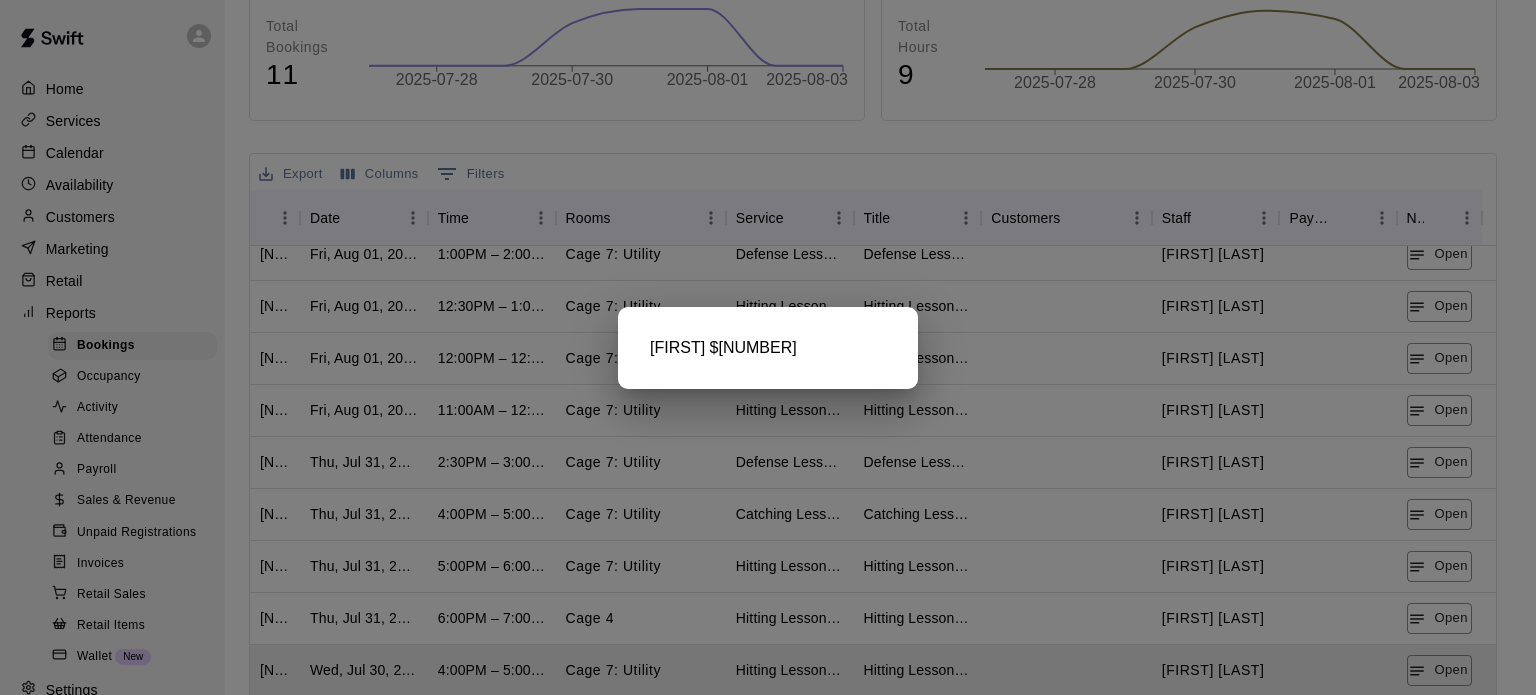 click at bounding box center [768, 347] 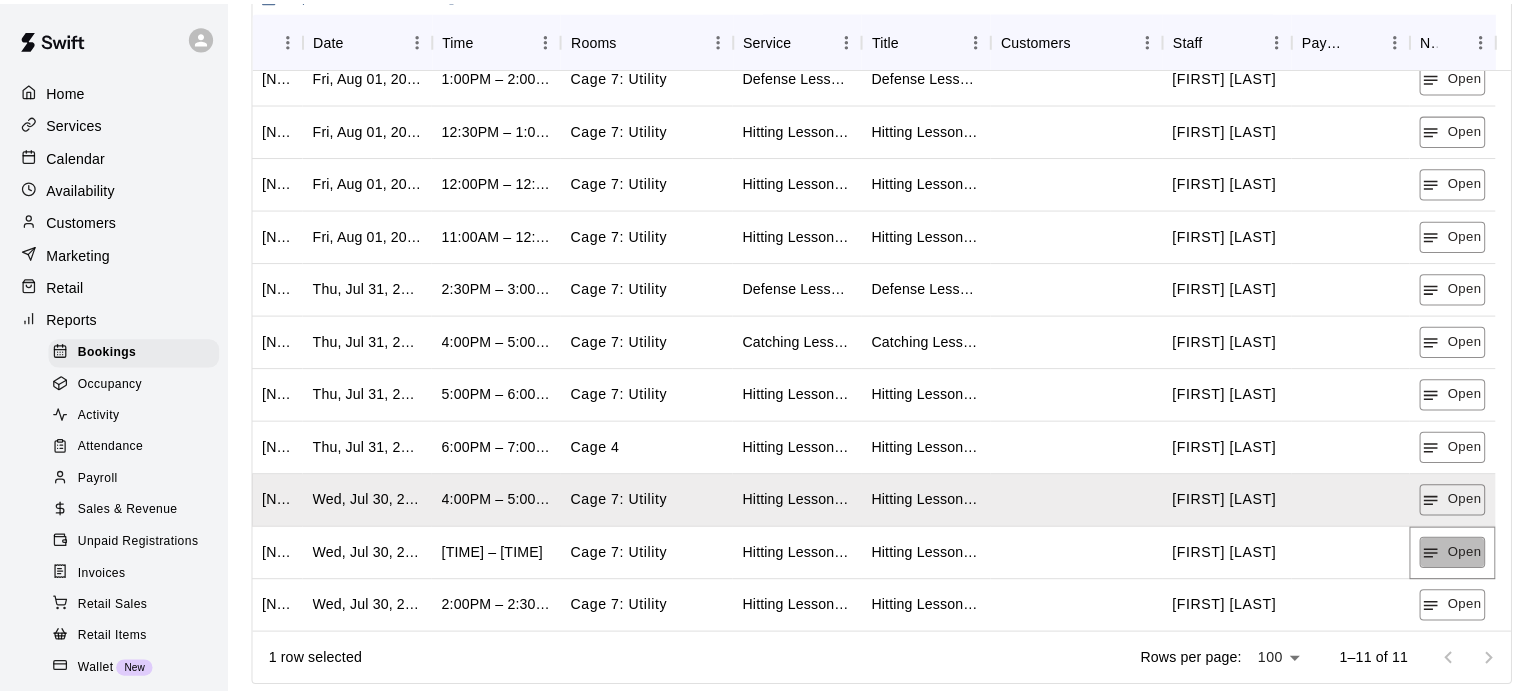 scroll, scrollTop: 525, scrollLeft: 0, axis: vertical 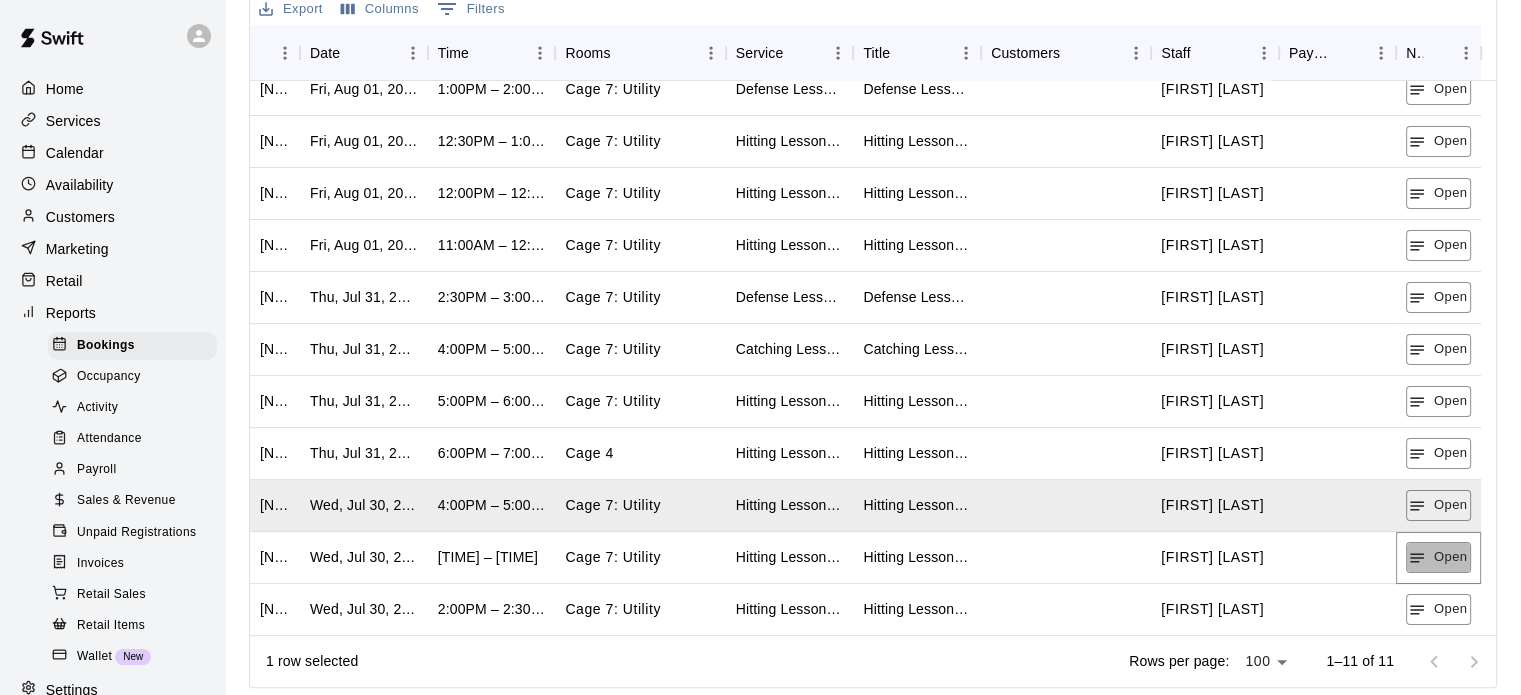 click 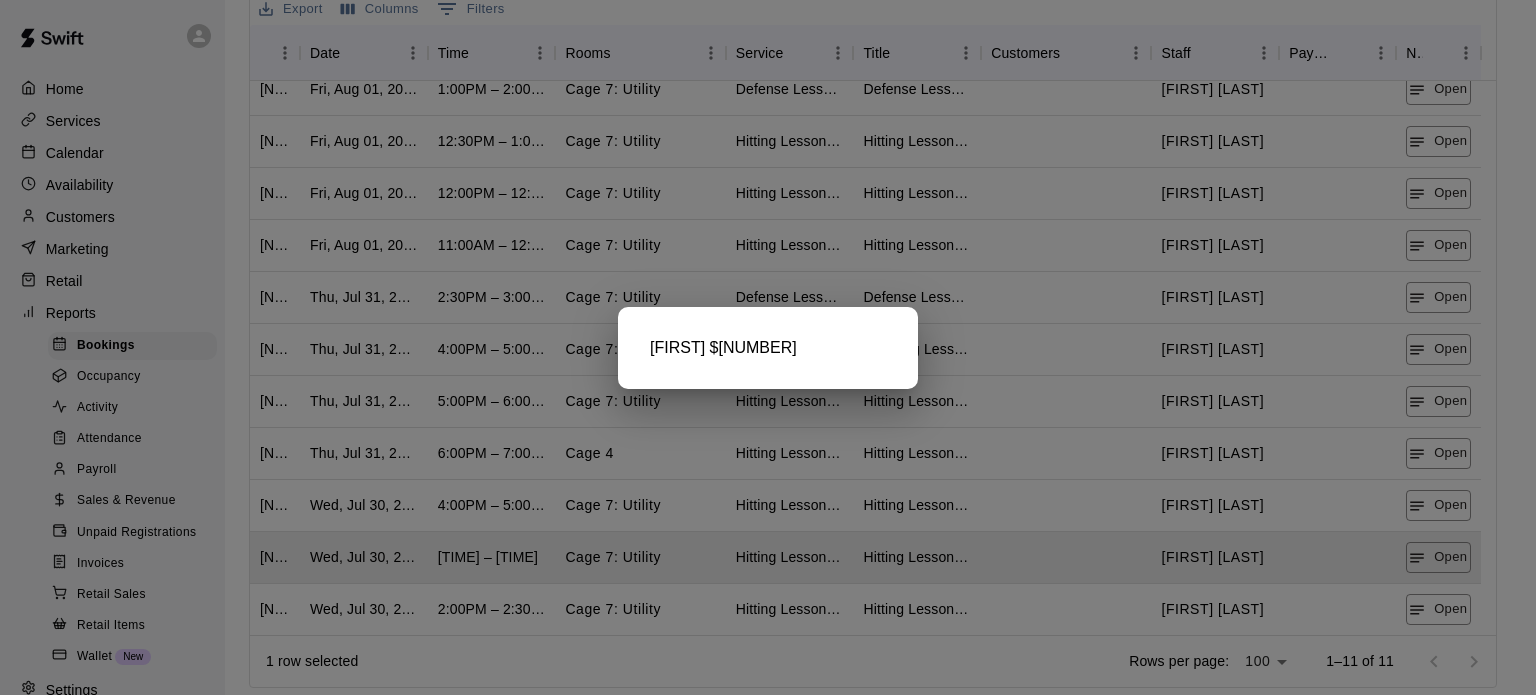 click at bounding box center [768, 347] 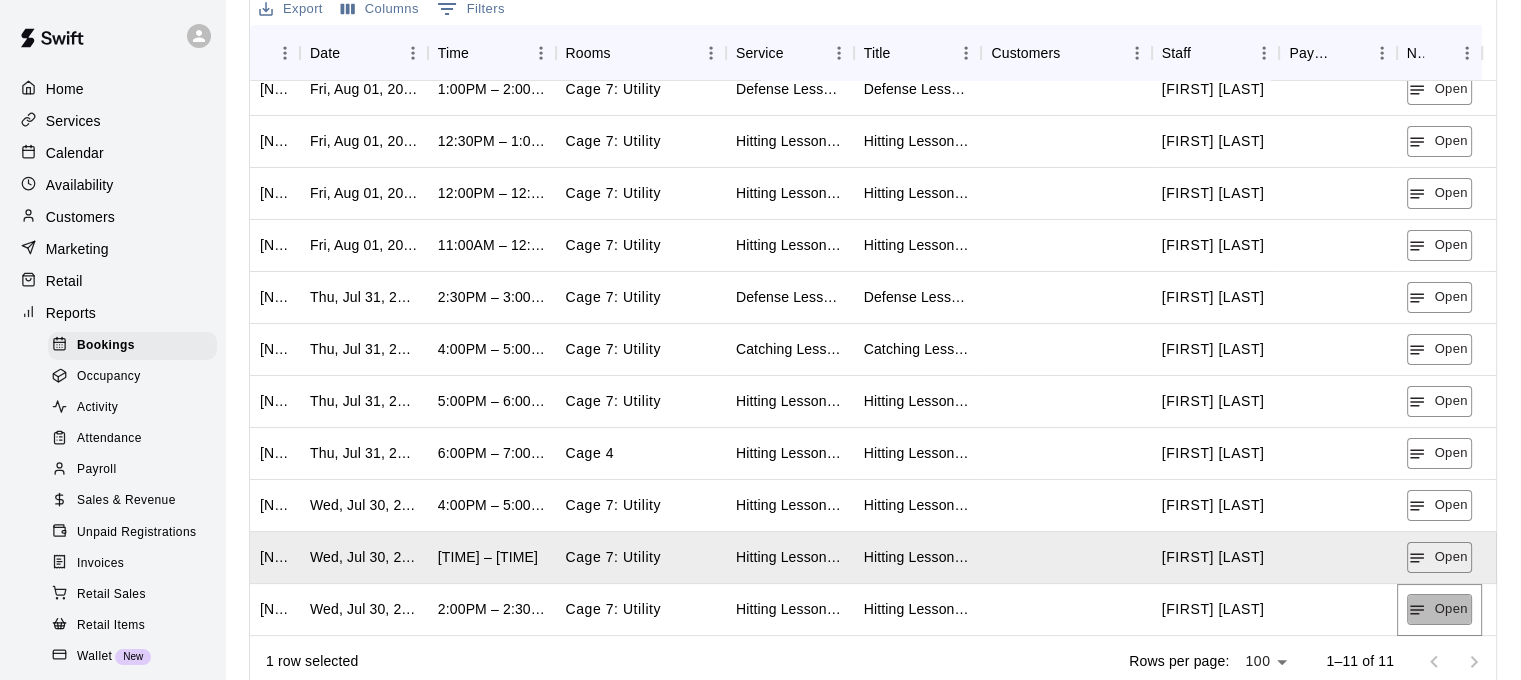 click 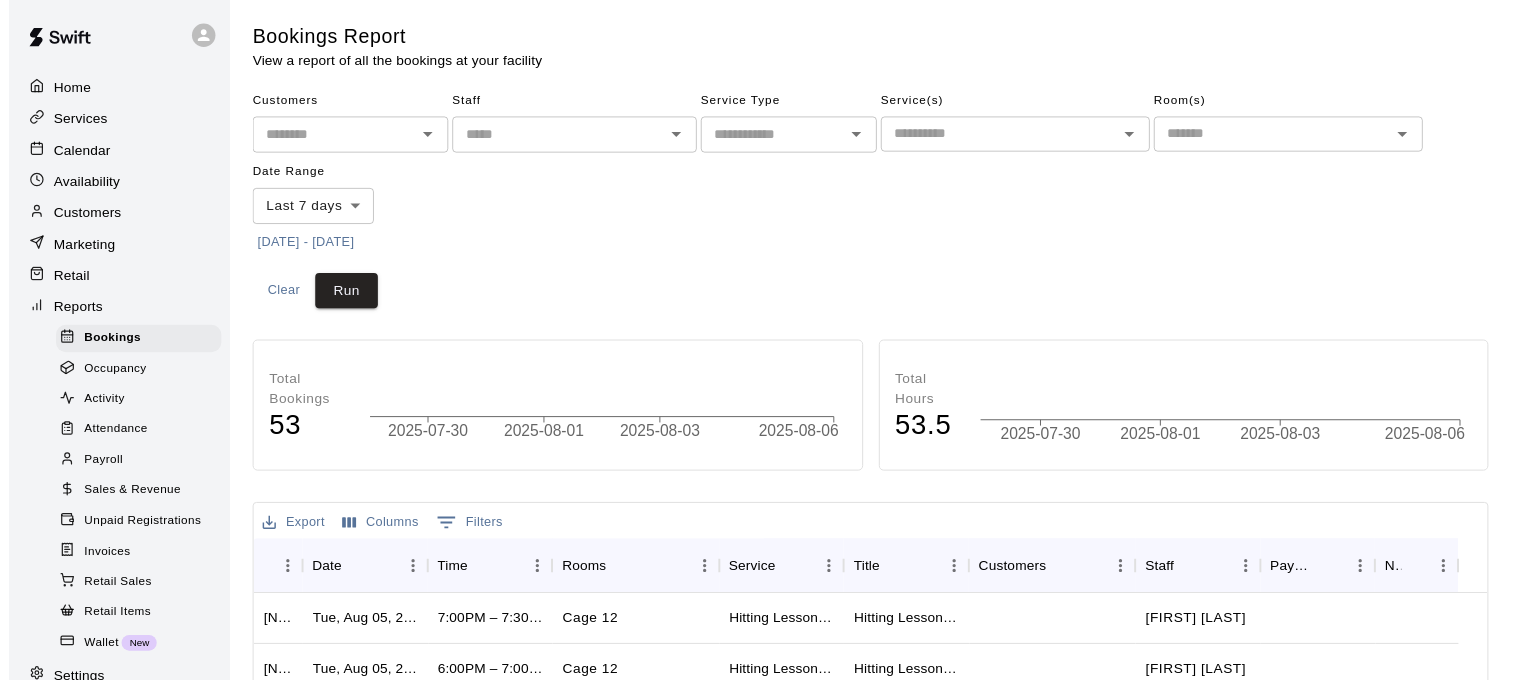 scroll, scrollTop: 0, scrollLeft: 0, axis: both 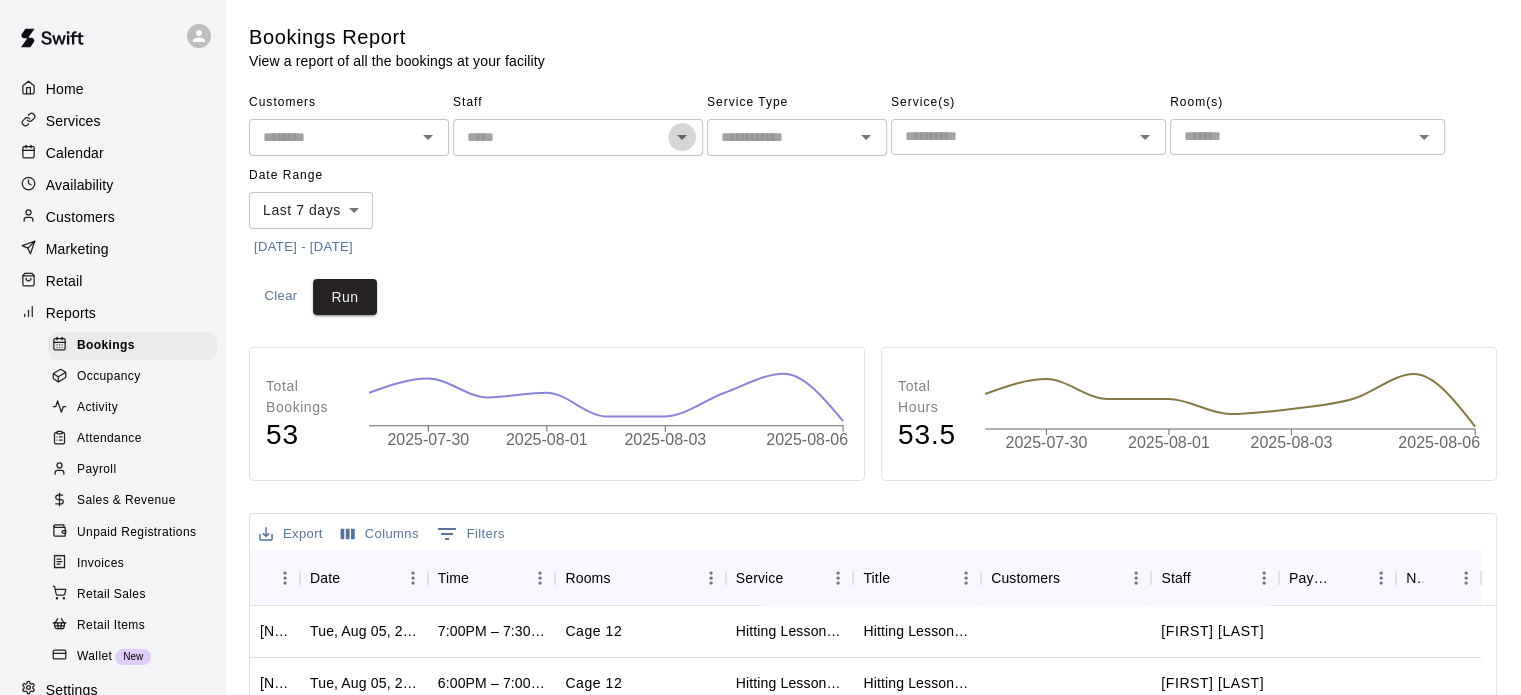 click 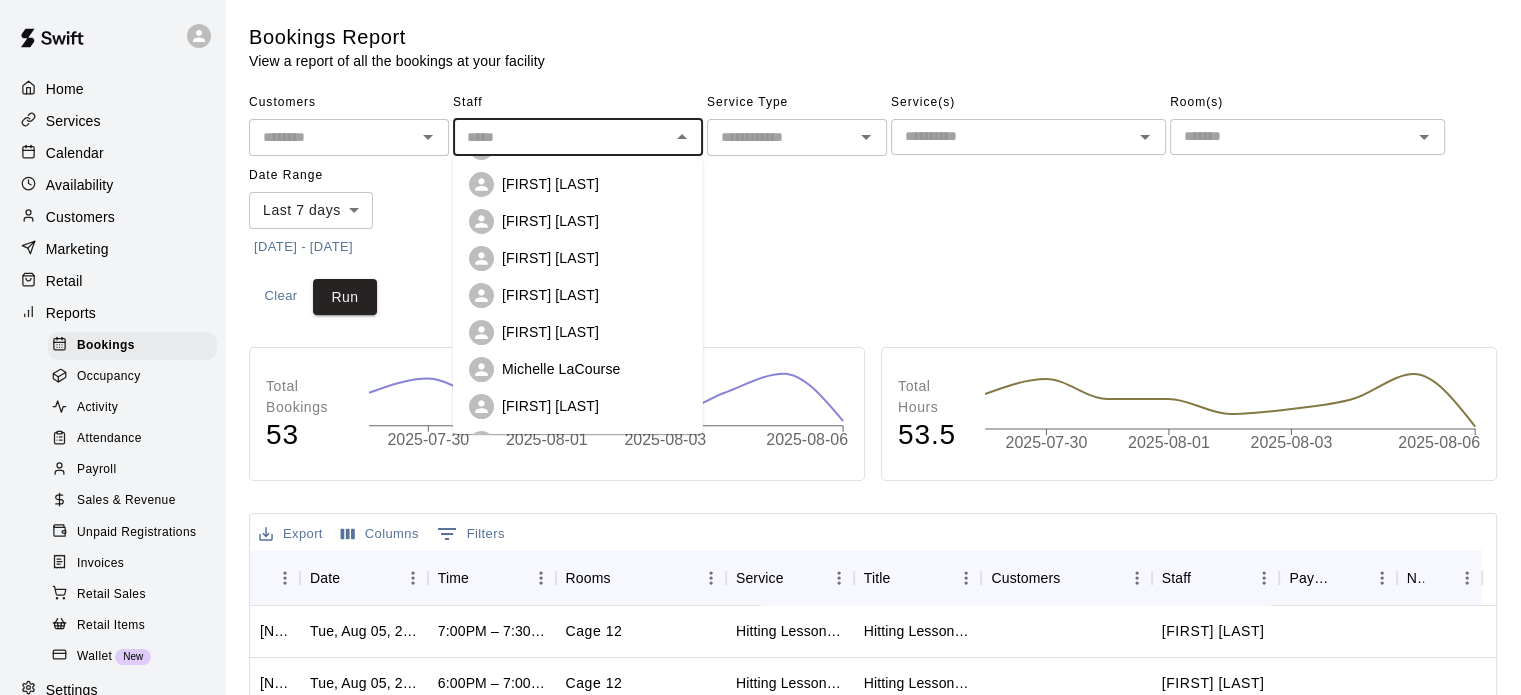 scroll, scrollTop: 184, scrollLeft: 0, axis: vertical 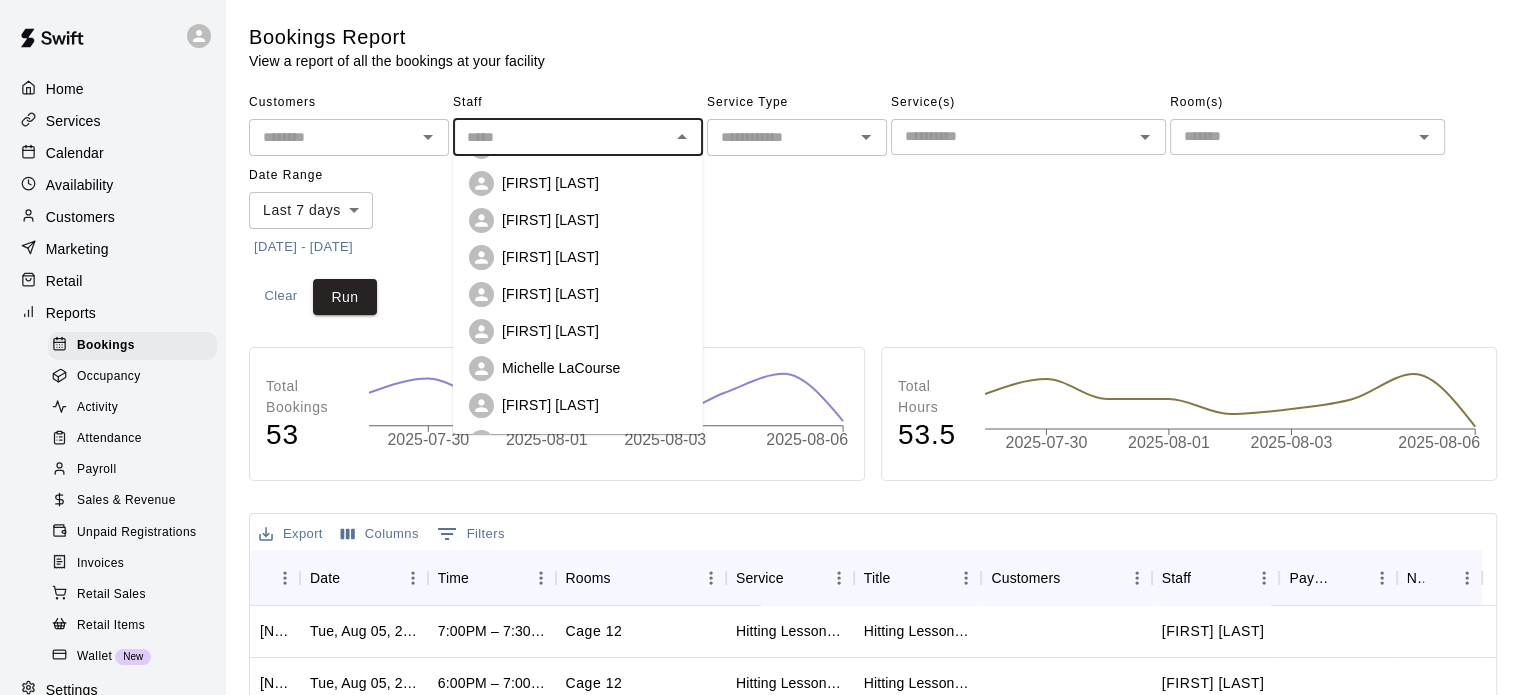click on "Michelle LaCourse" at bounding box center (561, 368) 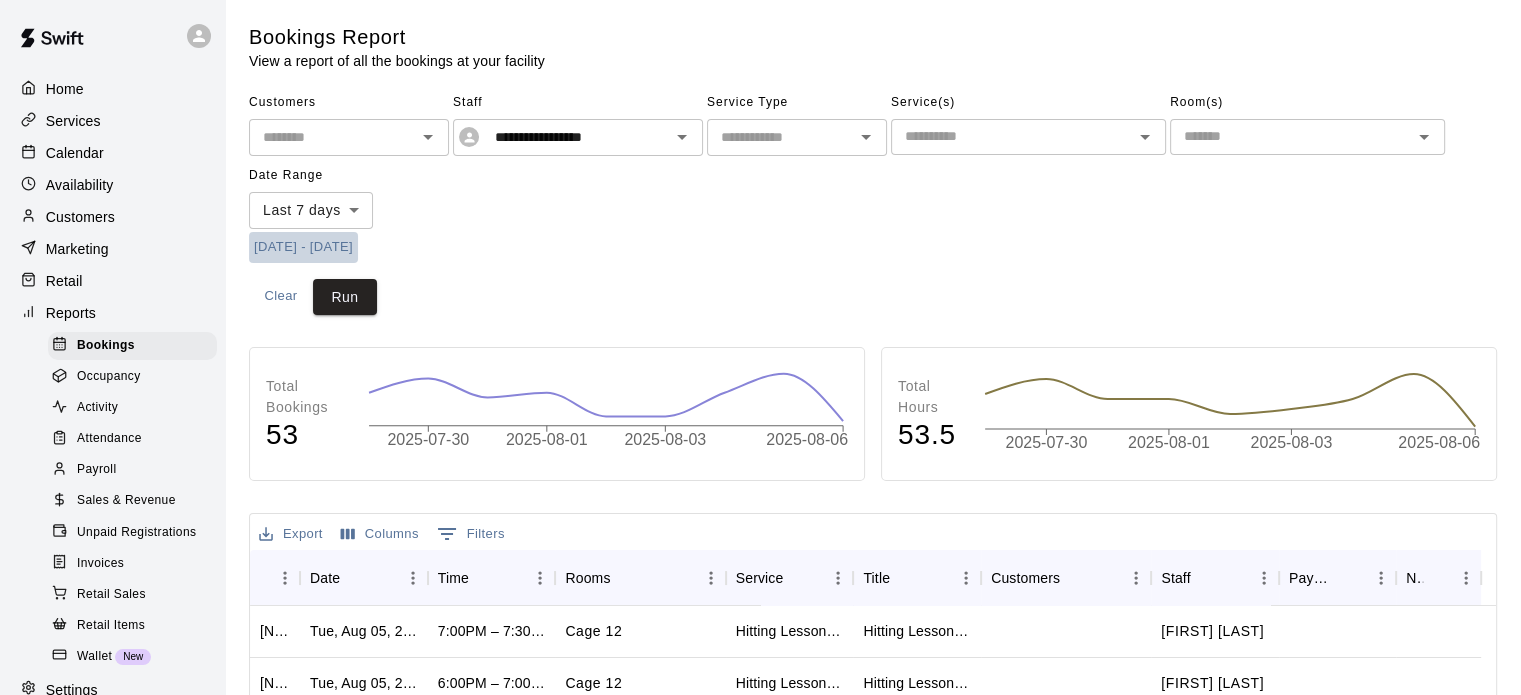 click on "[DATE] - [DATE]" at bounding box center (303, 247) 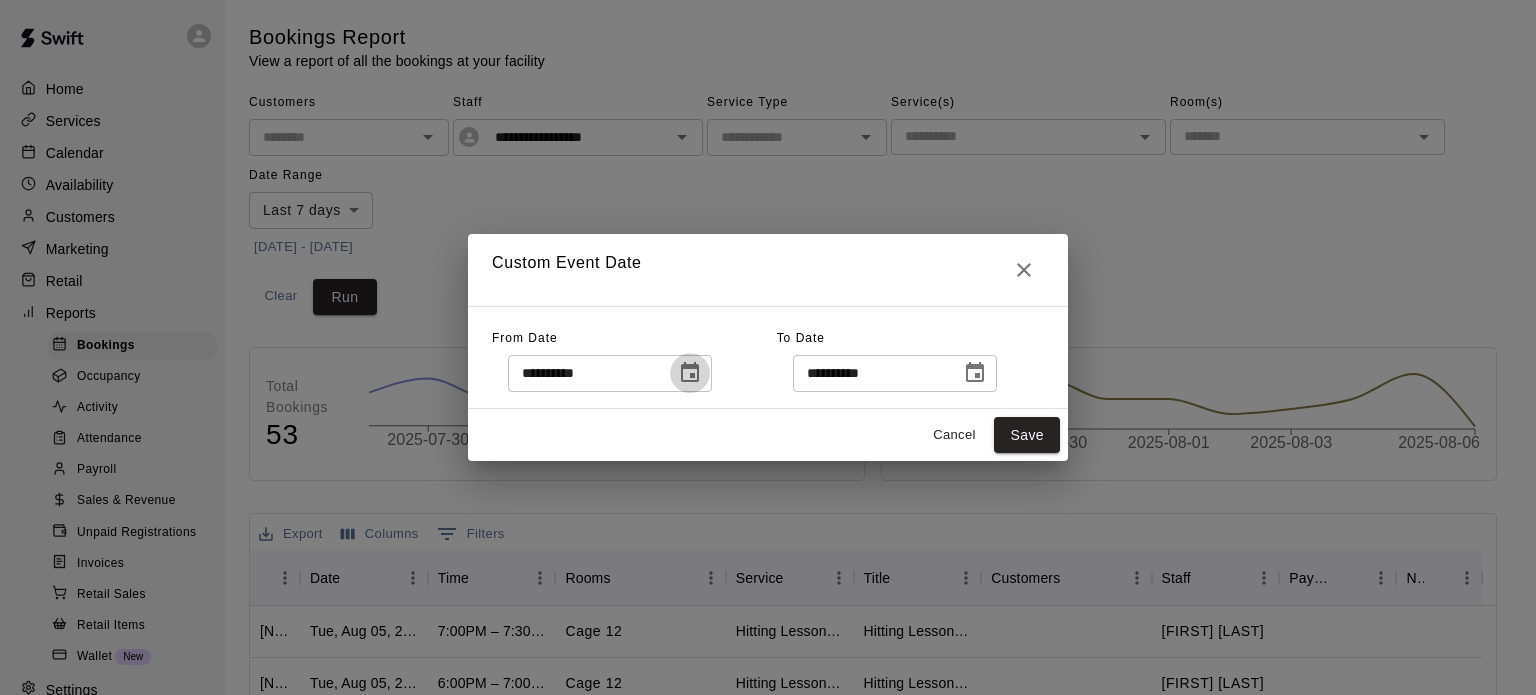 click 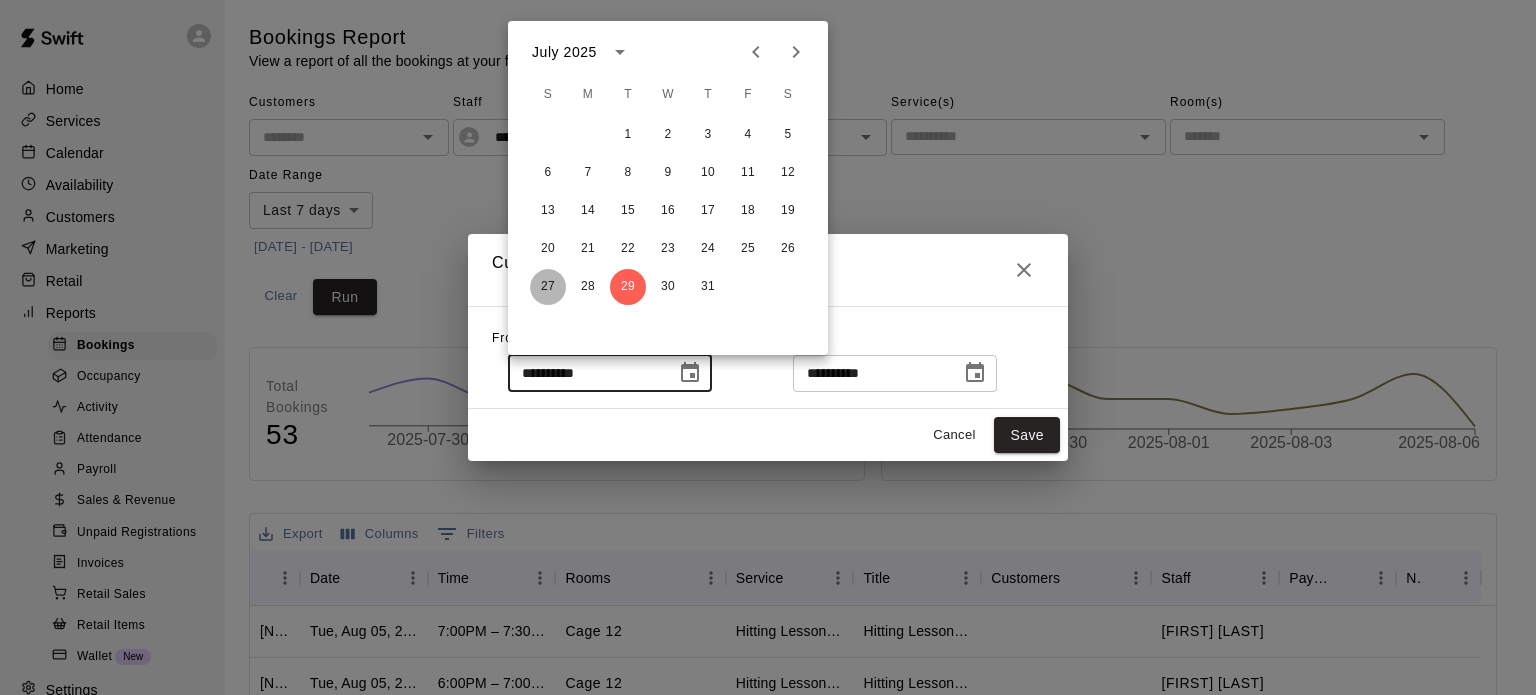click on "27" at bounding box center [548, 287] 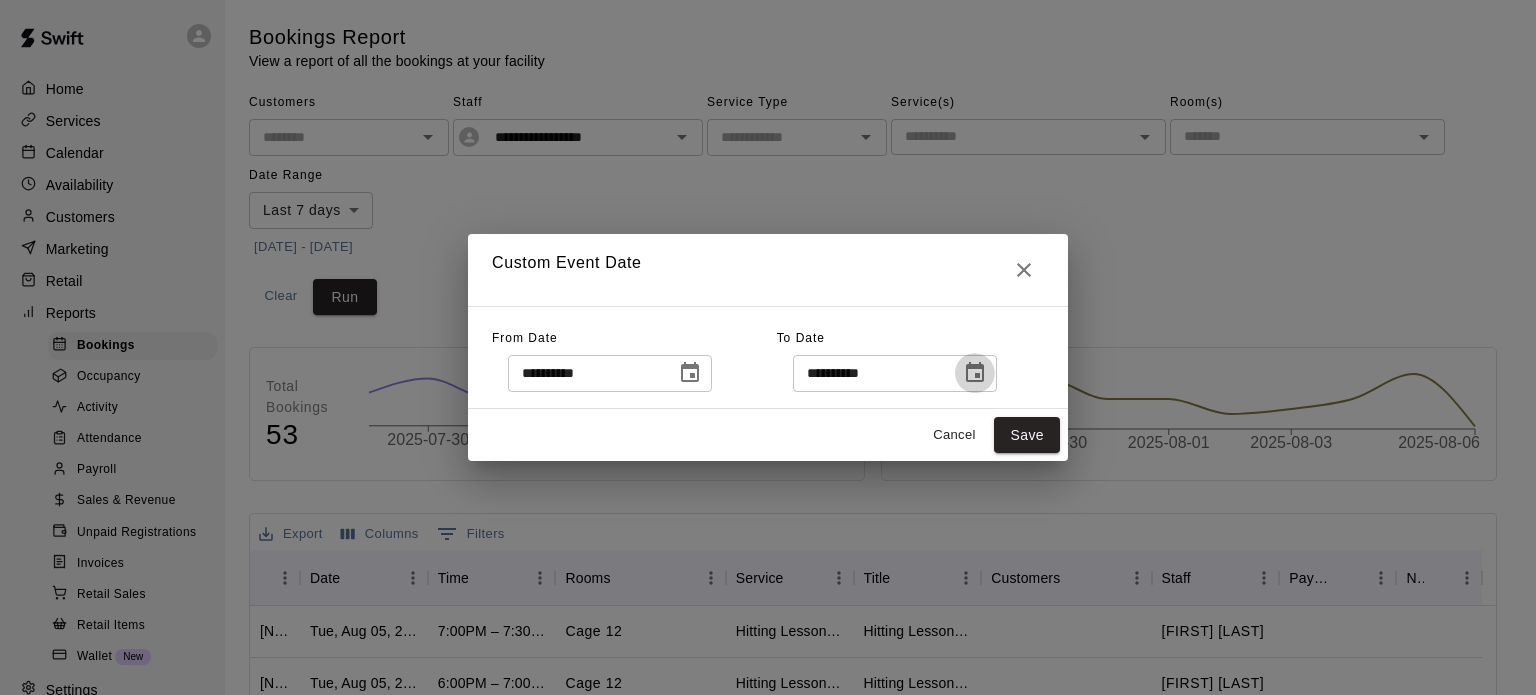 click 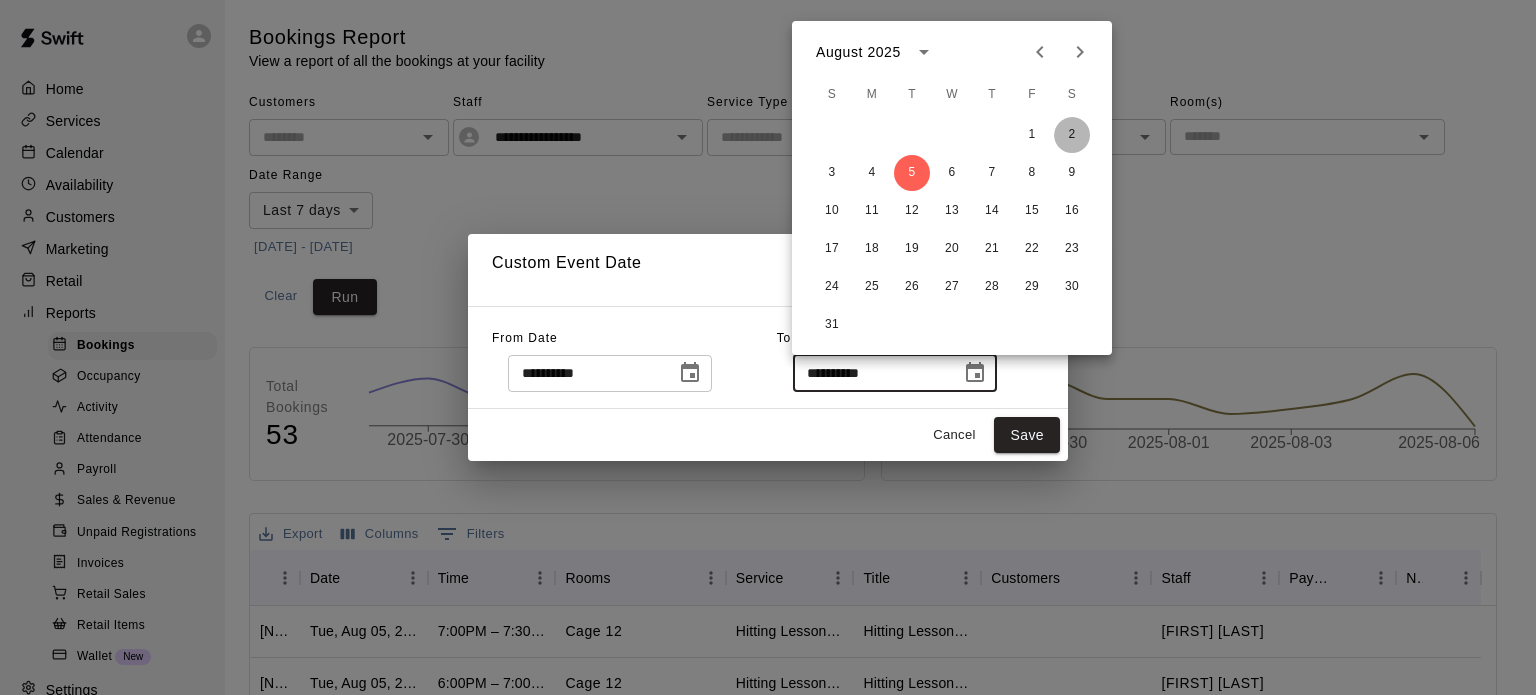 click on "2" at bounding box center [1072, 135] 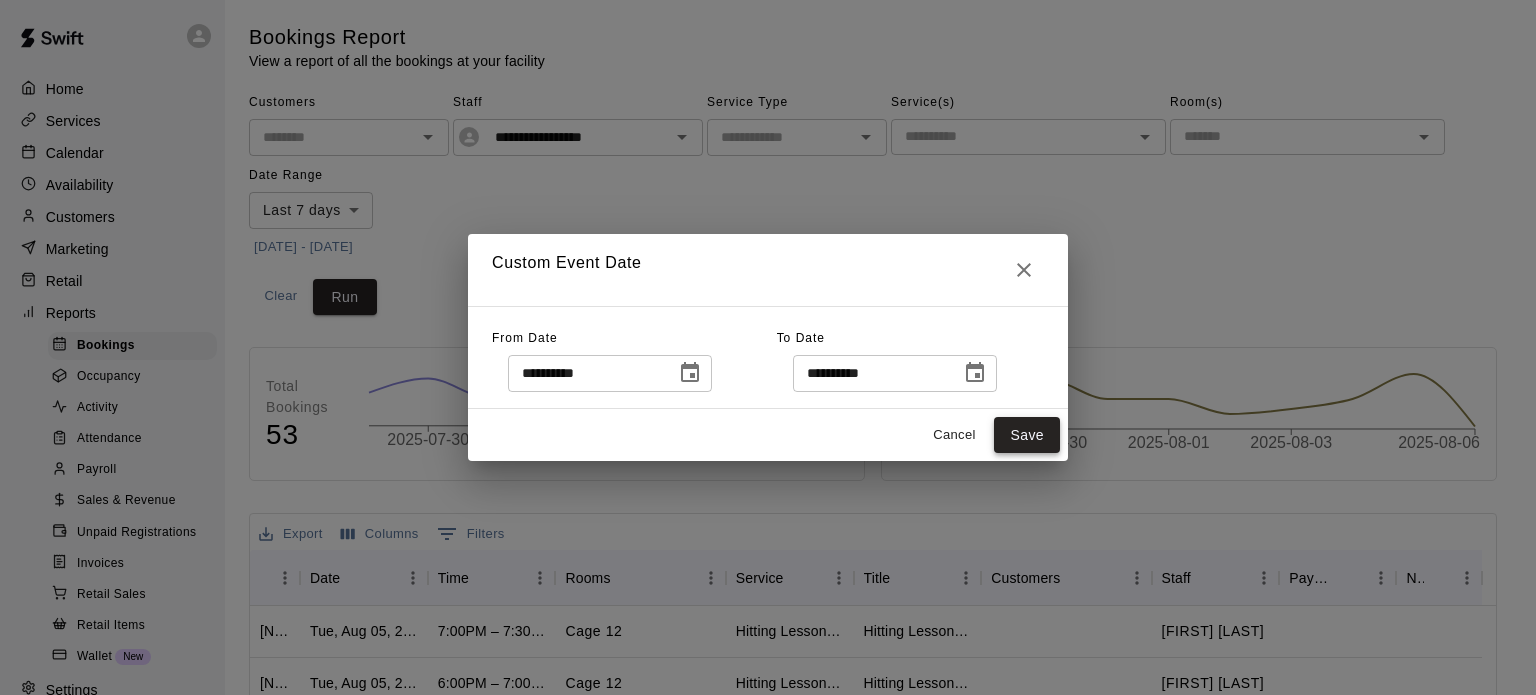 click on "Save" at bounding box center [1027, 435] 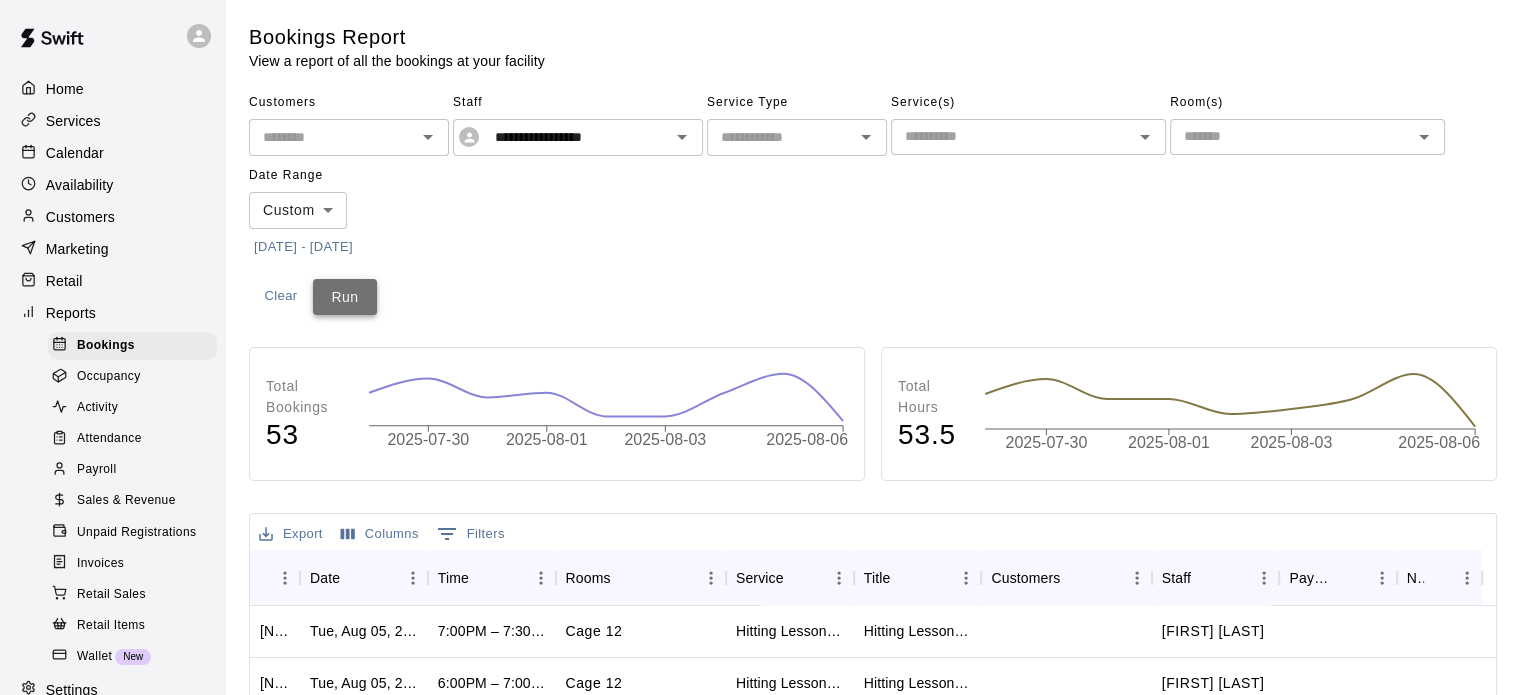 click on "Run" at bounding box center [345, 297] 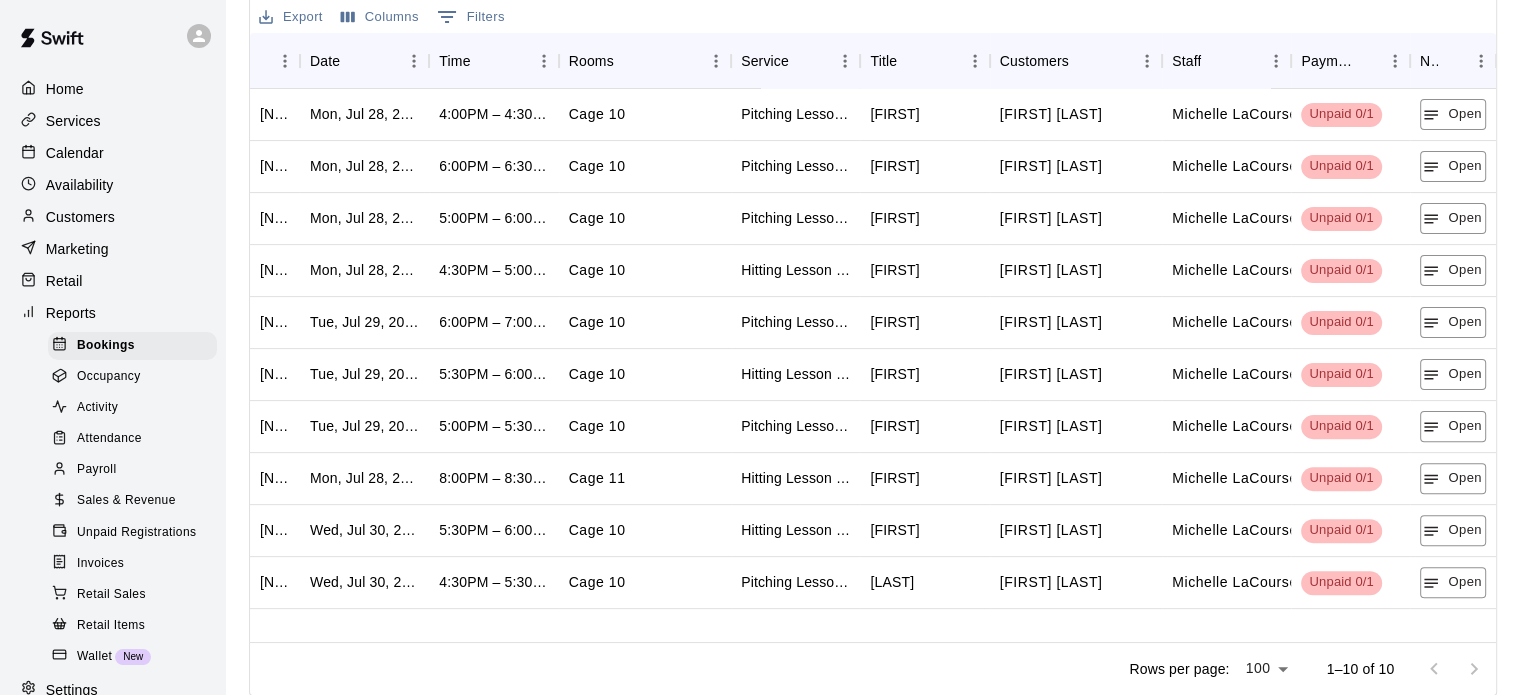 scroll, scrollTop: 516, scrollLeft: 0, axis: vertical 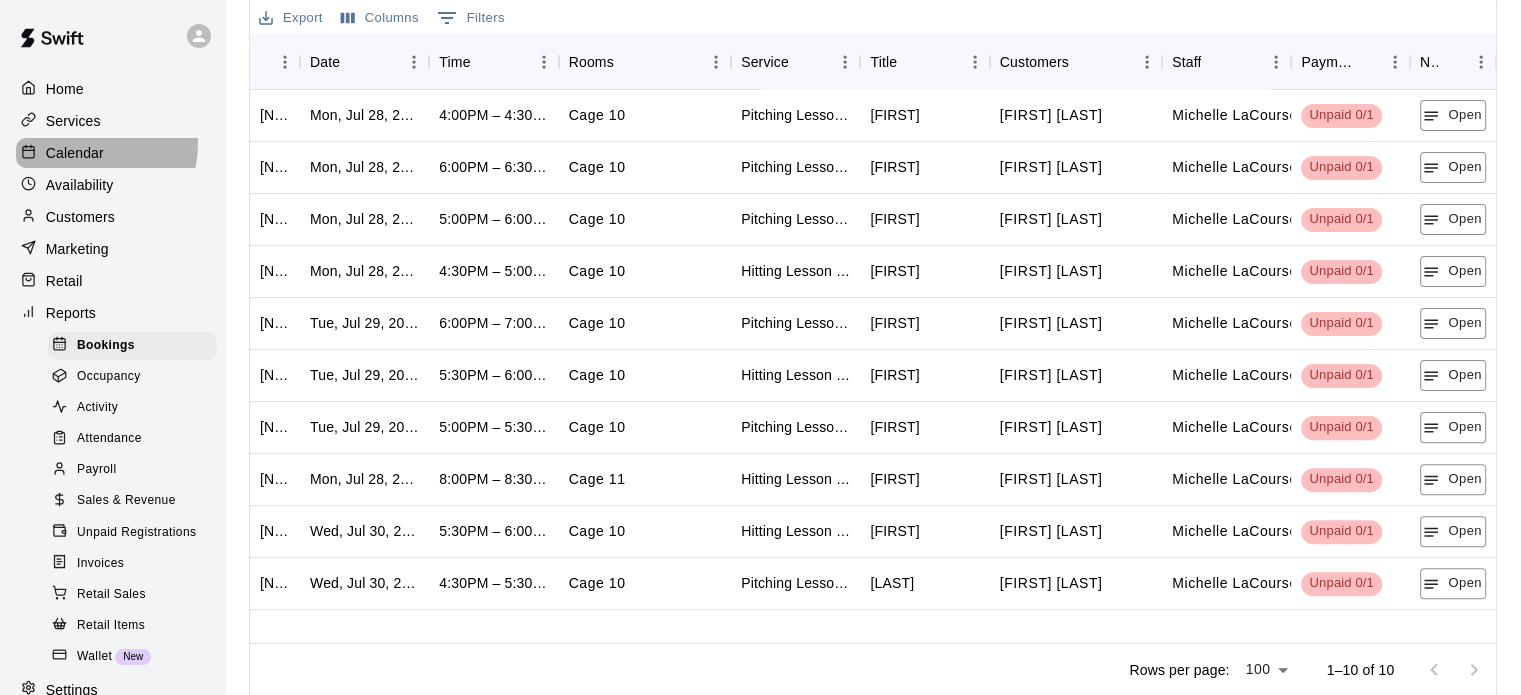 click on "Calendar" at bounding box center (112, 153) 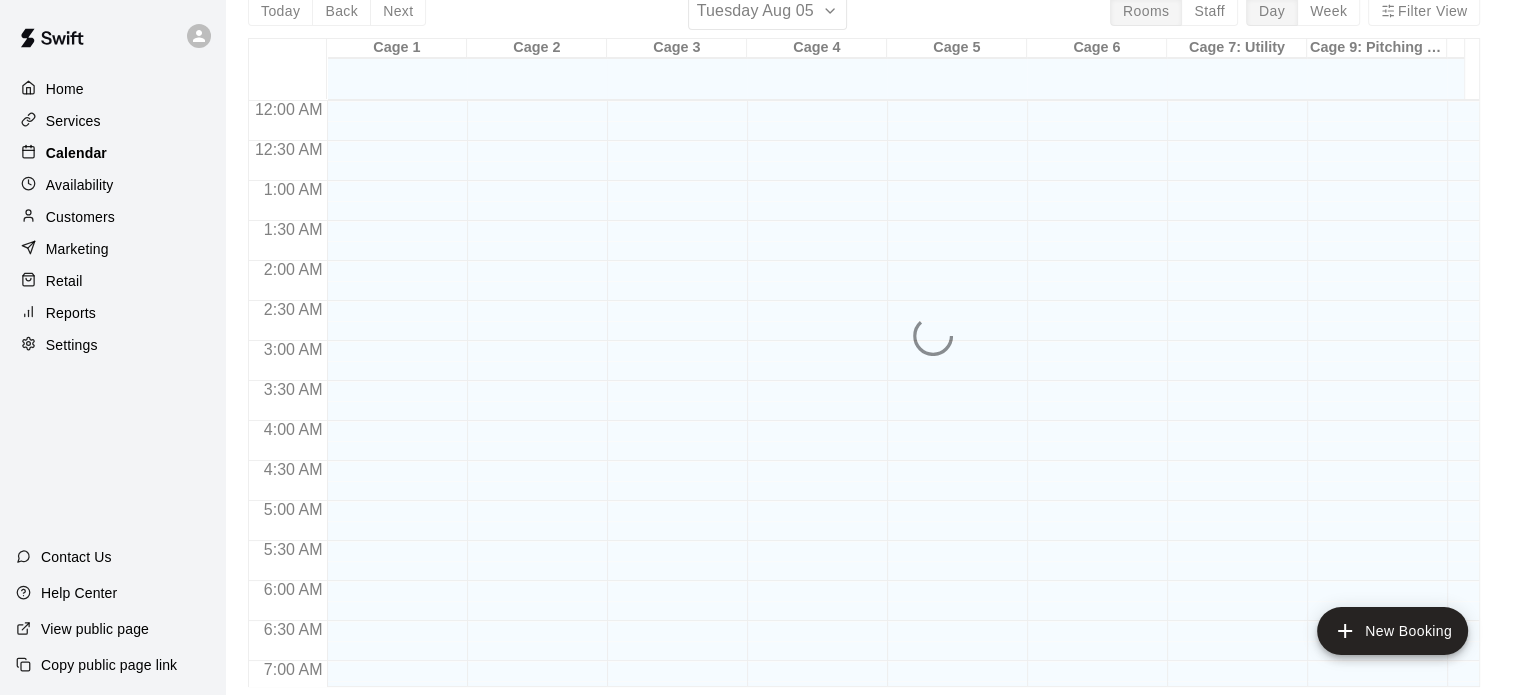 scroll, scrollTop: 0, scrollLeft: 0, axis: both 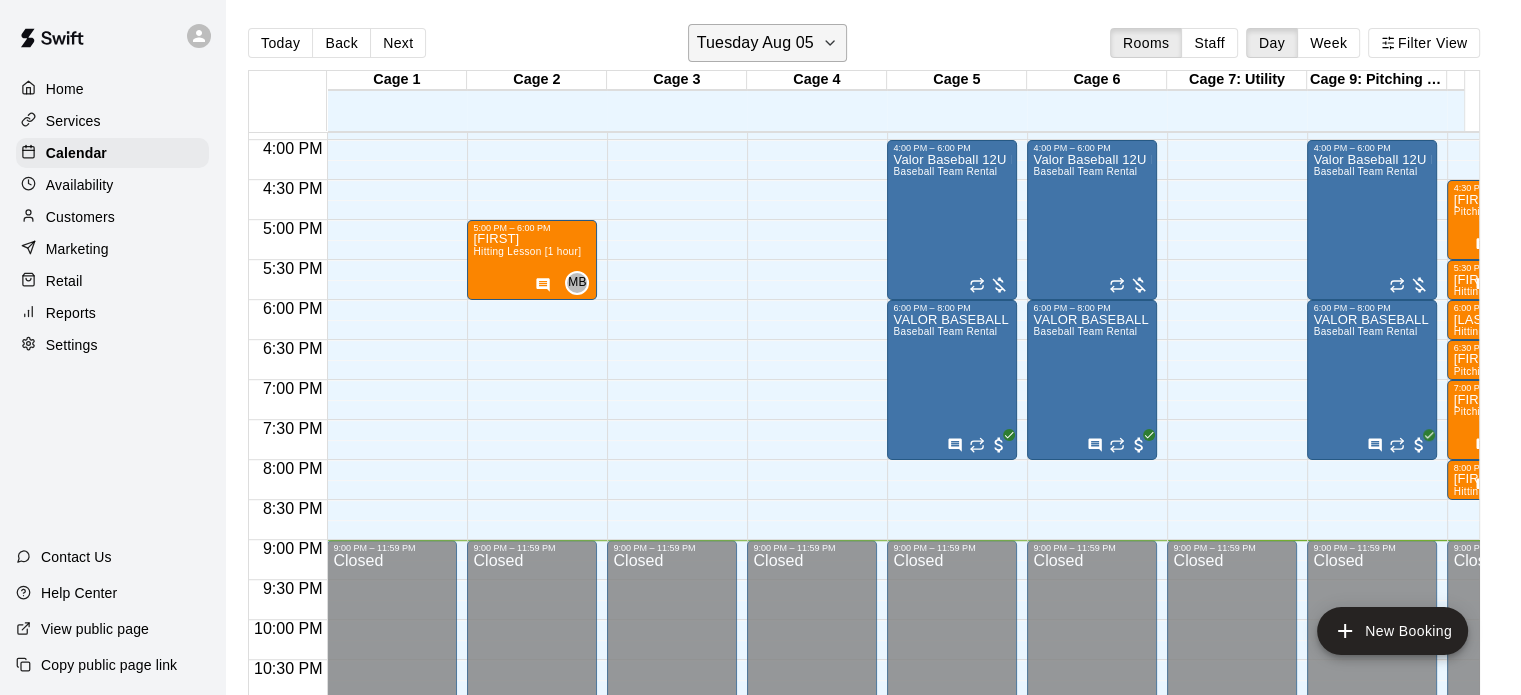 click on "Tuesday Aug 05" at bounding box center [767, 43] 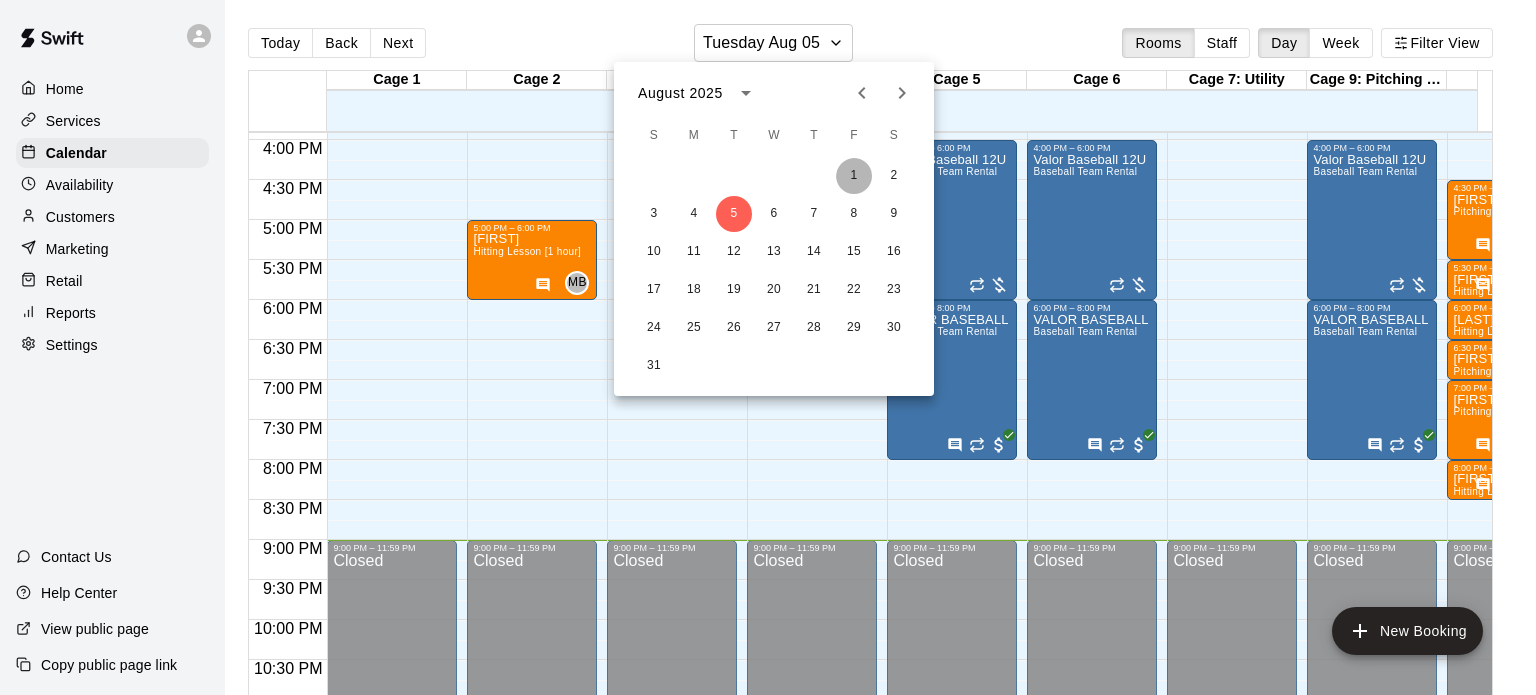 click on "1" at bounding box center (854, 176) 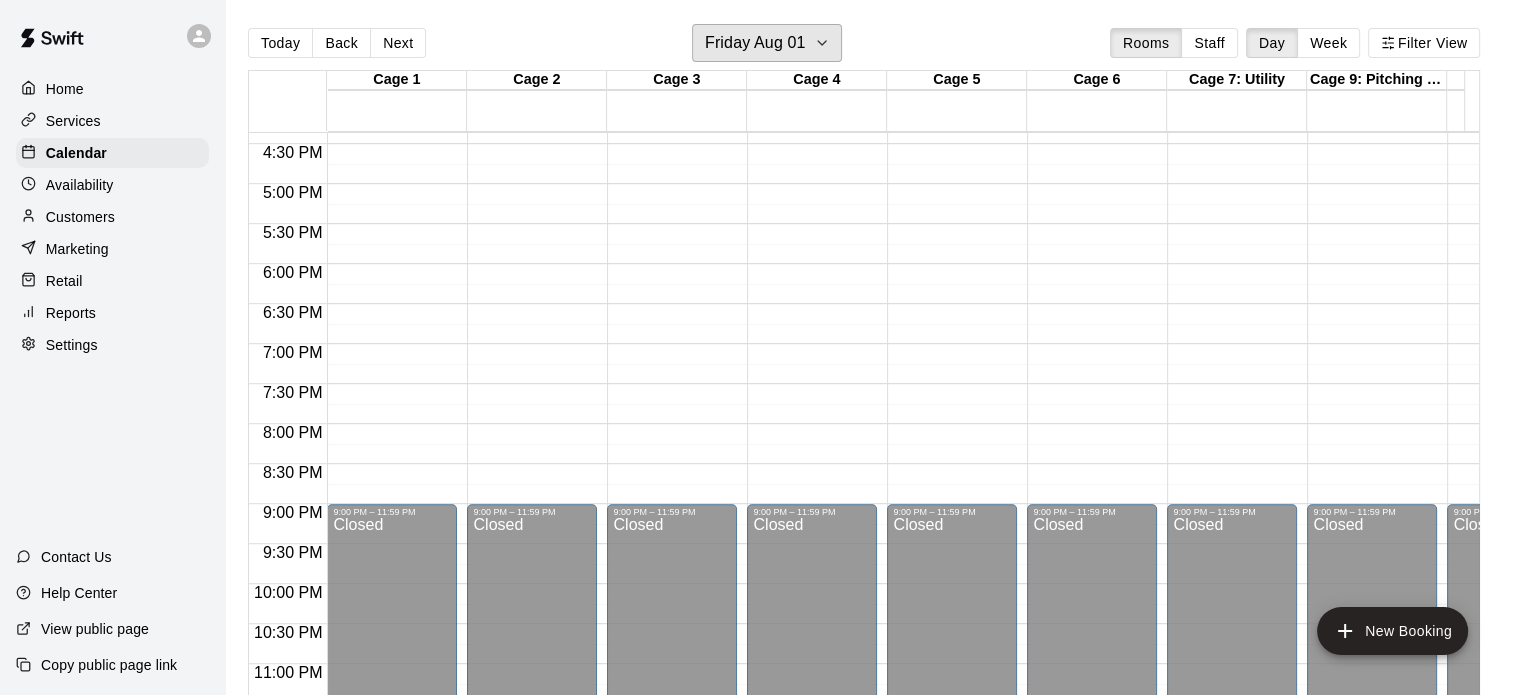 scroll, scrollTop: 1349, scrollLeft: 0, axis: vertical 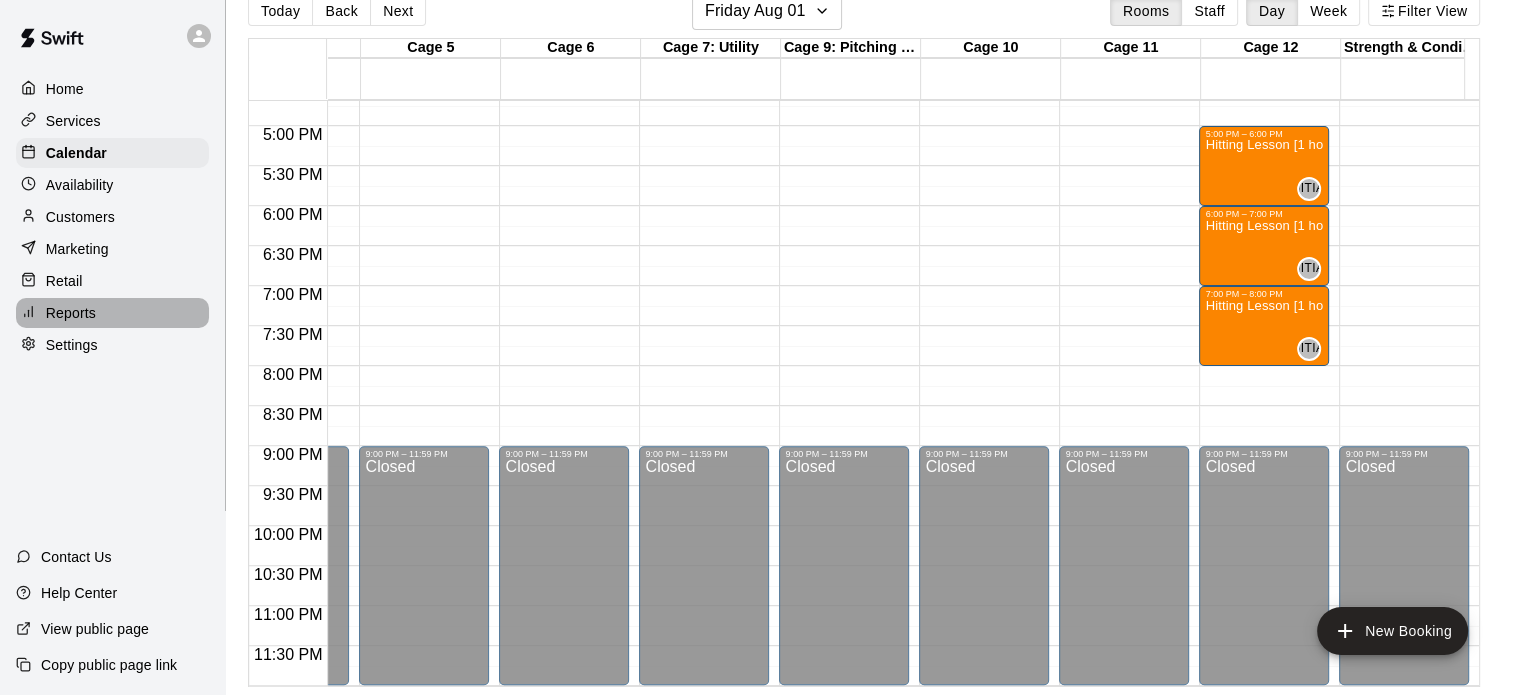 click on "Reports" at bounding box center [71, 313] 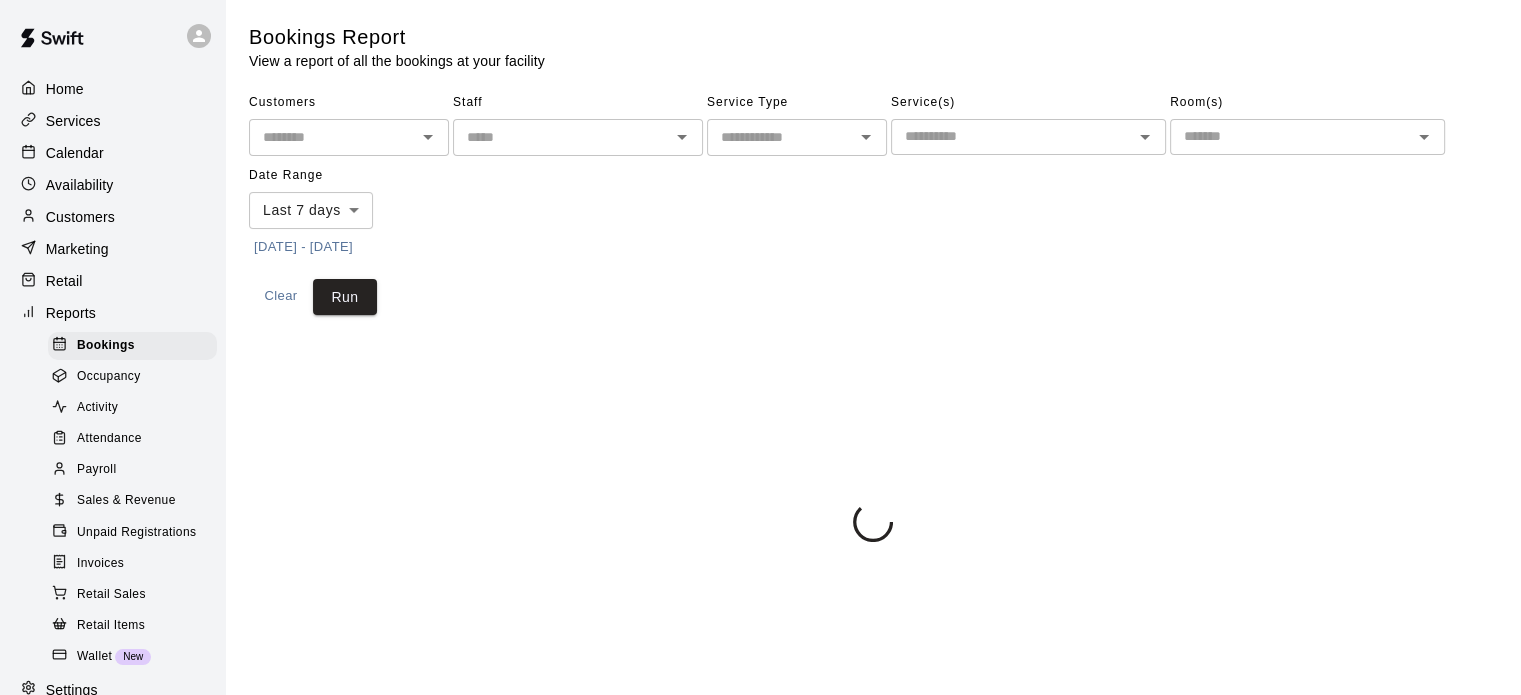 scroll, scrollTop: 0, scrollLeft: 0, axis: both 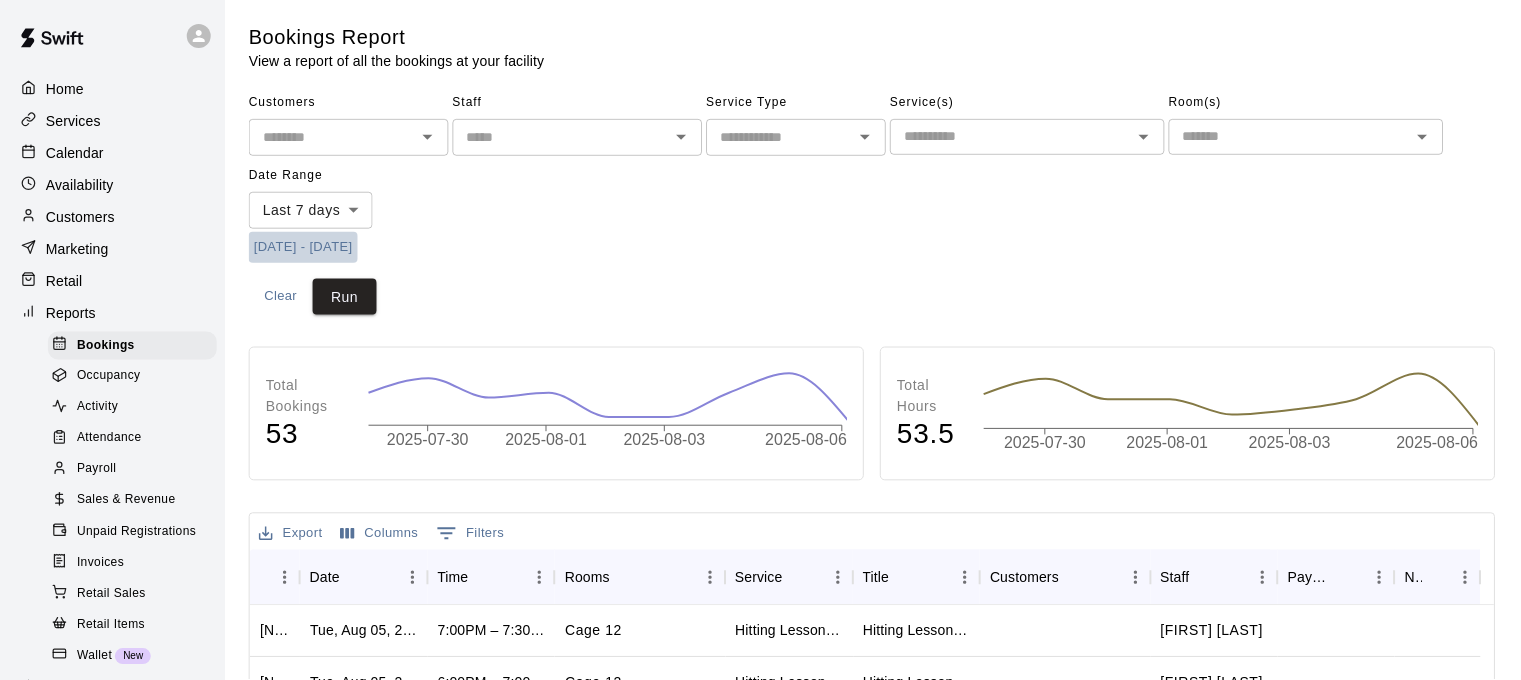 click on "[DATE] - [DATE]" at bounding box center (303, 247) 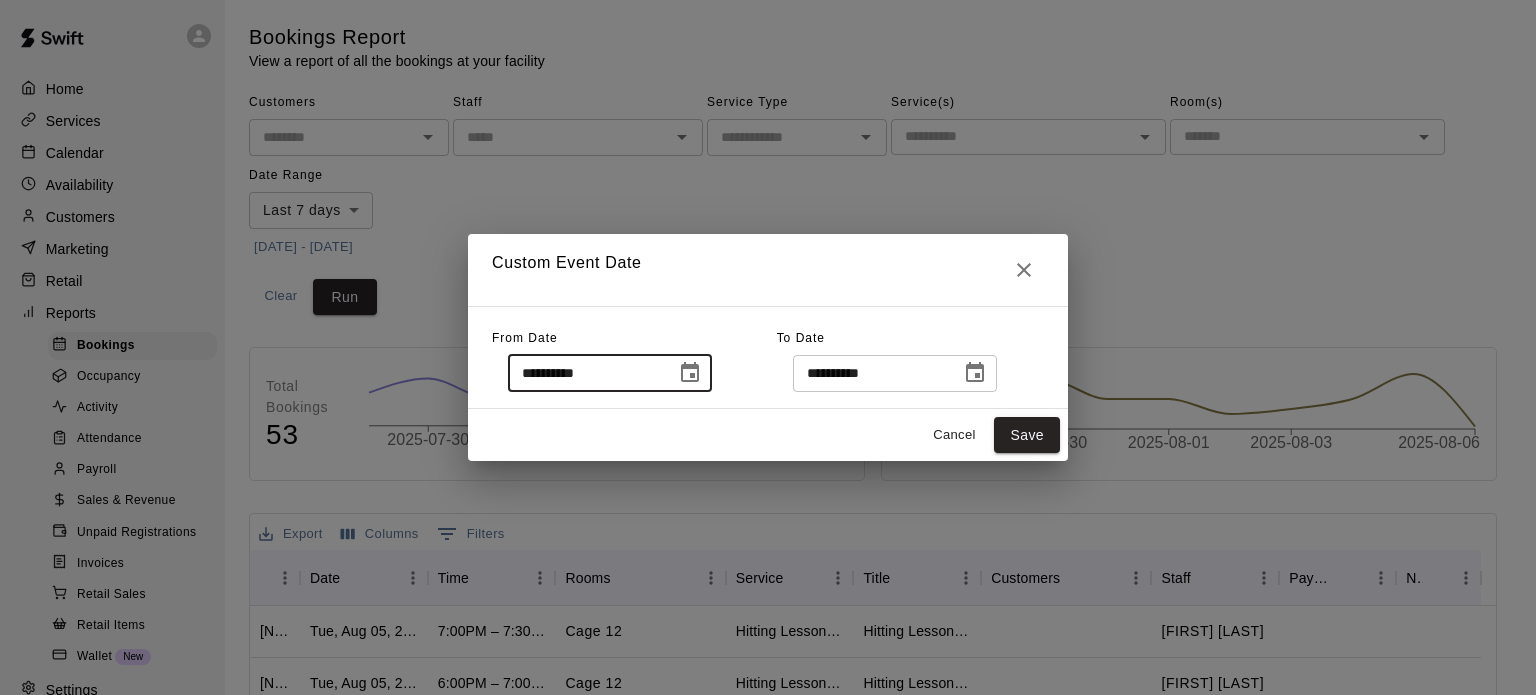 click on "**********" at bounding box center [585, 373] 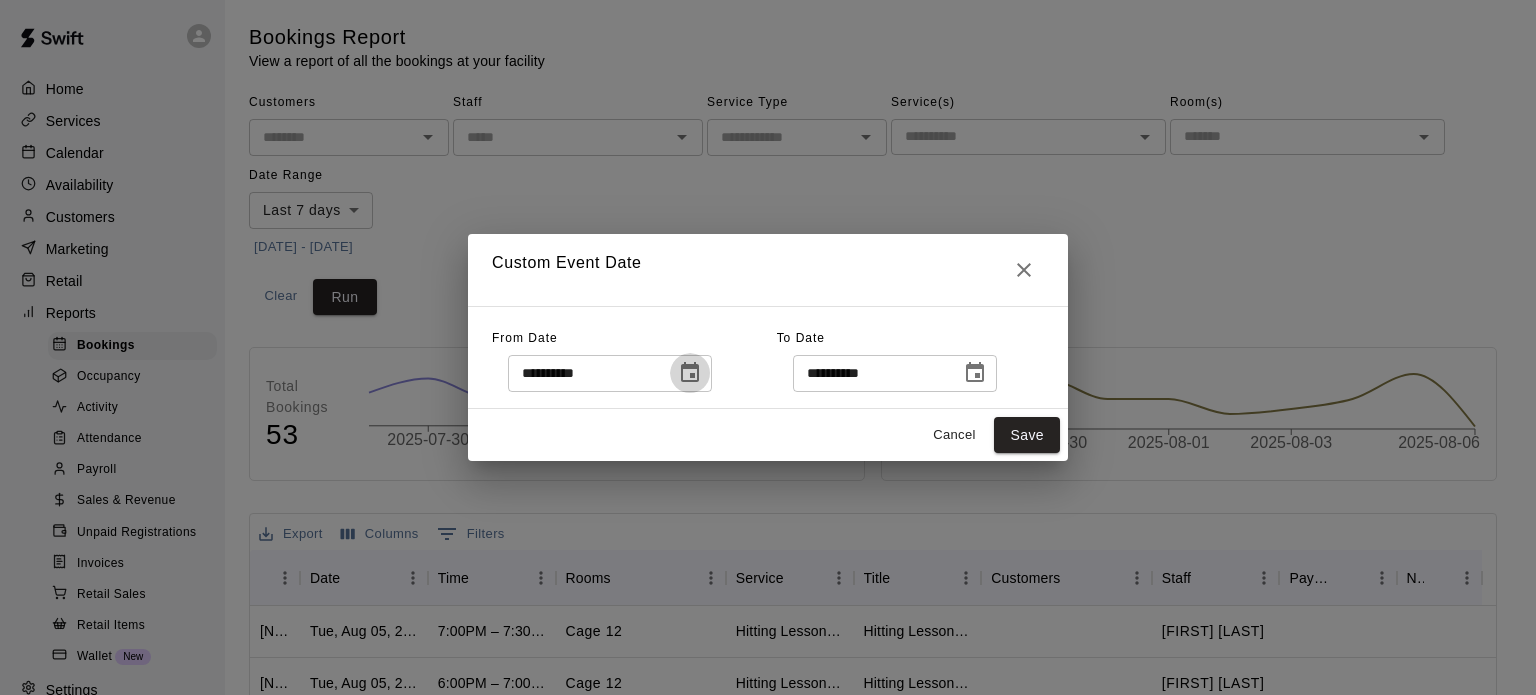 click at bounding box center (690, 373) 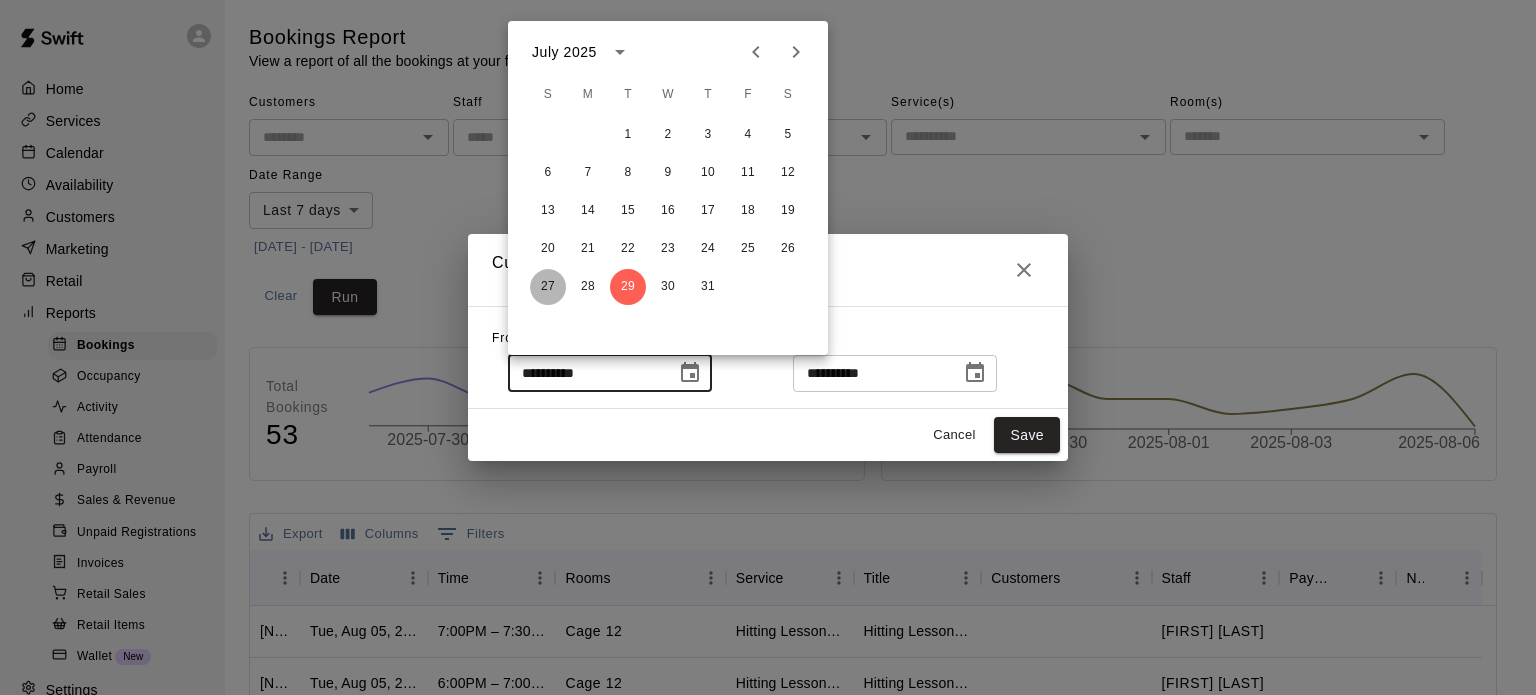 click on "27" at bounding box center (548, 287) 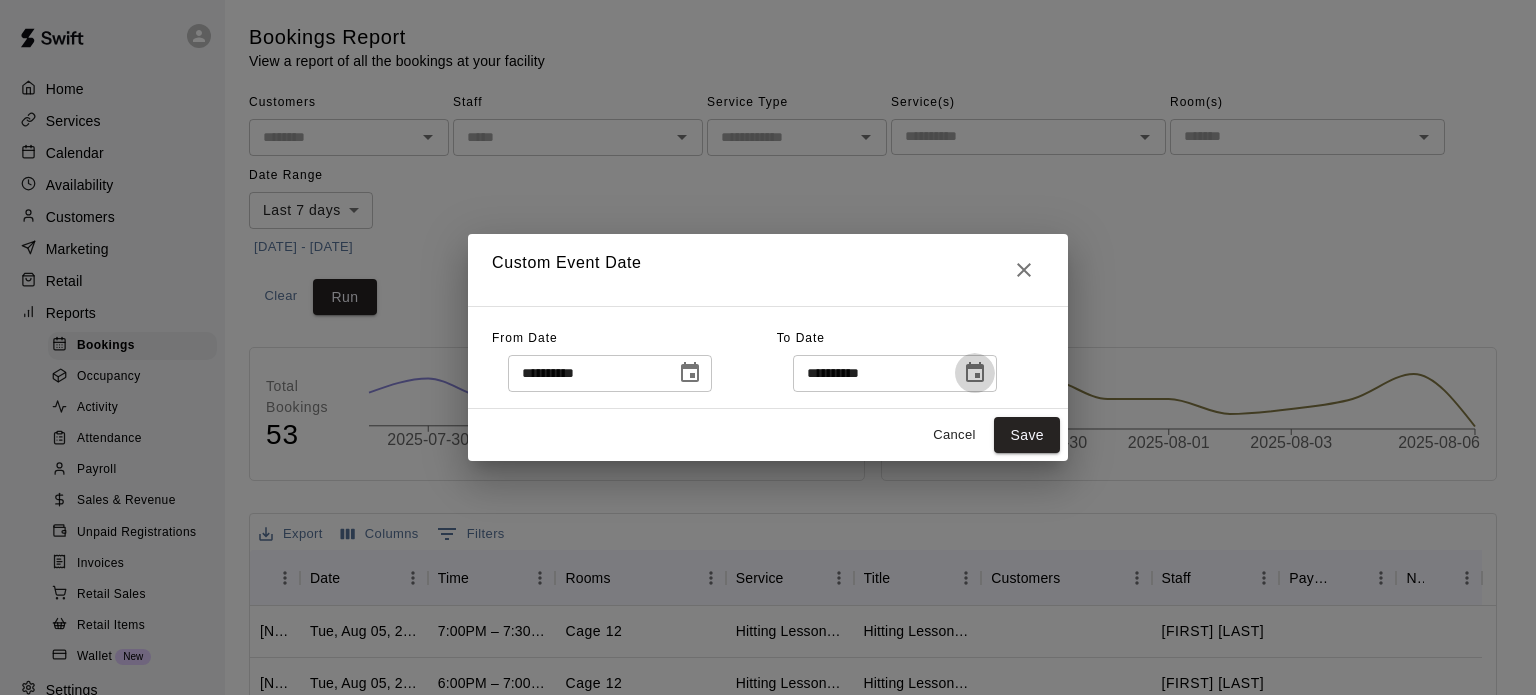 click 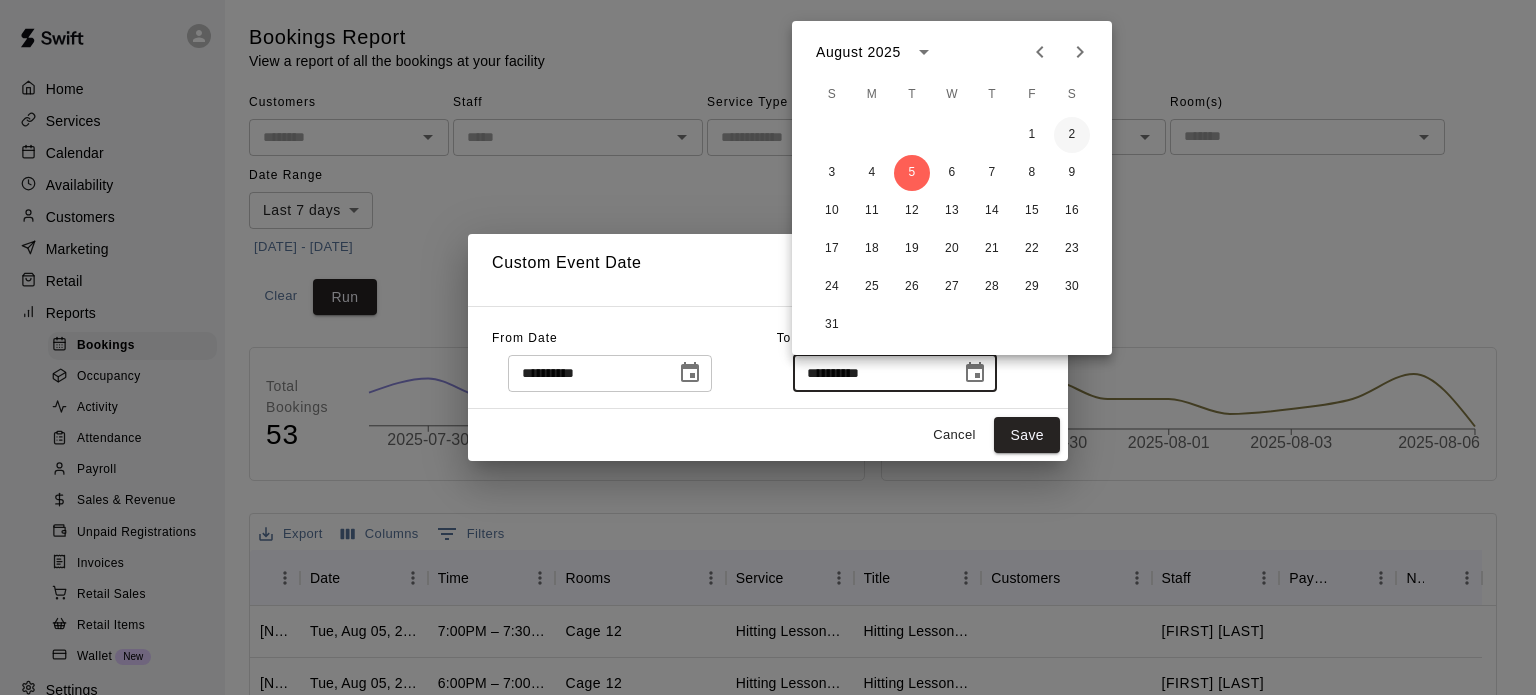 click on "2" at bounding box center (1072, 135) 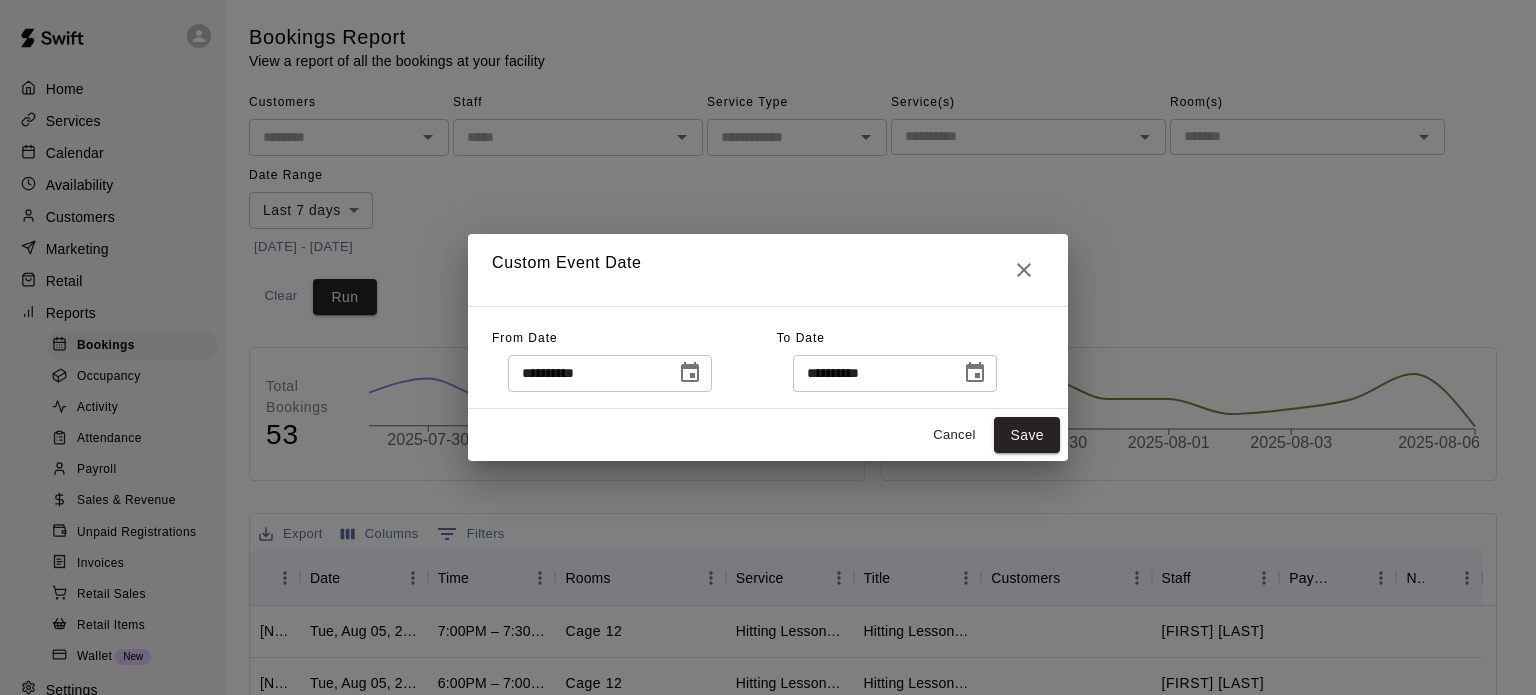 type on "**********" 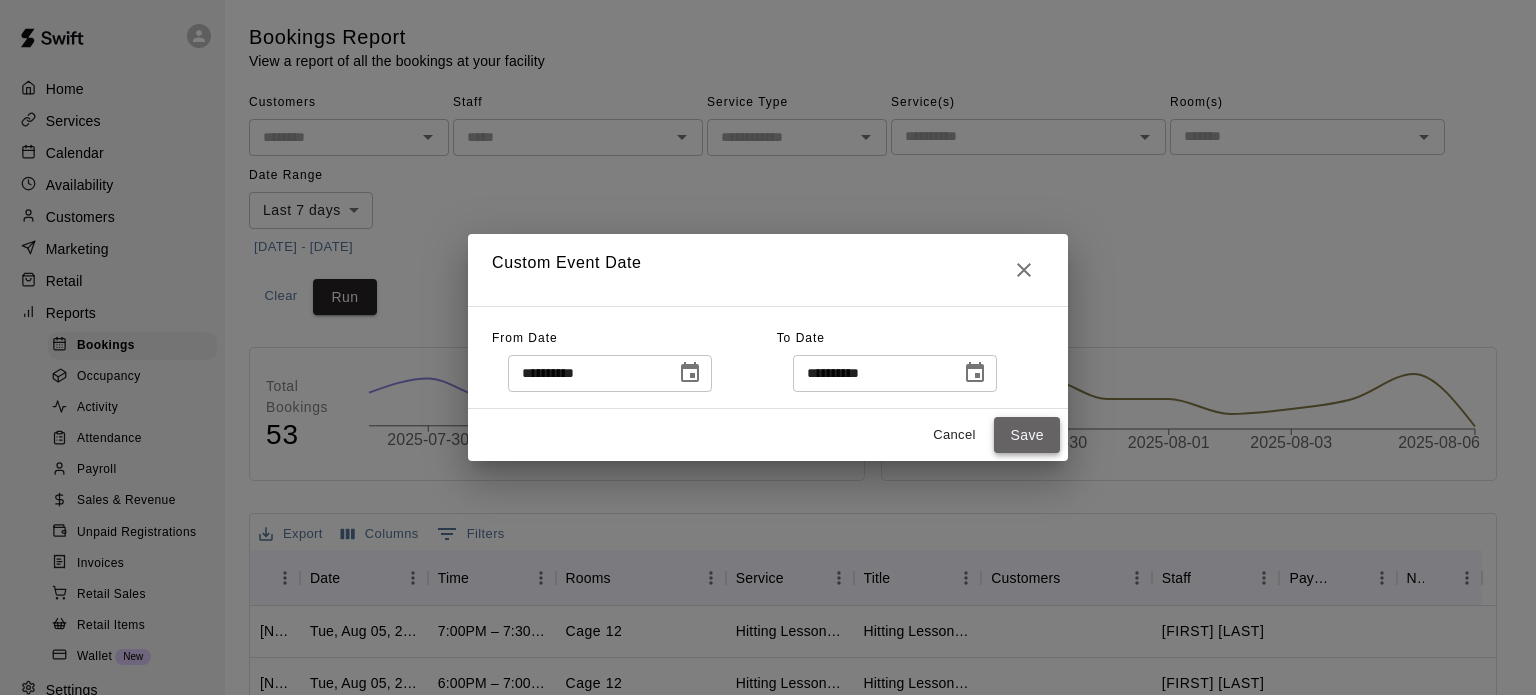 click on "Save" at bounding box center (1027, 435) 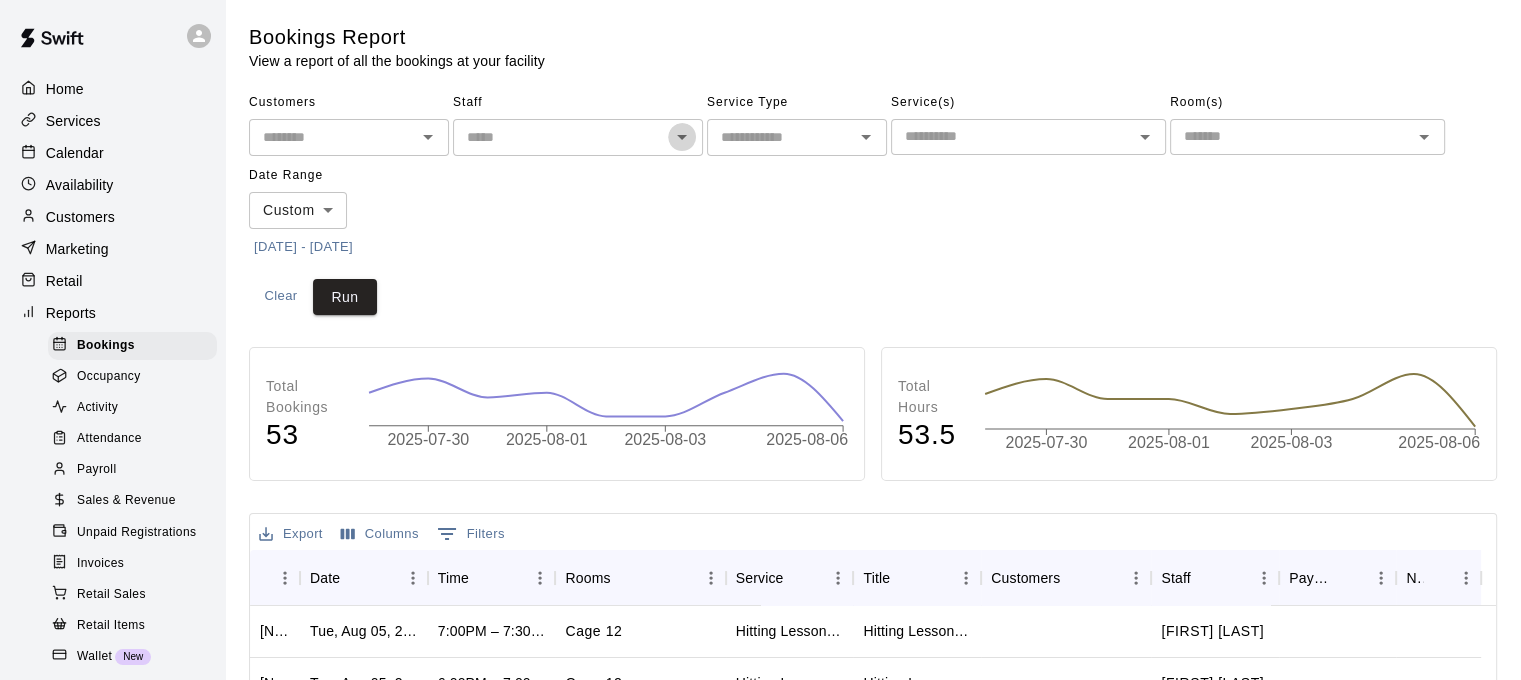 click 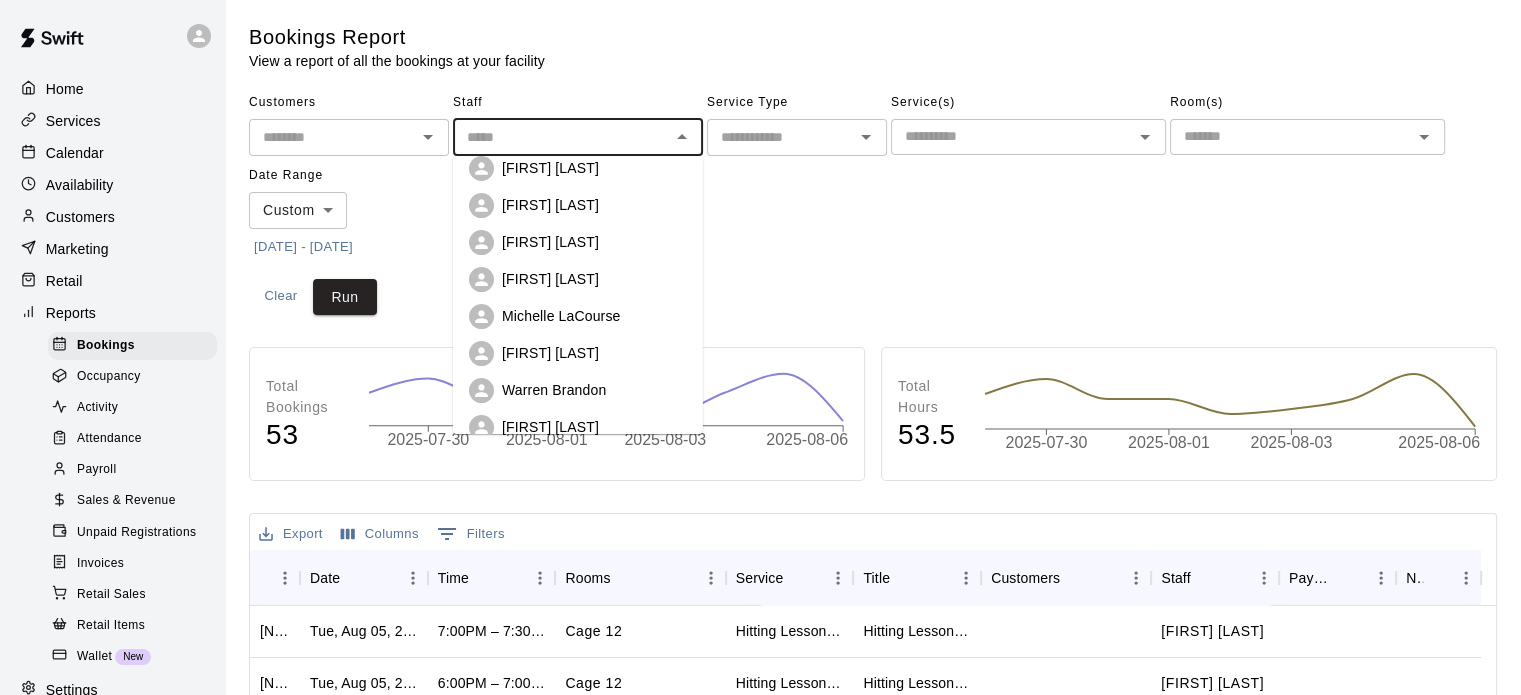 scroll, scrollTop: 238, scrollLeft: 0, axis: vertical 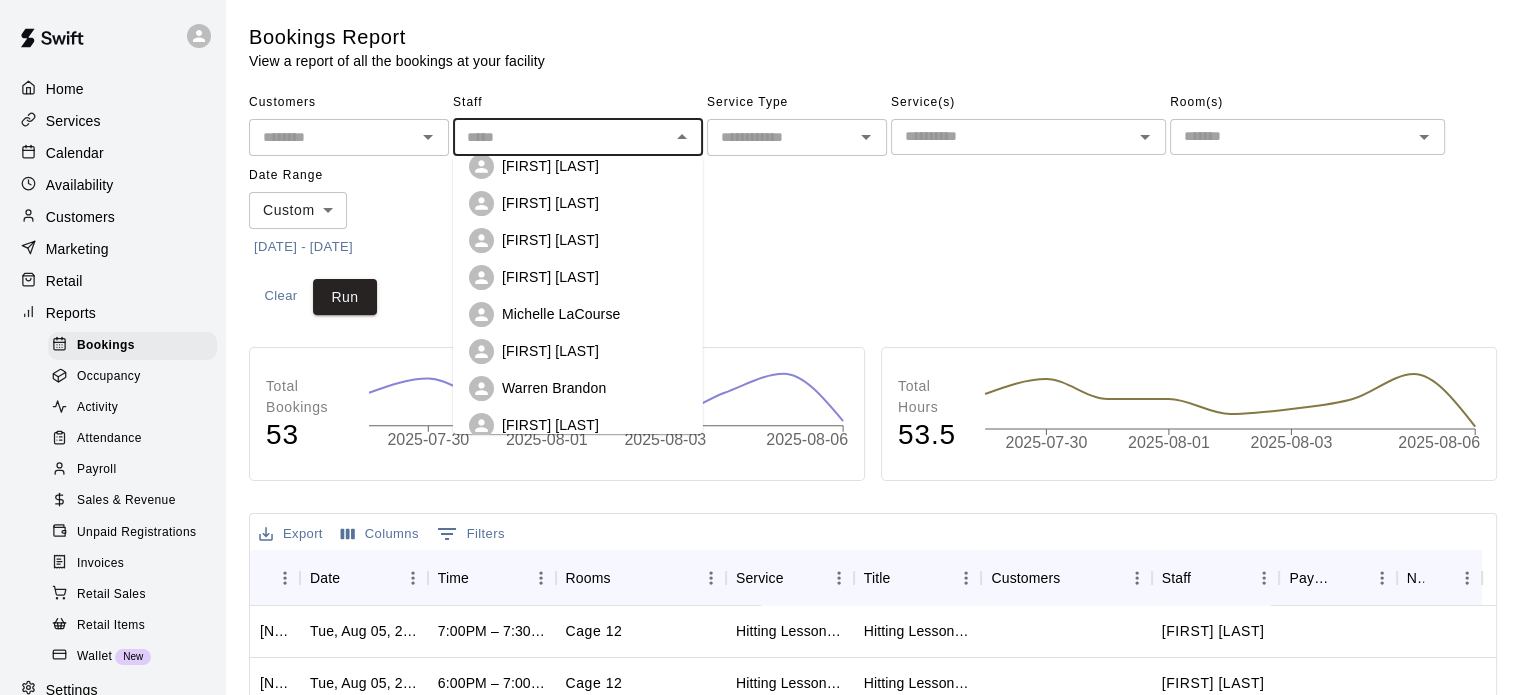 click on "Michelle LaCourse" at bounding box center (561, 314) 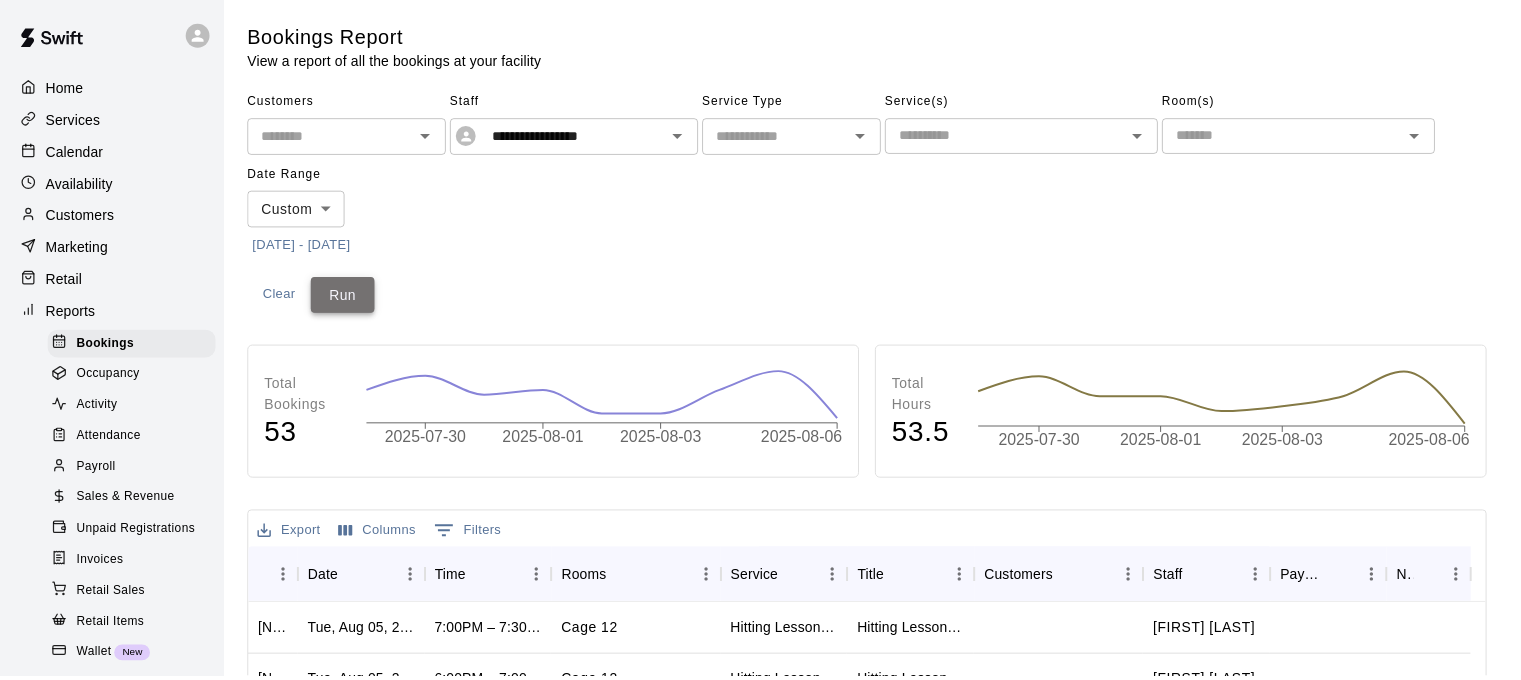 click on "Run" at bounding box center [345, 297] 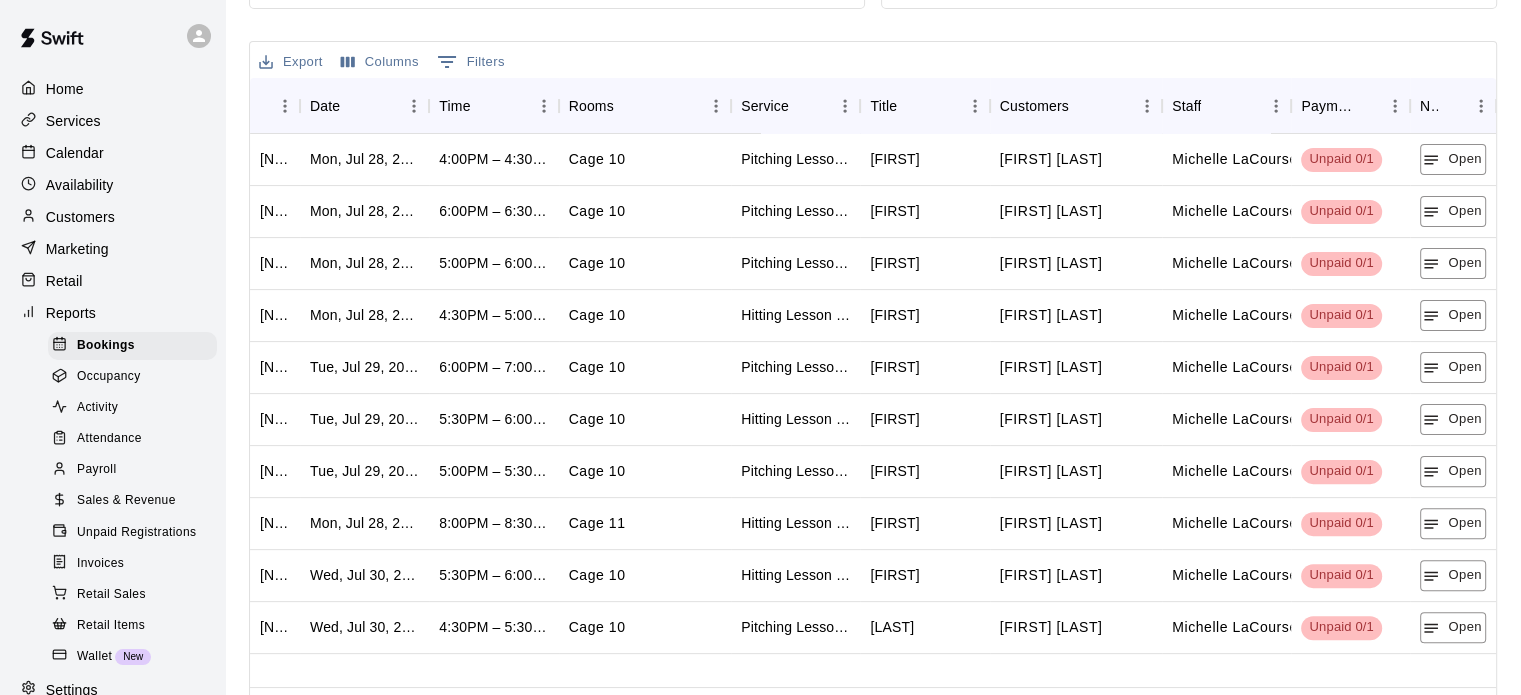 scroll, scrollTop: 467, scrollLeft: 0, axis: vertical 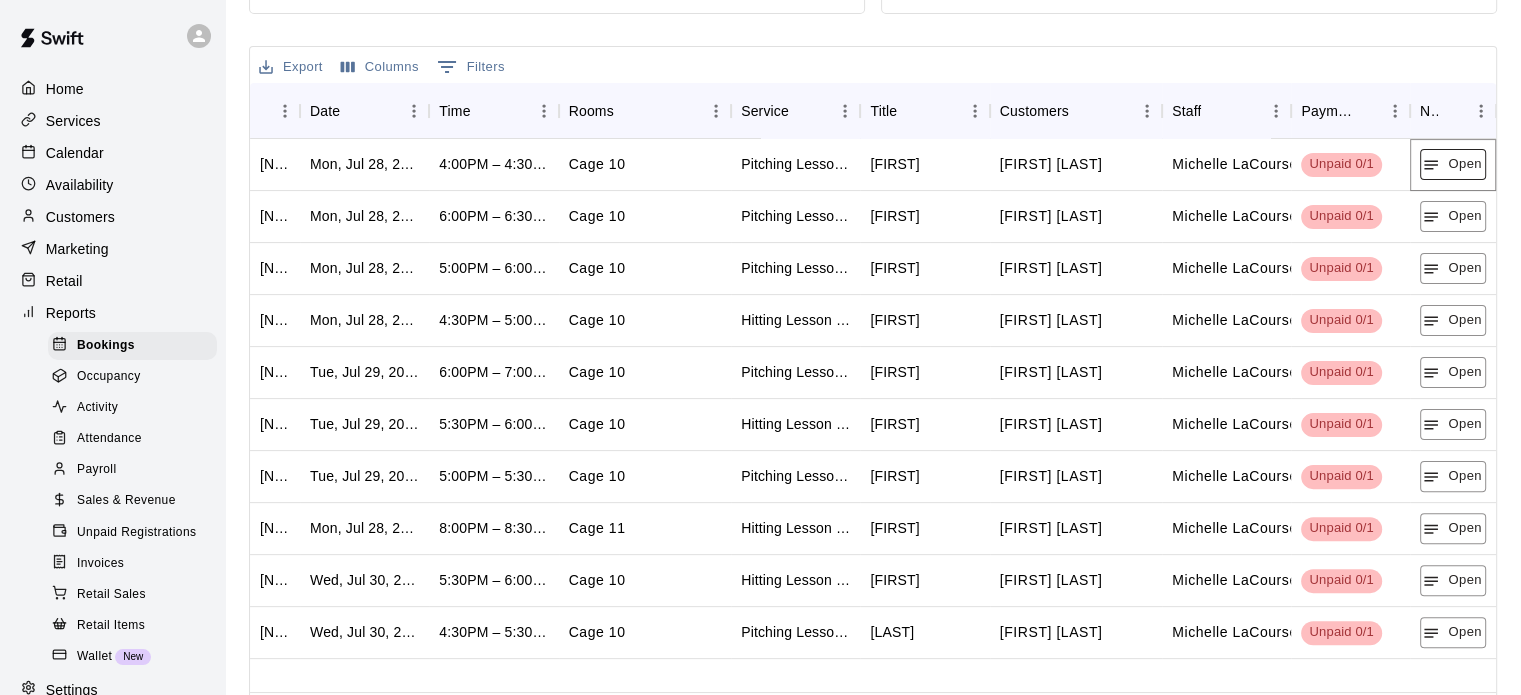 click on "Open" at bounding box center [1453, 164] 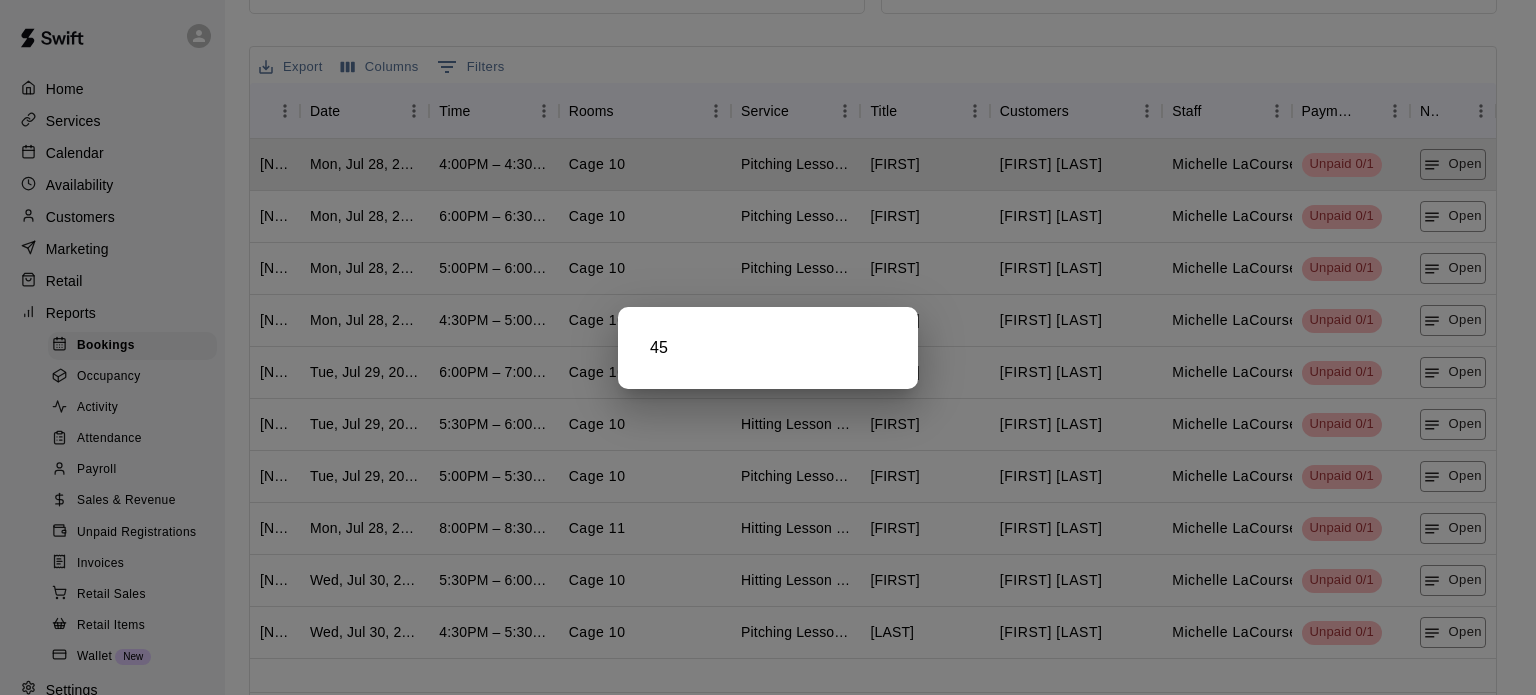 click at bounding box center (768, 347) 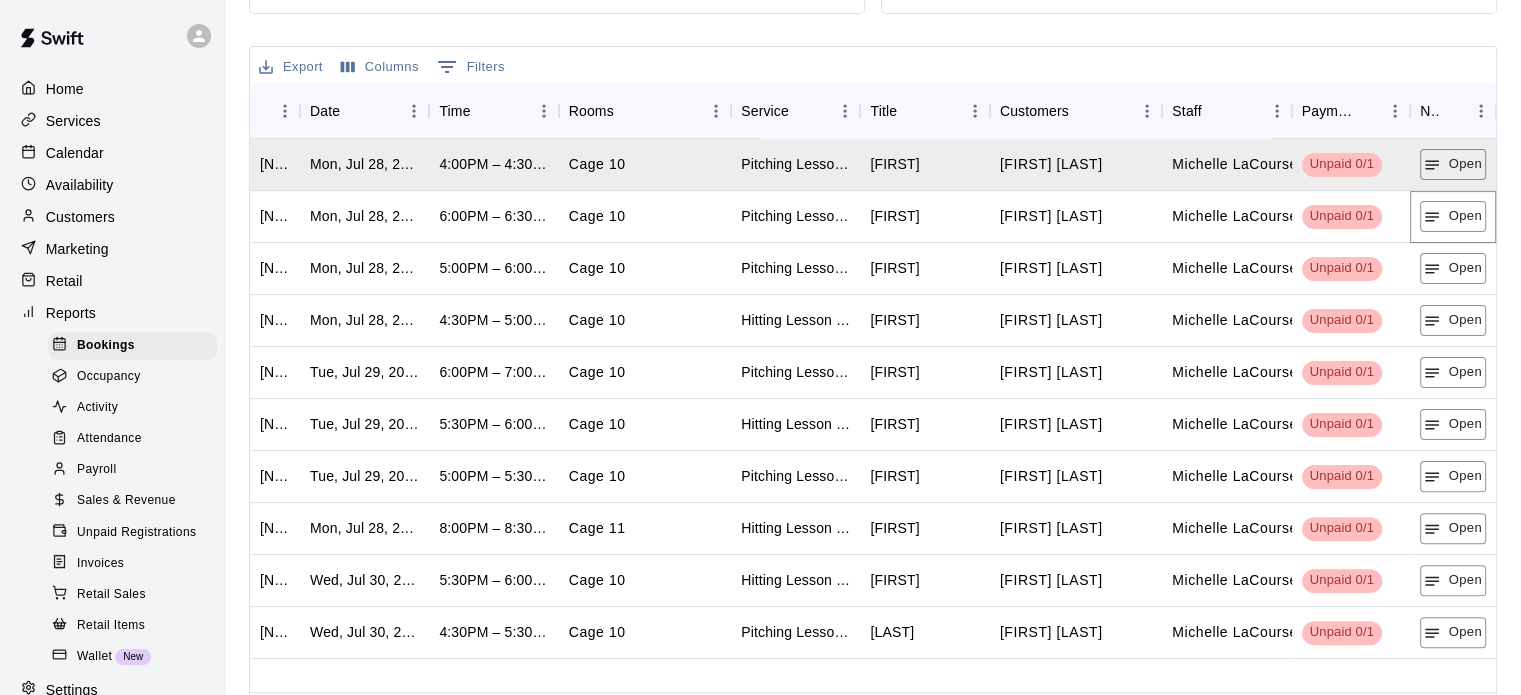 click on "Open" at bounding box center (1453, 216) 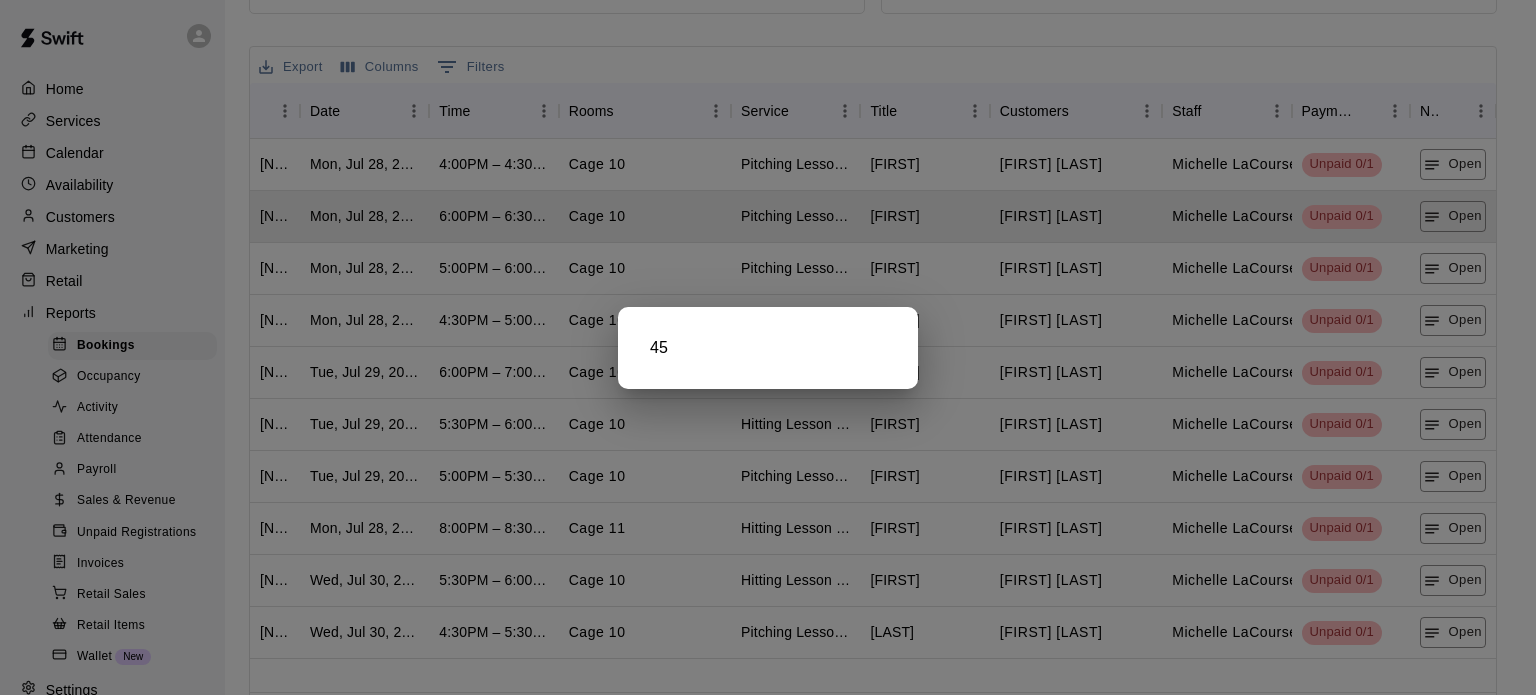 click at bounding box center [768, 347] 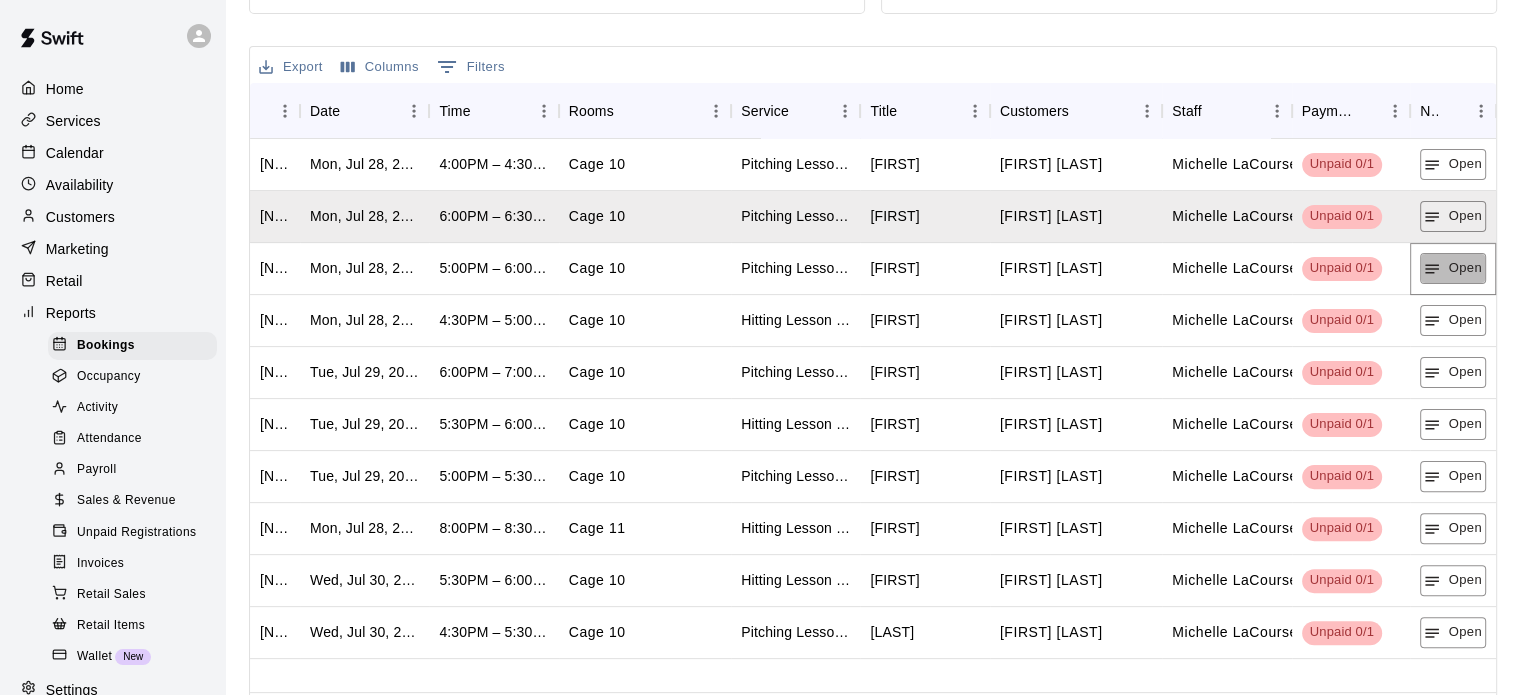 click on "Open" at bounding box center (1453, 268) 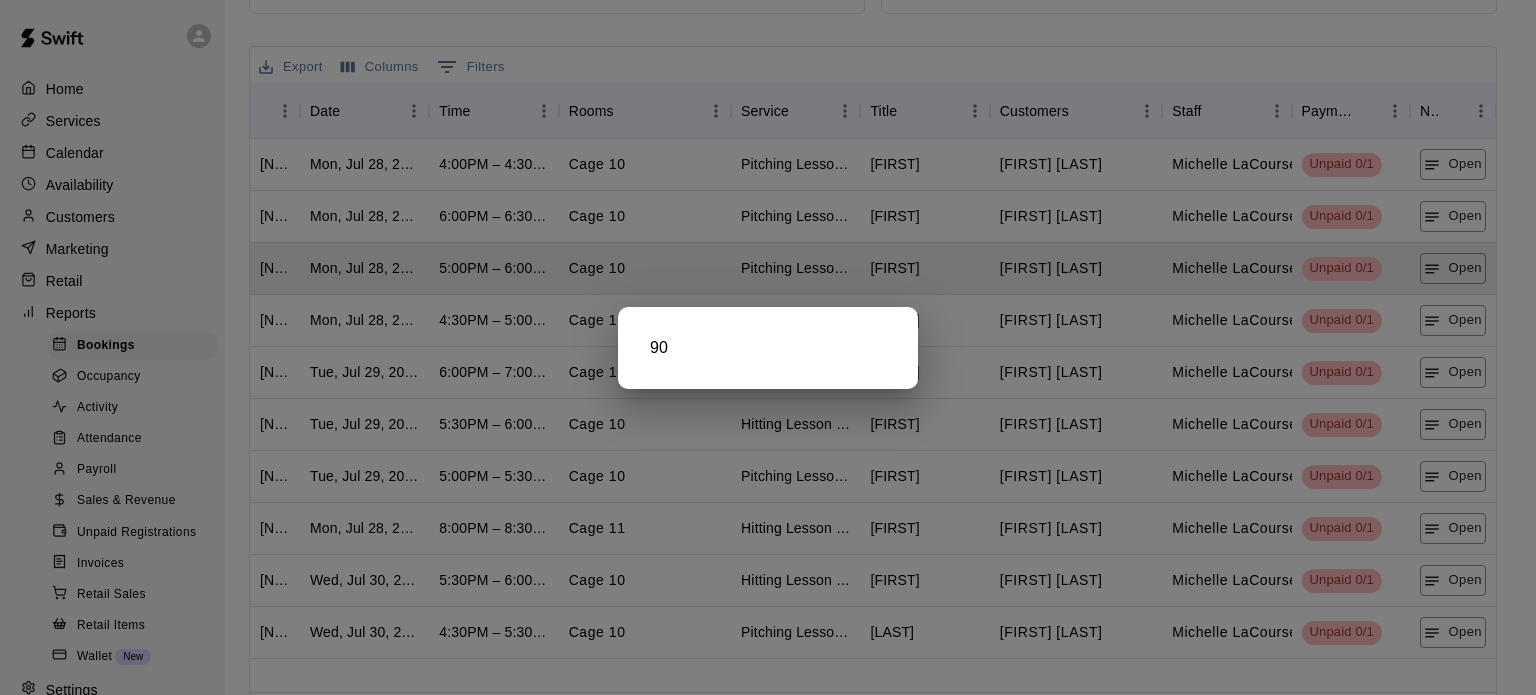 click at bounding box center [768, 347] 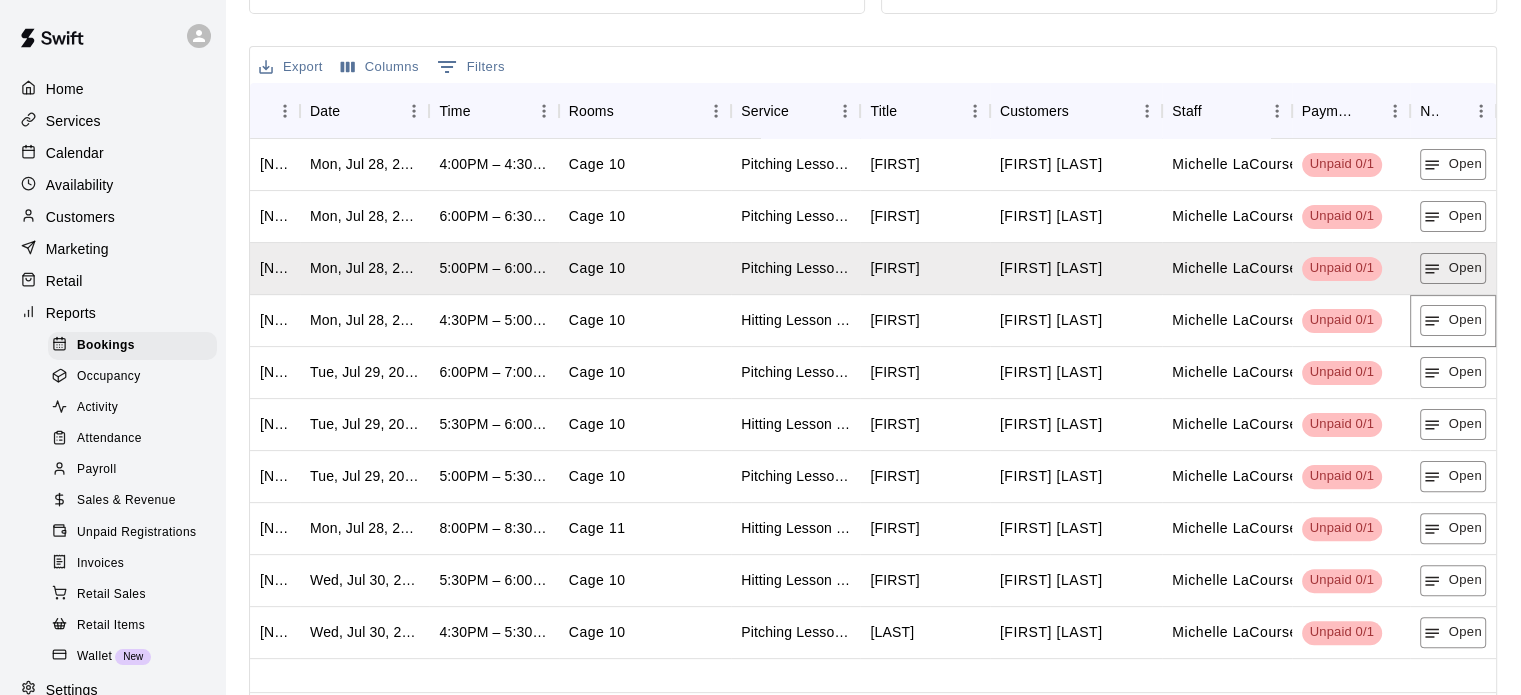 click on "Open" at bounding box center (1453, 320) 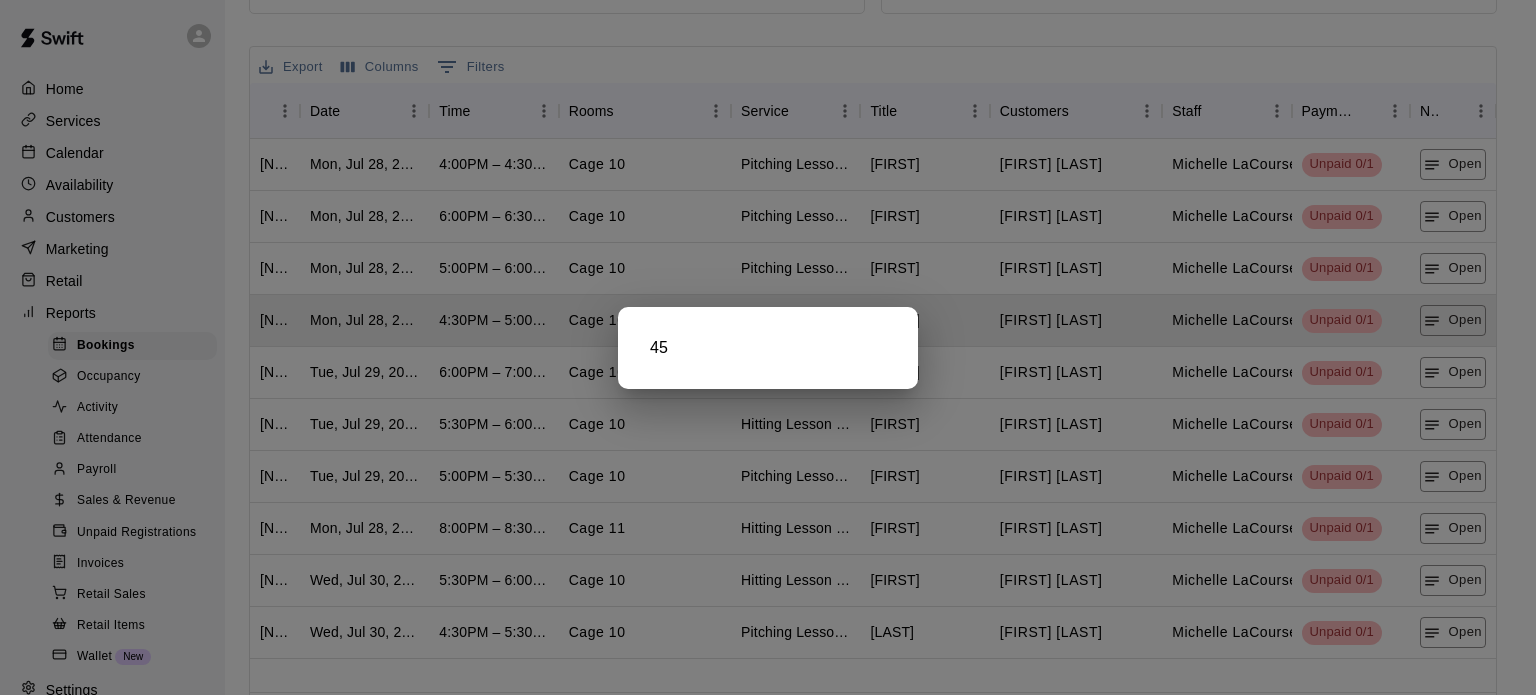 click at bounding box center [768, 347] 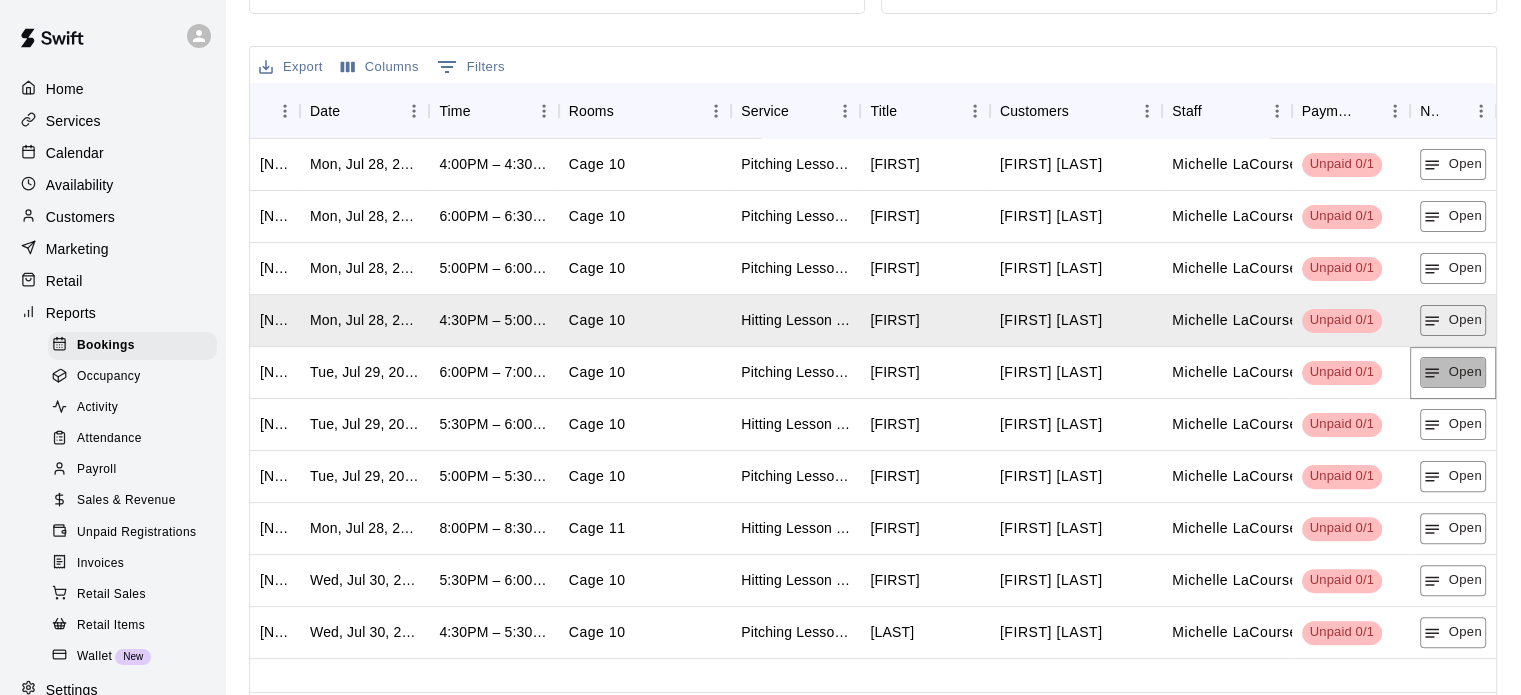 click on "Open" at bounding box center (1453, 372) 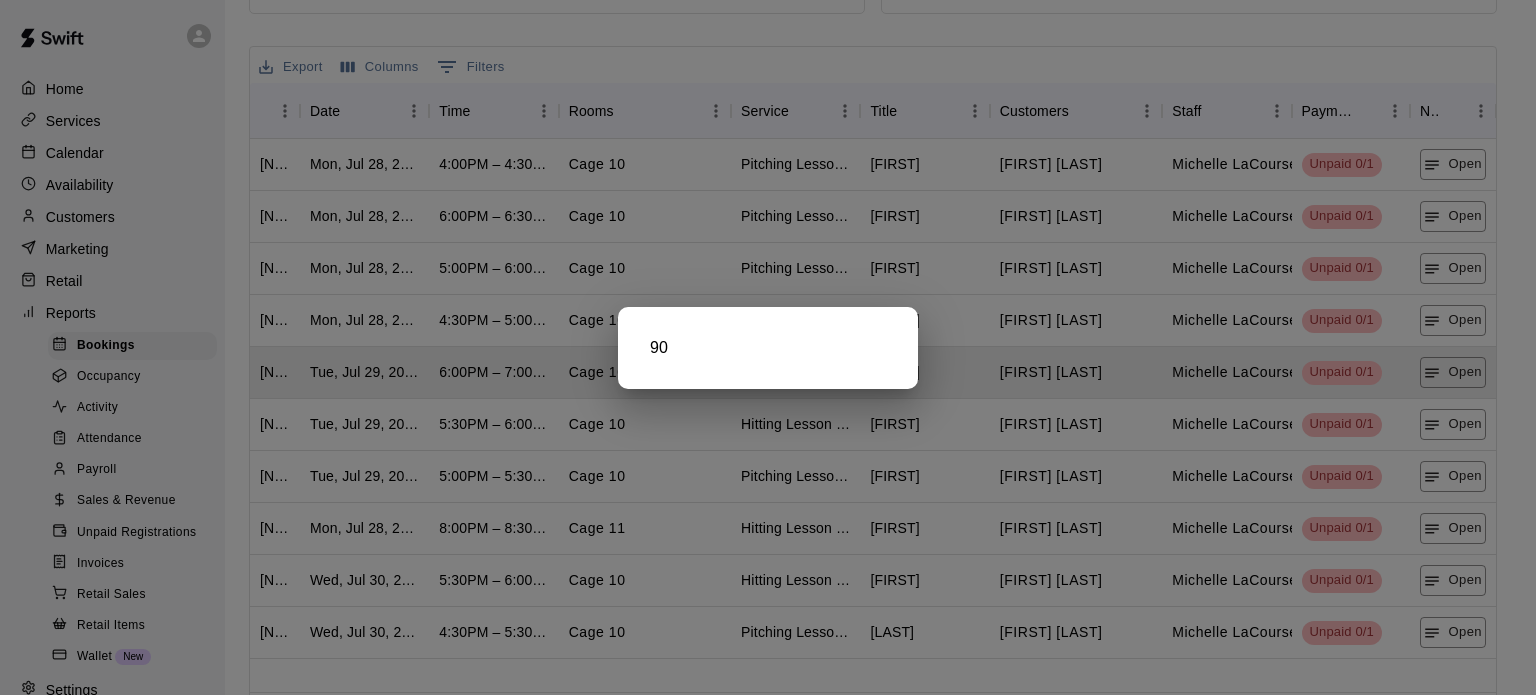 click at bounding box center [768, 347] 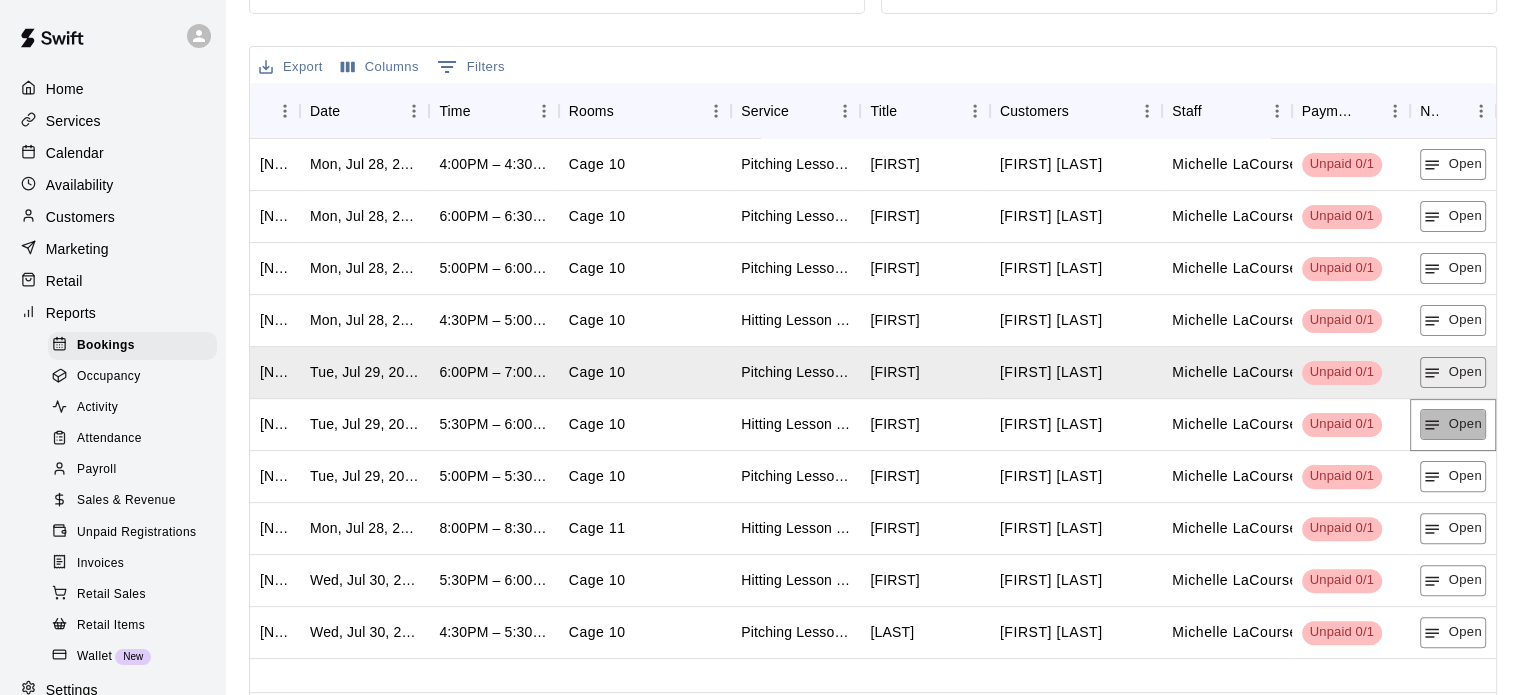 click on "Open" at bounding box center (1453, 424) 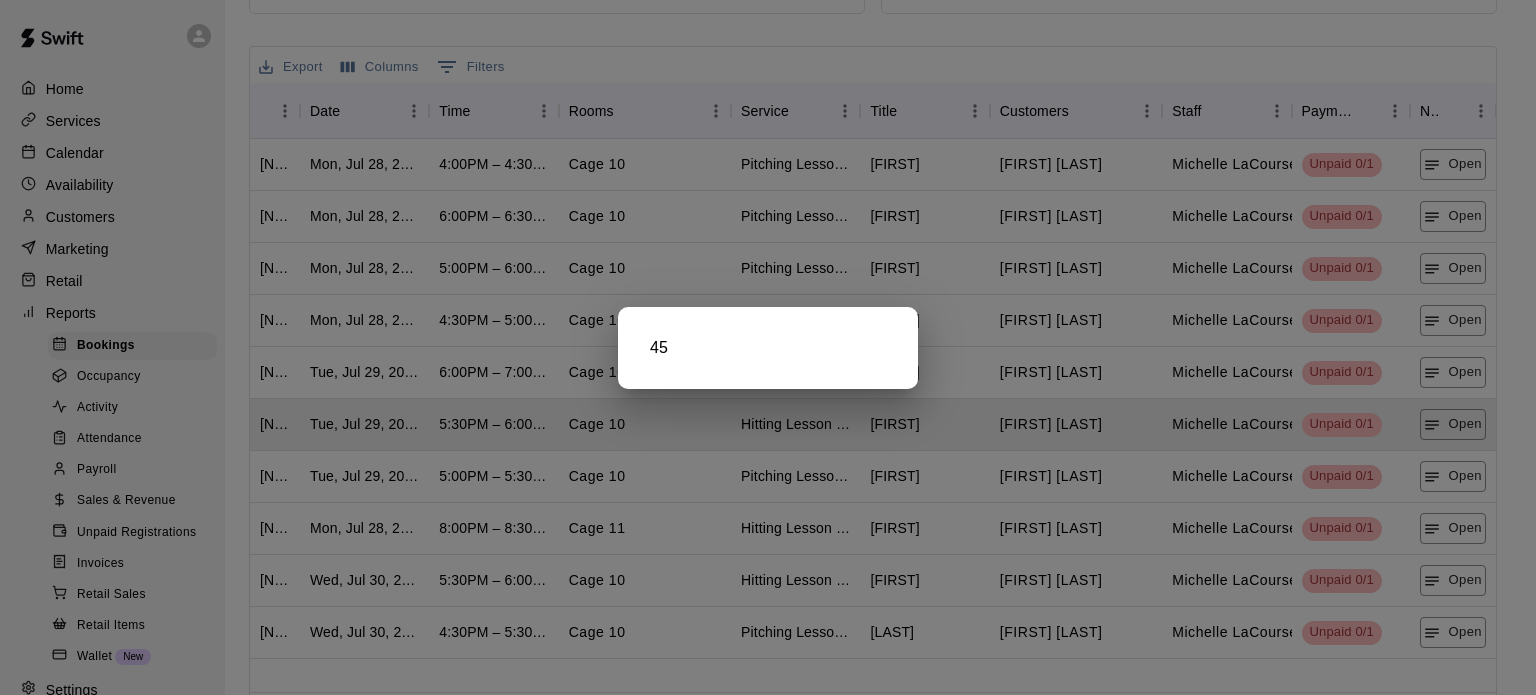 click at bounding box center [768, 347] 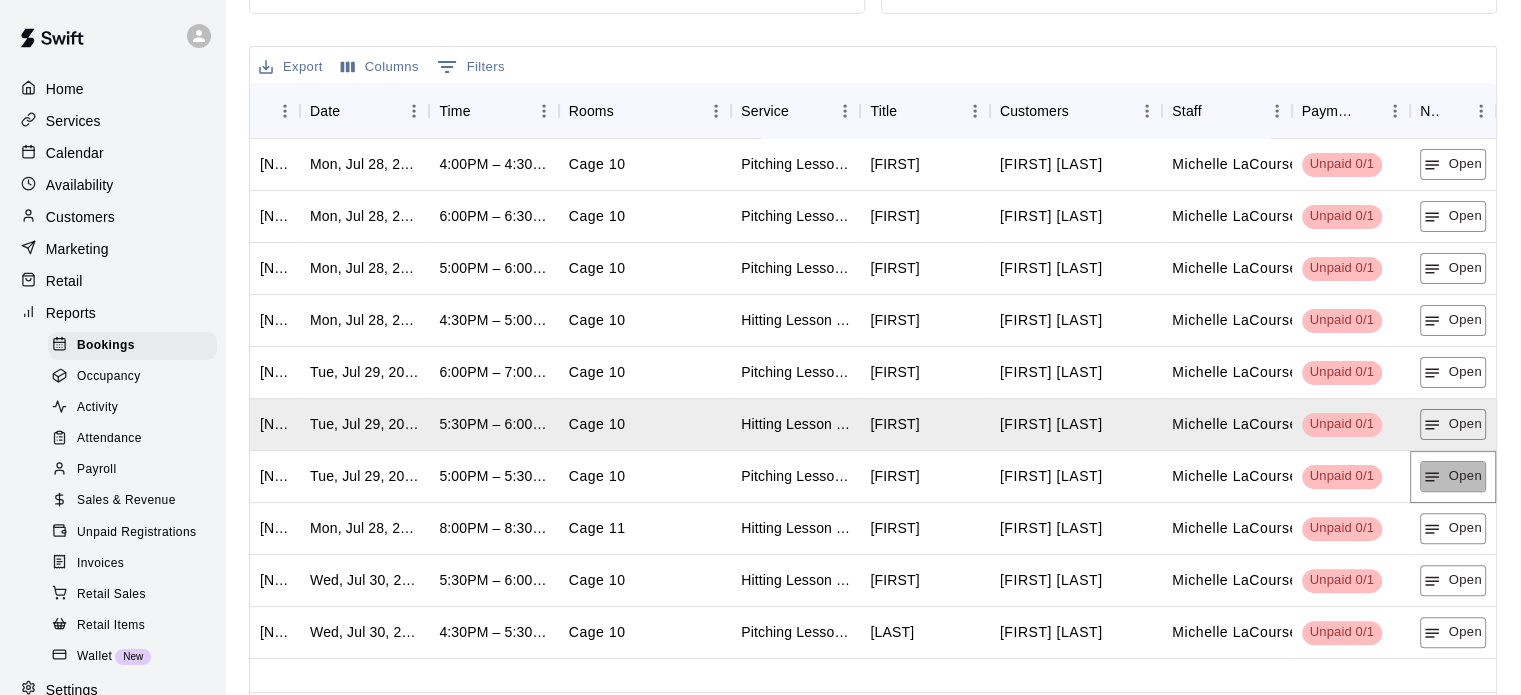 click on "Open" at bounding box center (1453, 476) 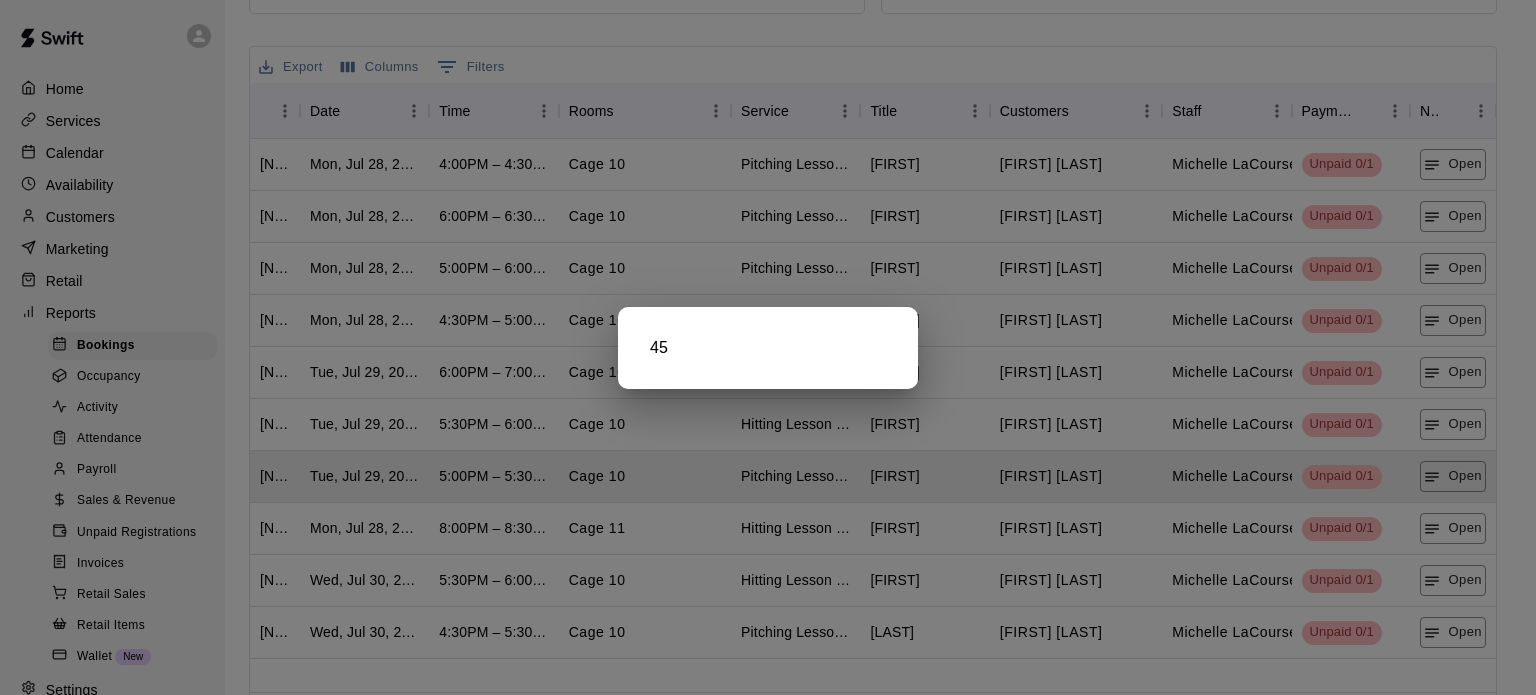 click at bounding box center (768, 347) 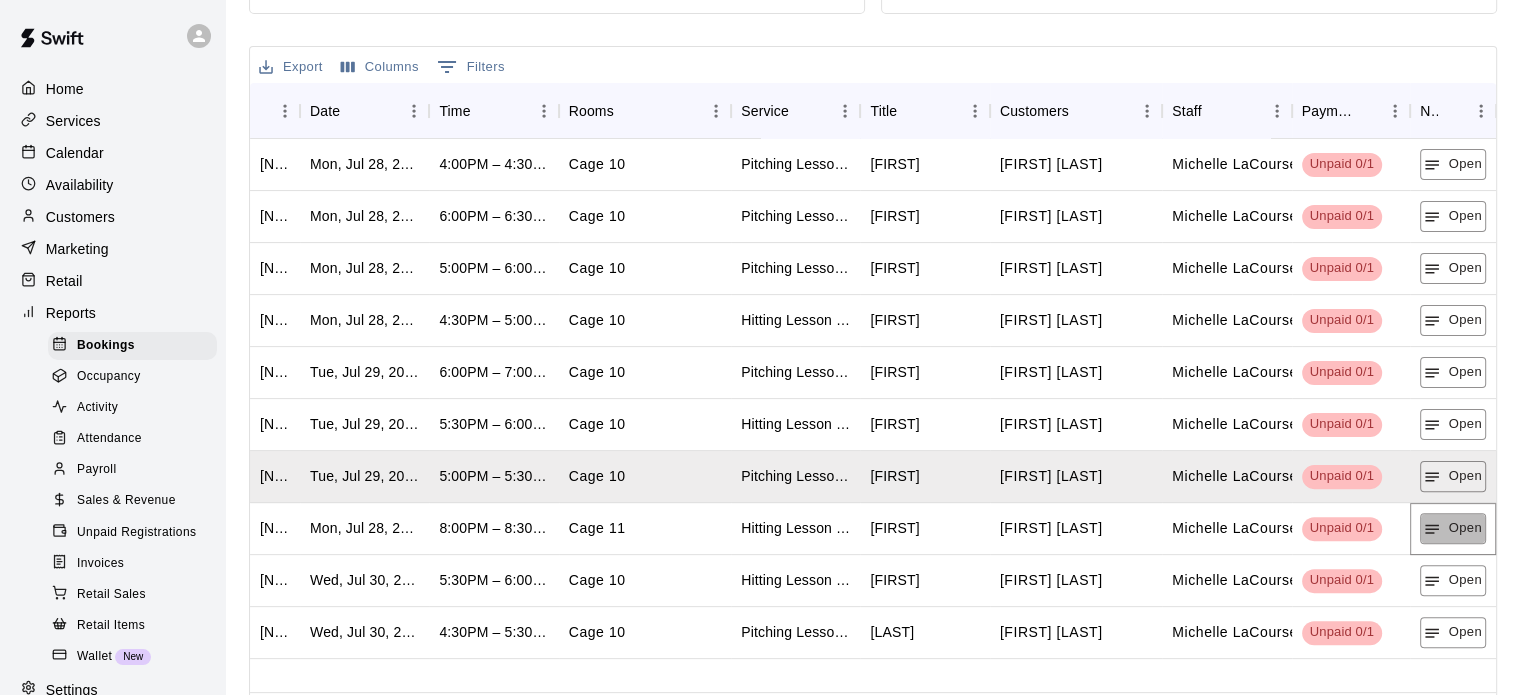 click on "Open" at bounding box center [1453, 528] 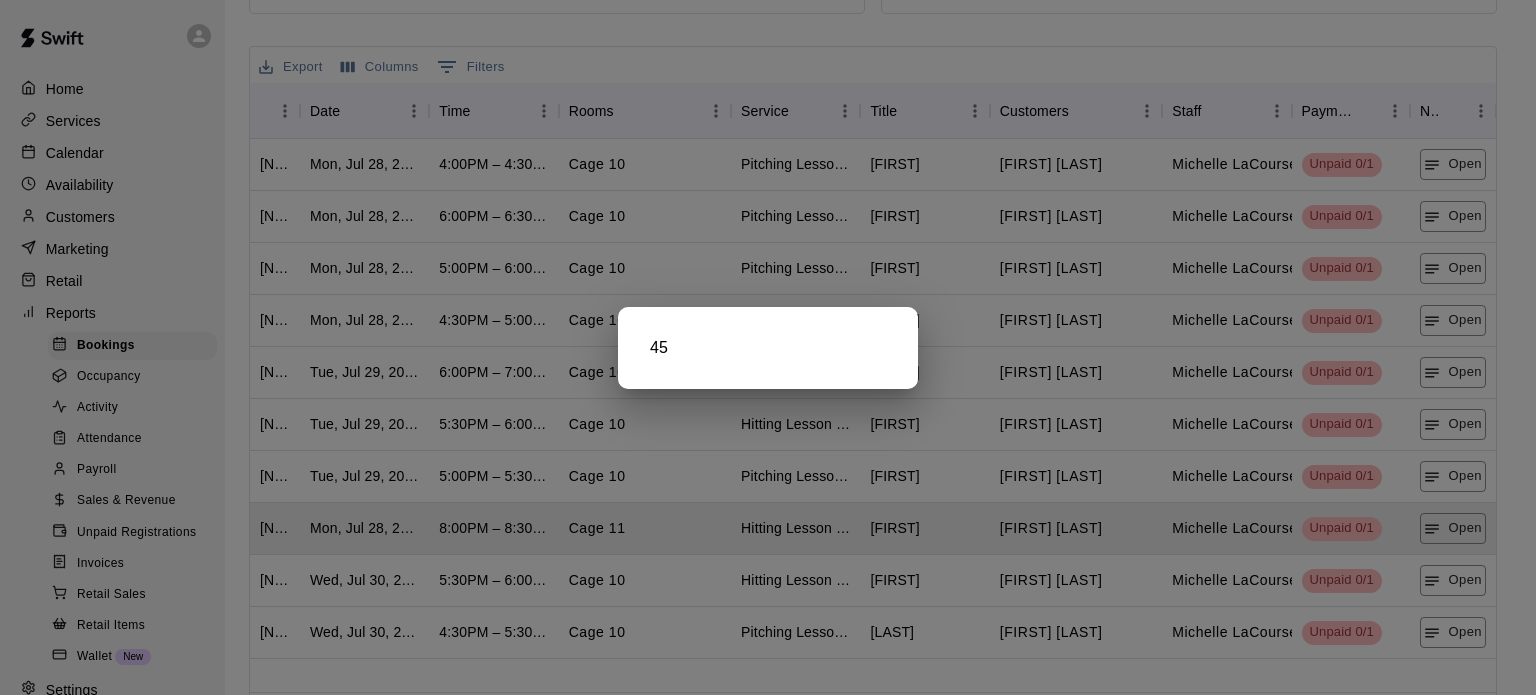 click at bounding box center [768, 347] 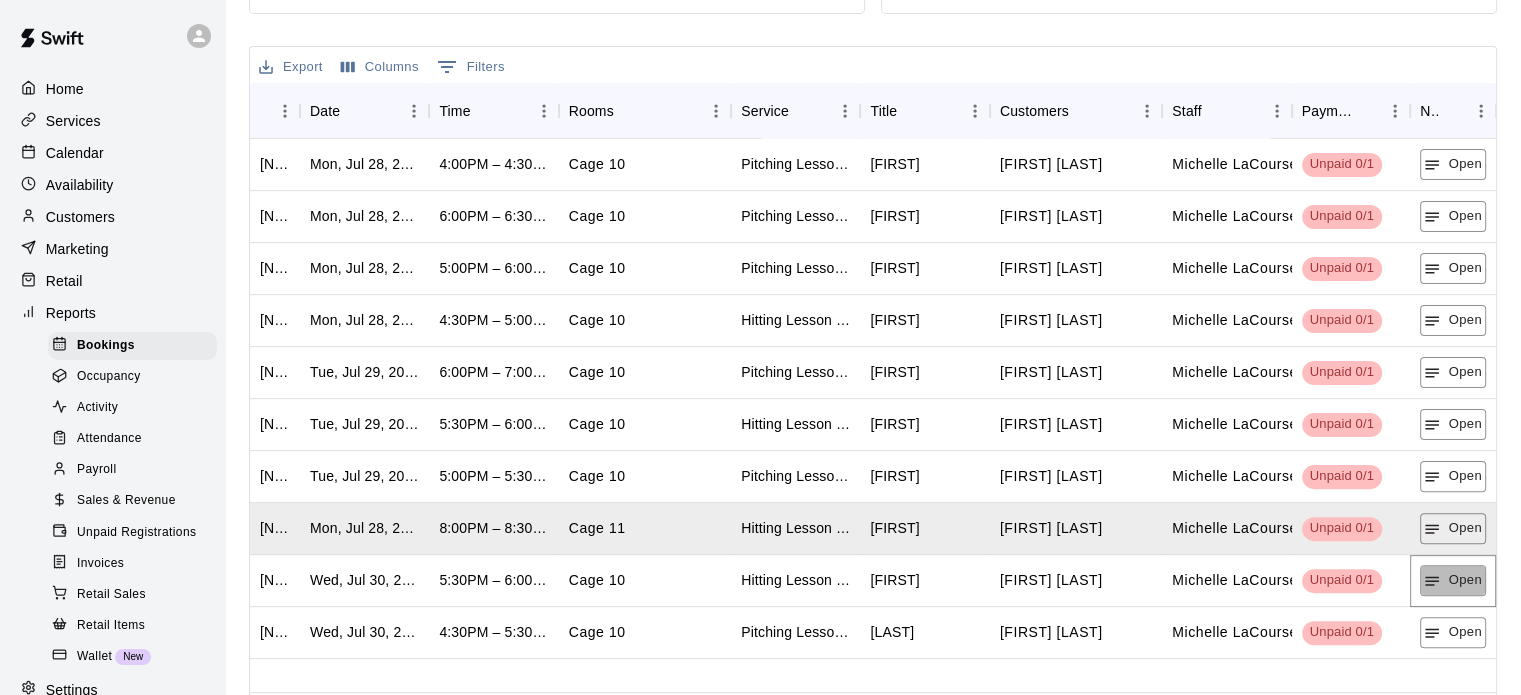 click on "Open" at bounding box center [1453, 580] 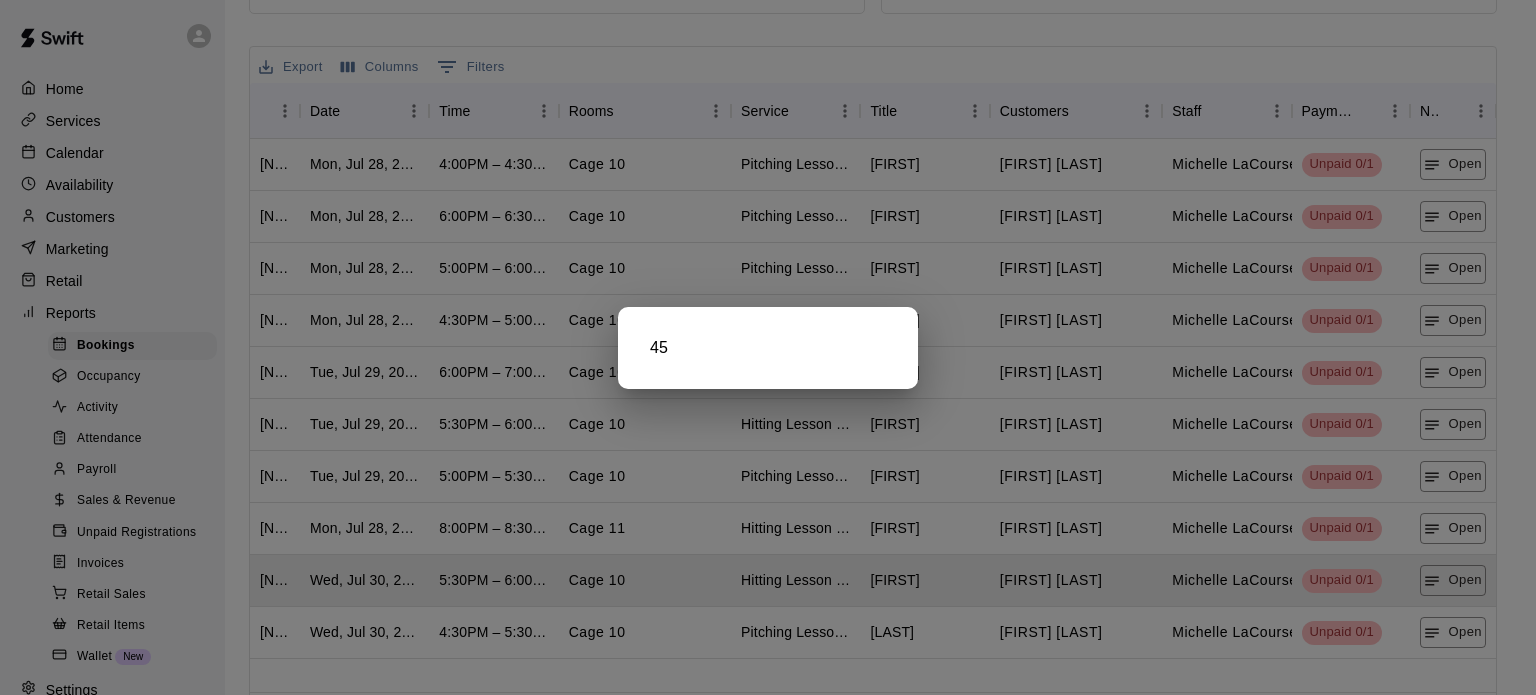 click at bounding box center [768, 347] 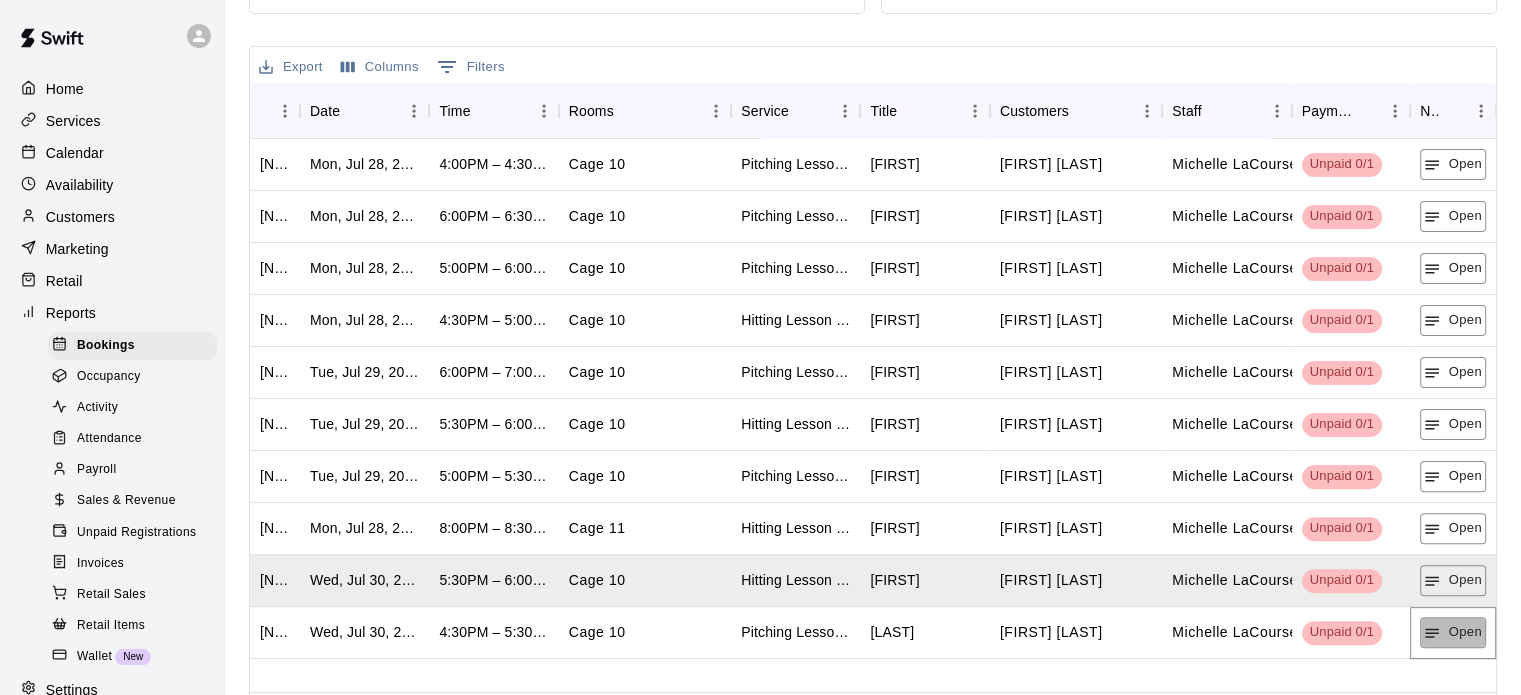 click on "Open" at bounding box center [1453, 632] 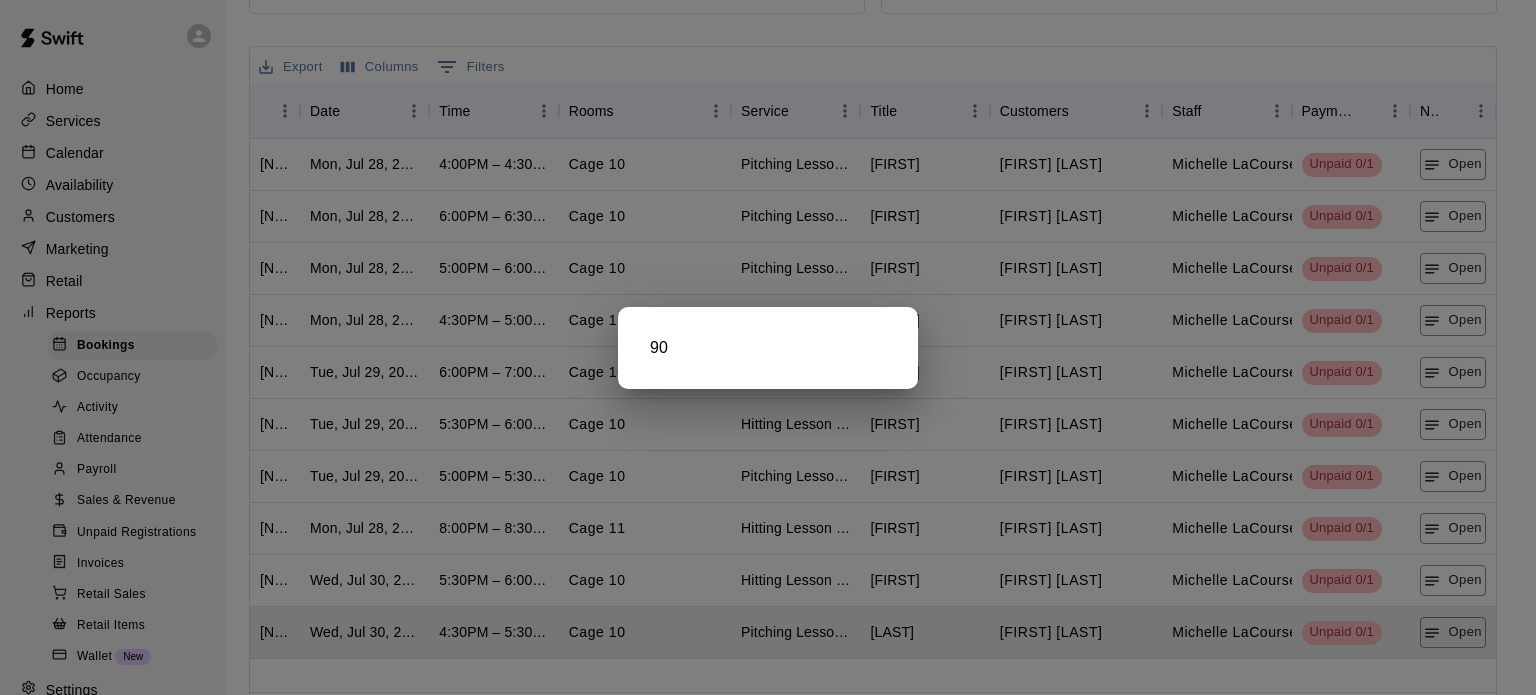click at bounding box center (768, 347) 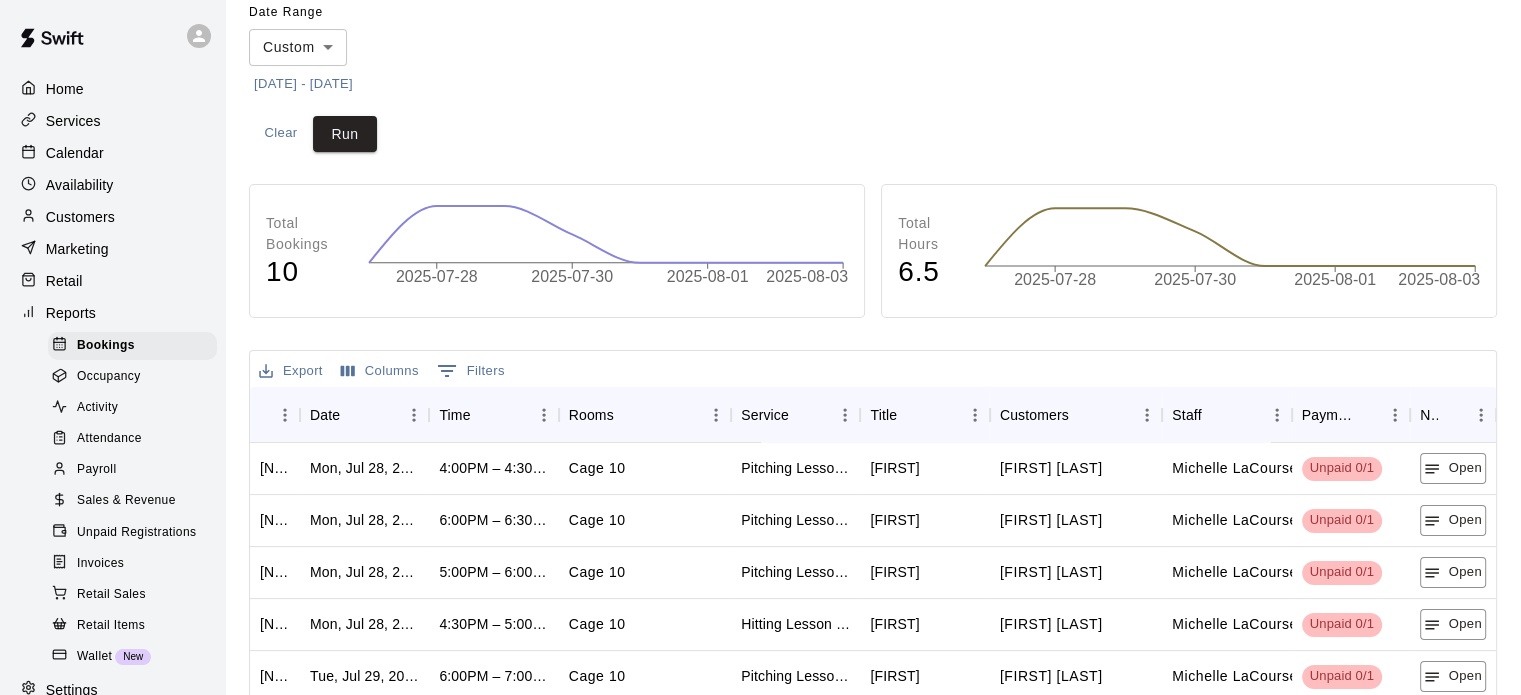 scroll, scrollTop: 0, scrollLeft: 0, axis: both 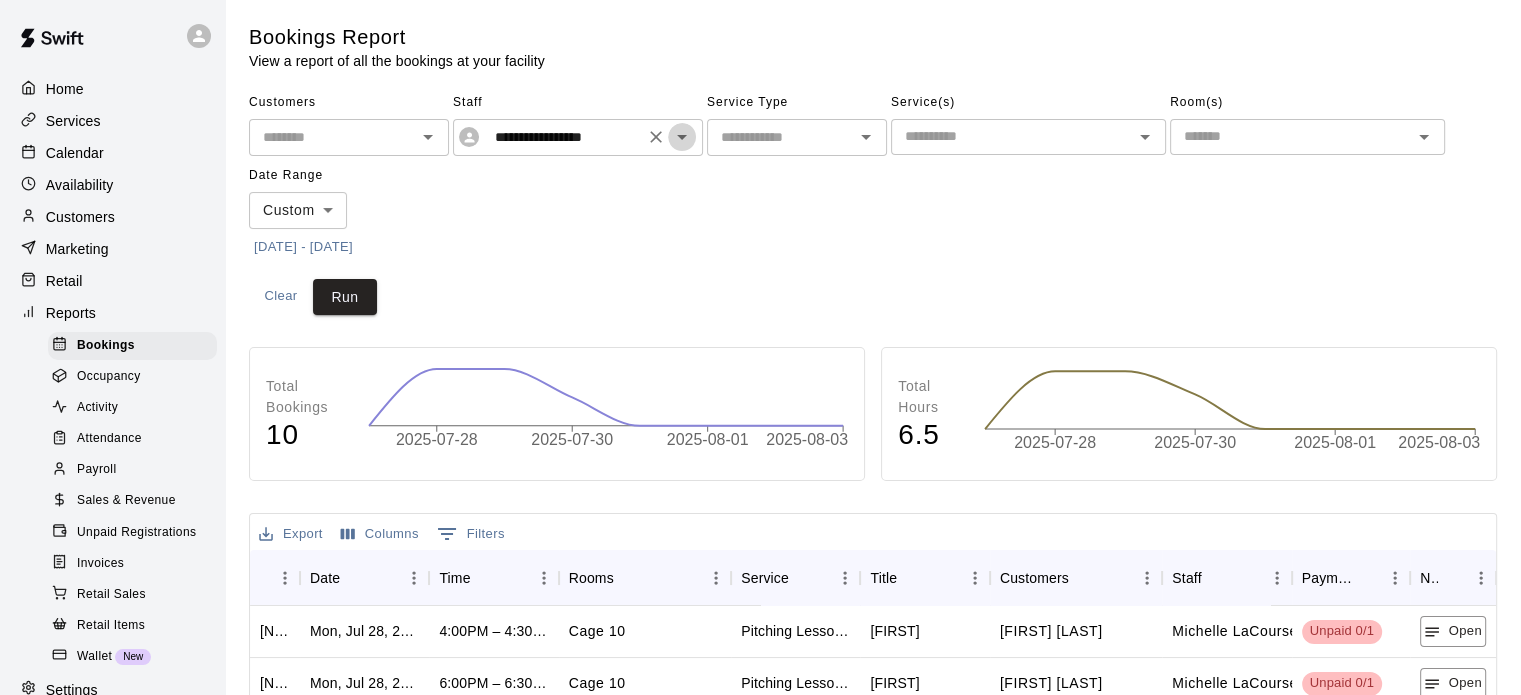 click 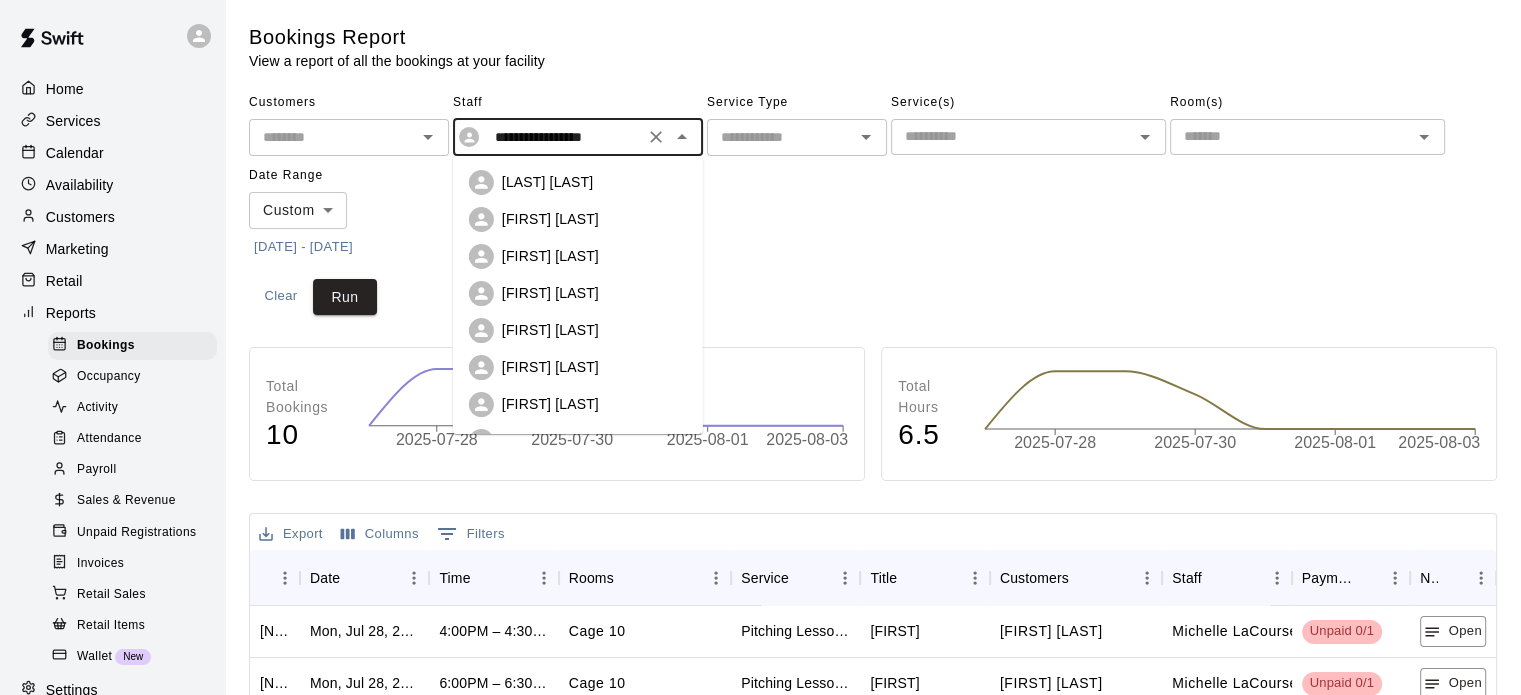 scroll, scrollTop: 136, scrollLeft: 0, axis: vertical 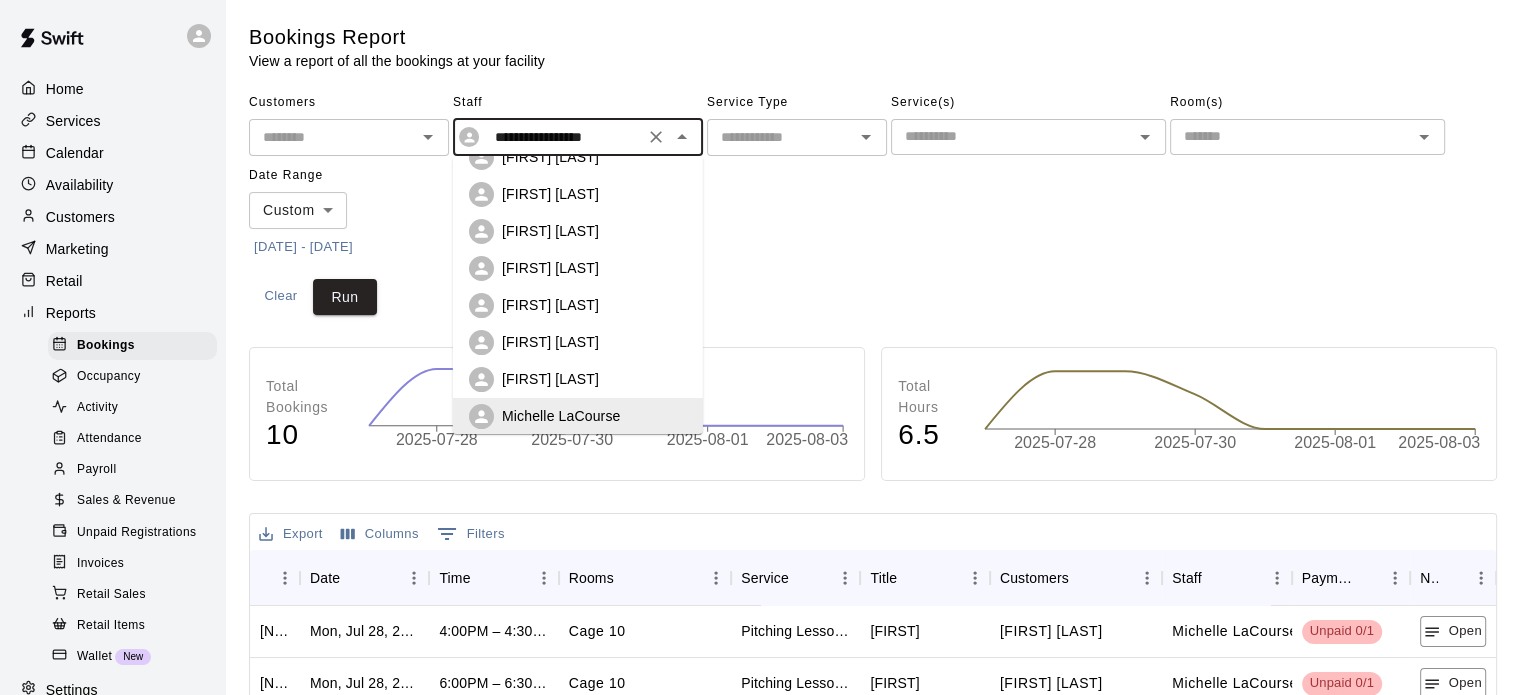 click on "[FIRST] [LAST]" at bounding box center [578, 379] 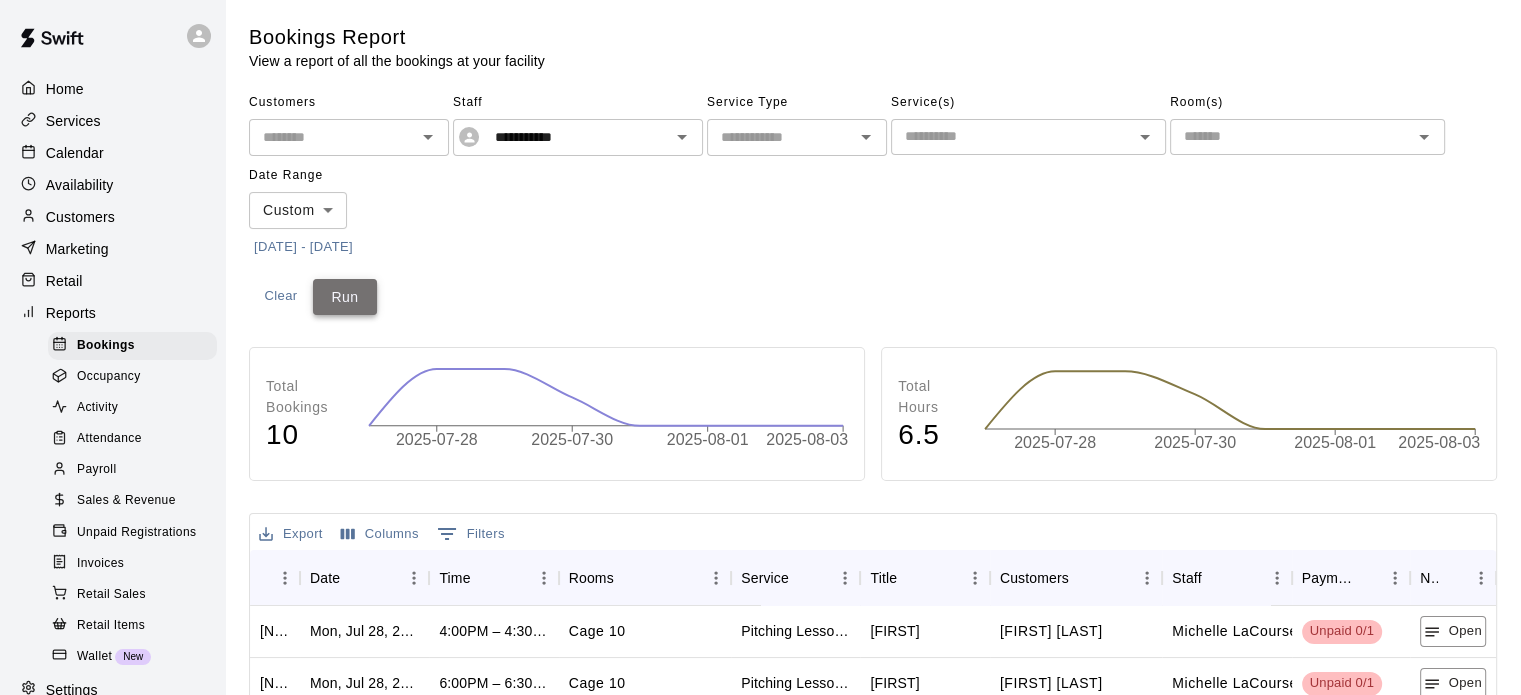 click on "Run" at bounding box center [345, 297] 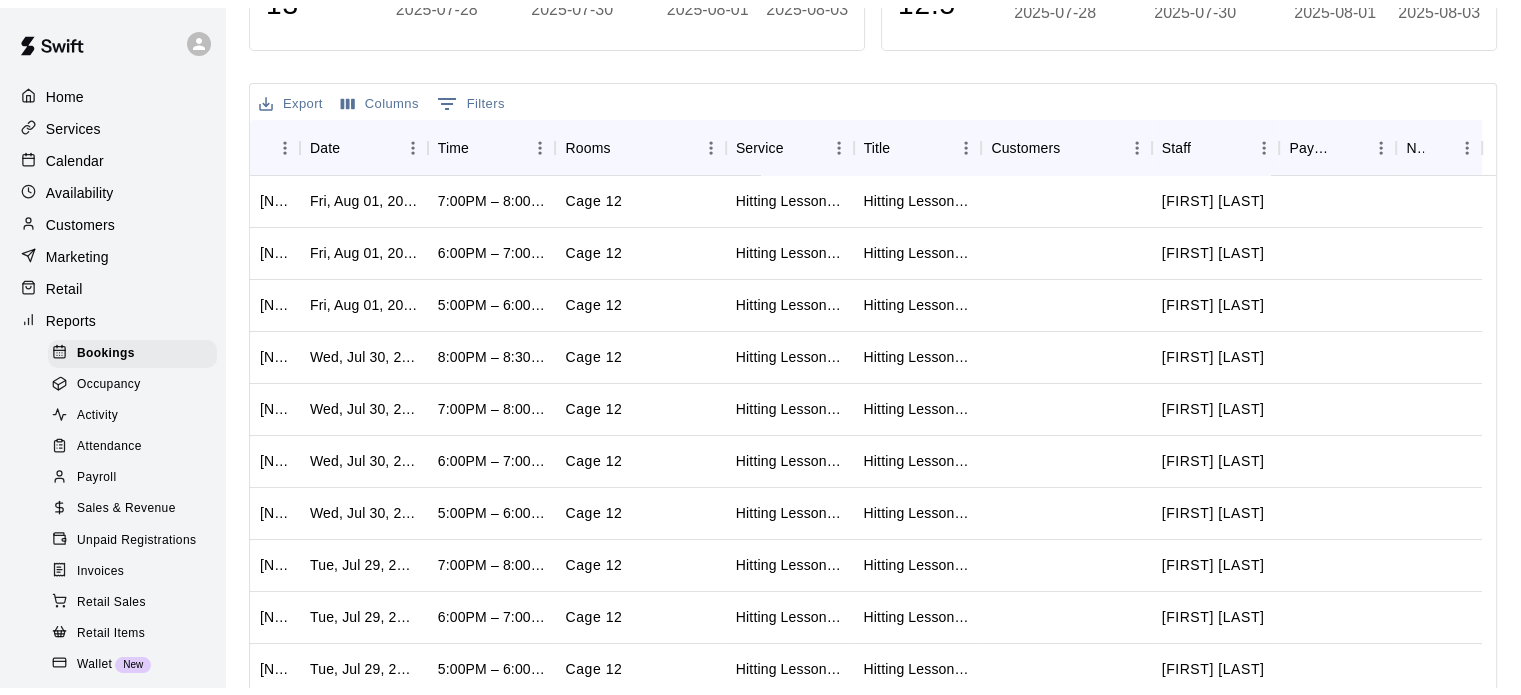 scroll, scrollTop: 460, scrollLeft: 0, axis: vertical 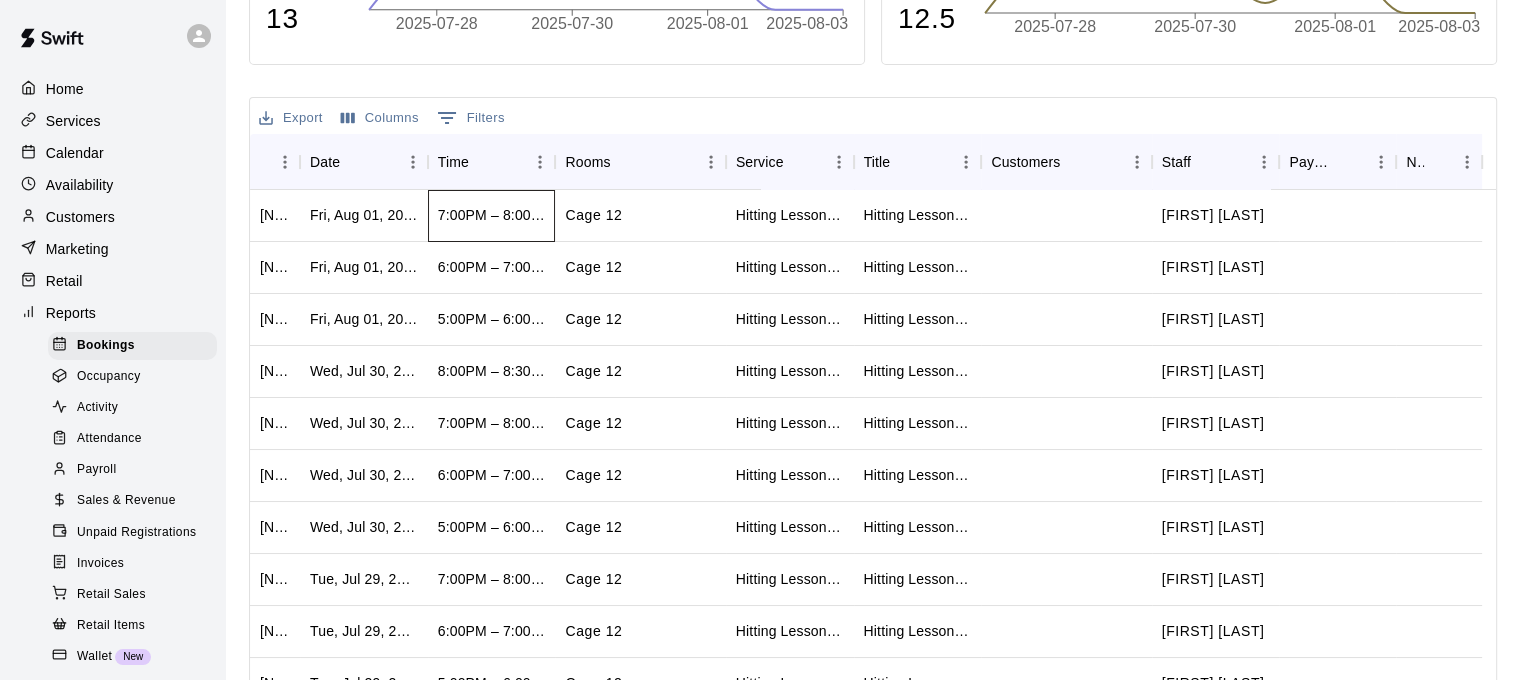 click on "7:00PM – 8:00PM" at bounding box center (492, 215) 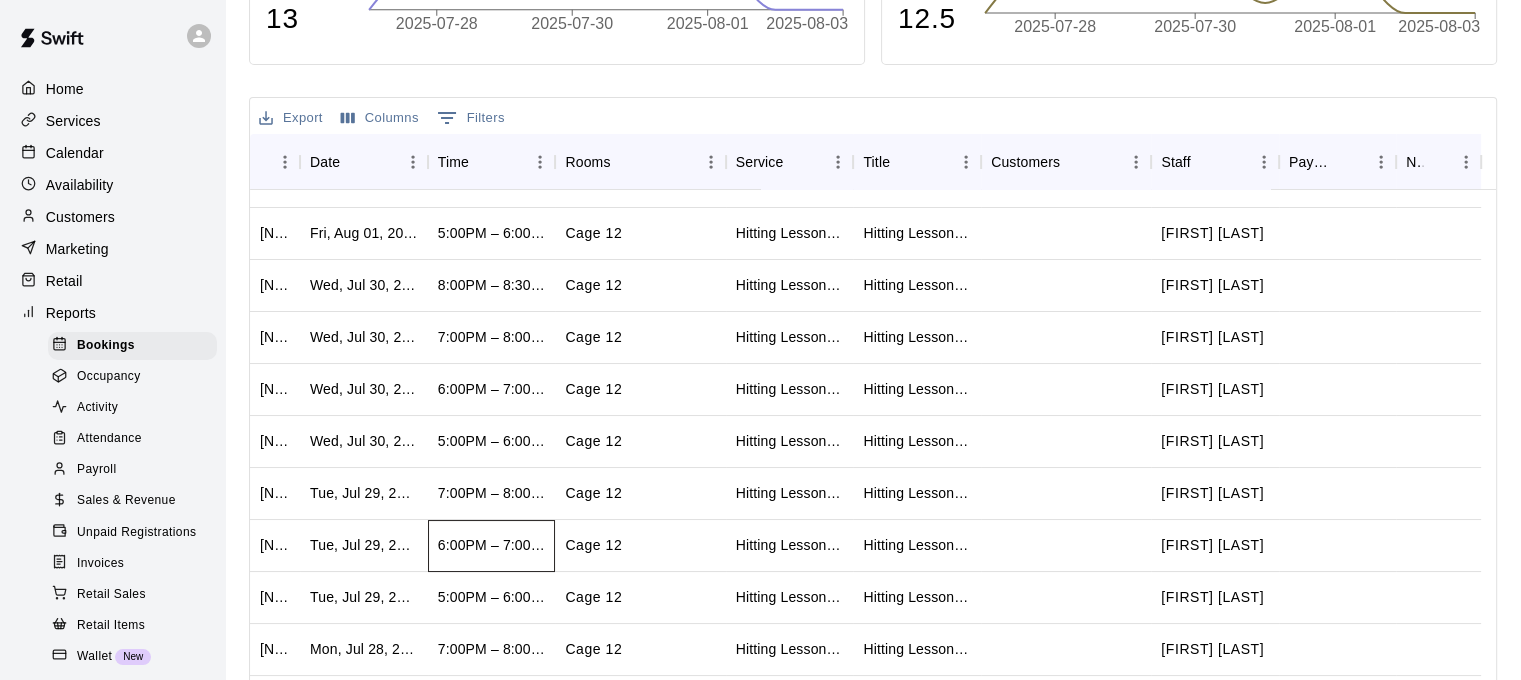 scroll, scrollTop: 121, scrollLeft: 0, axis: vertical 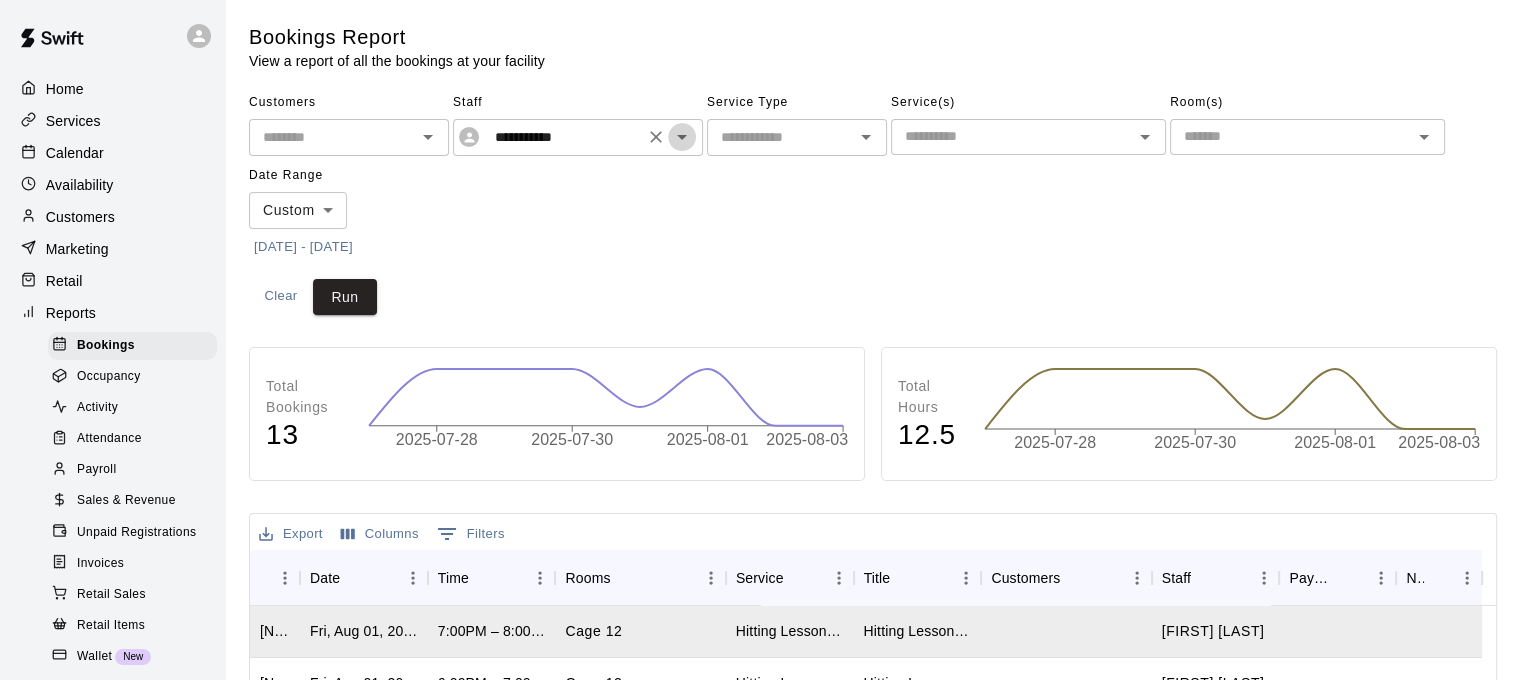 click 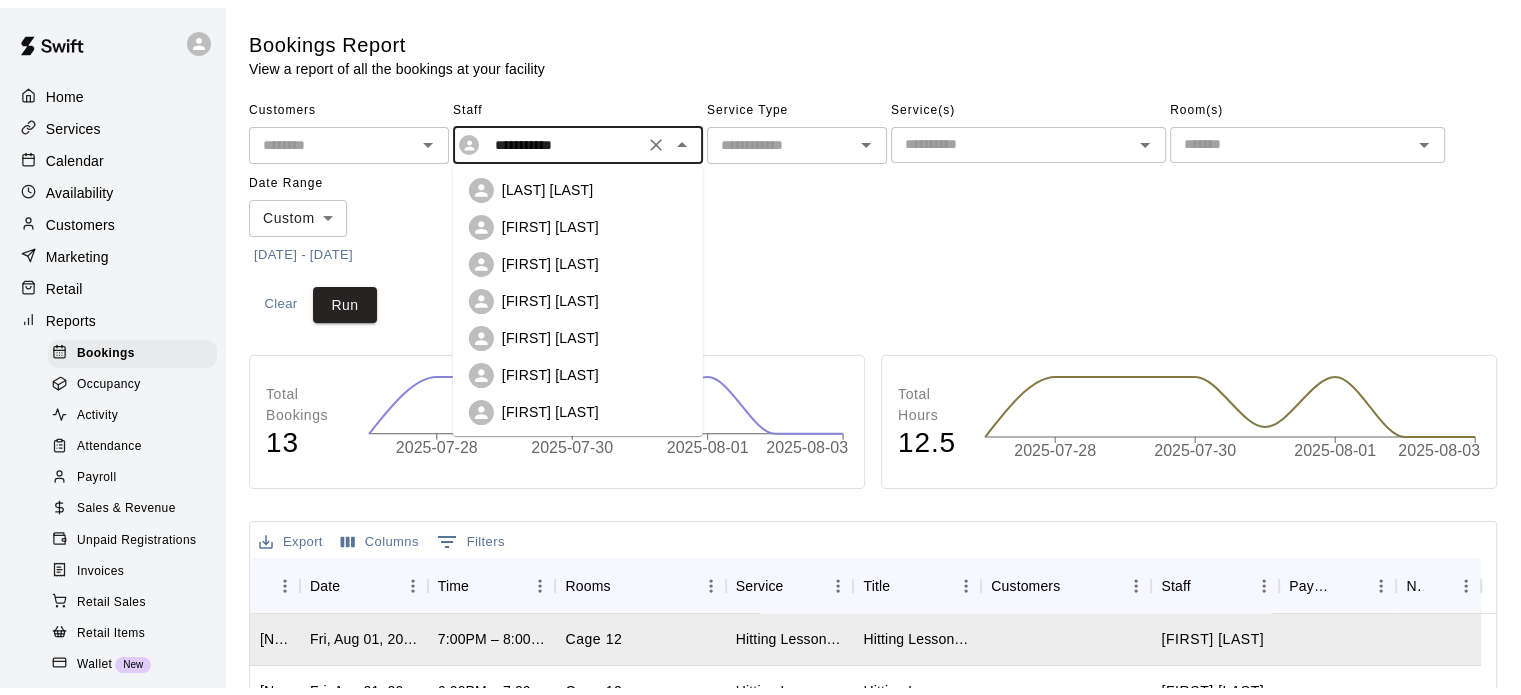 scroll, scrollTop: 100, scrollLeft: 0, axis: vertical 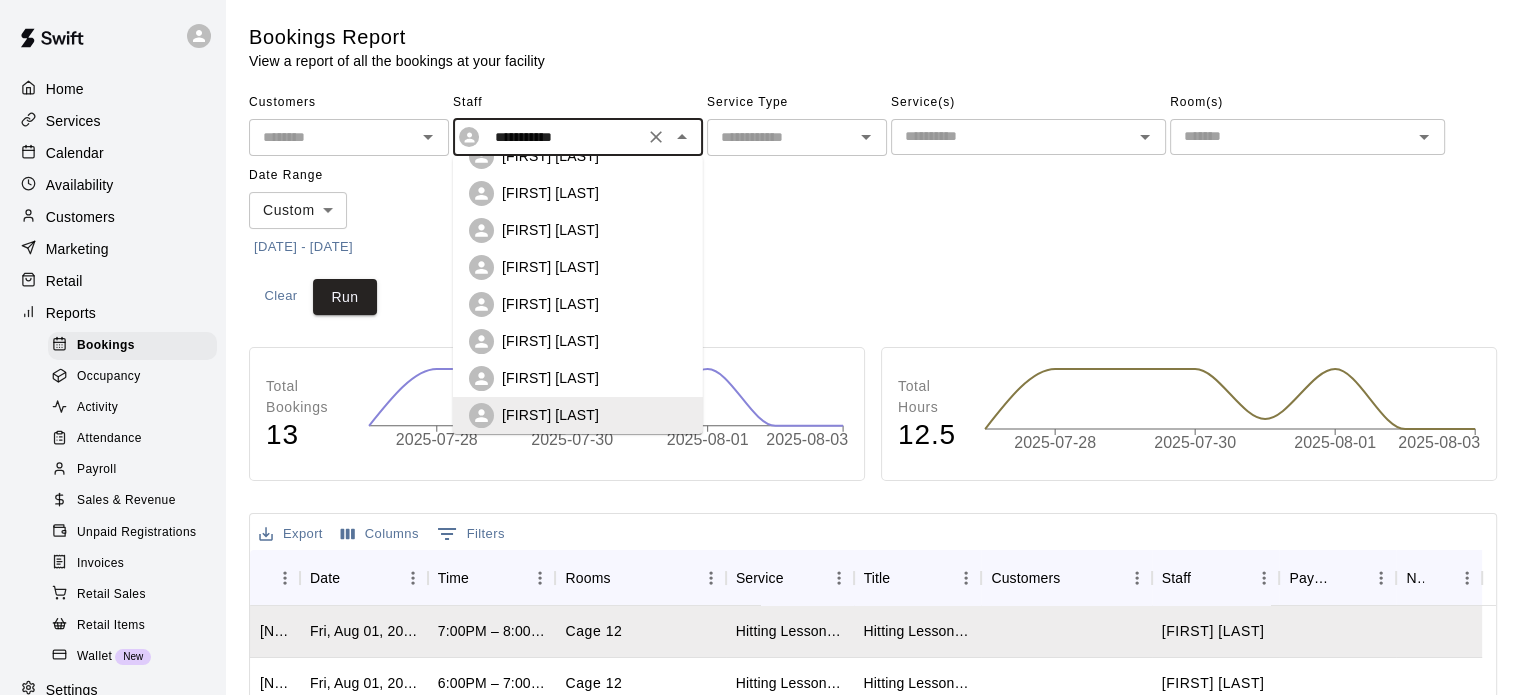 click on "[FIRST] [LAST]" at bounding box center (550, 378) 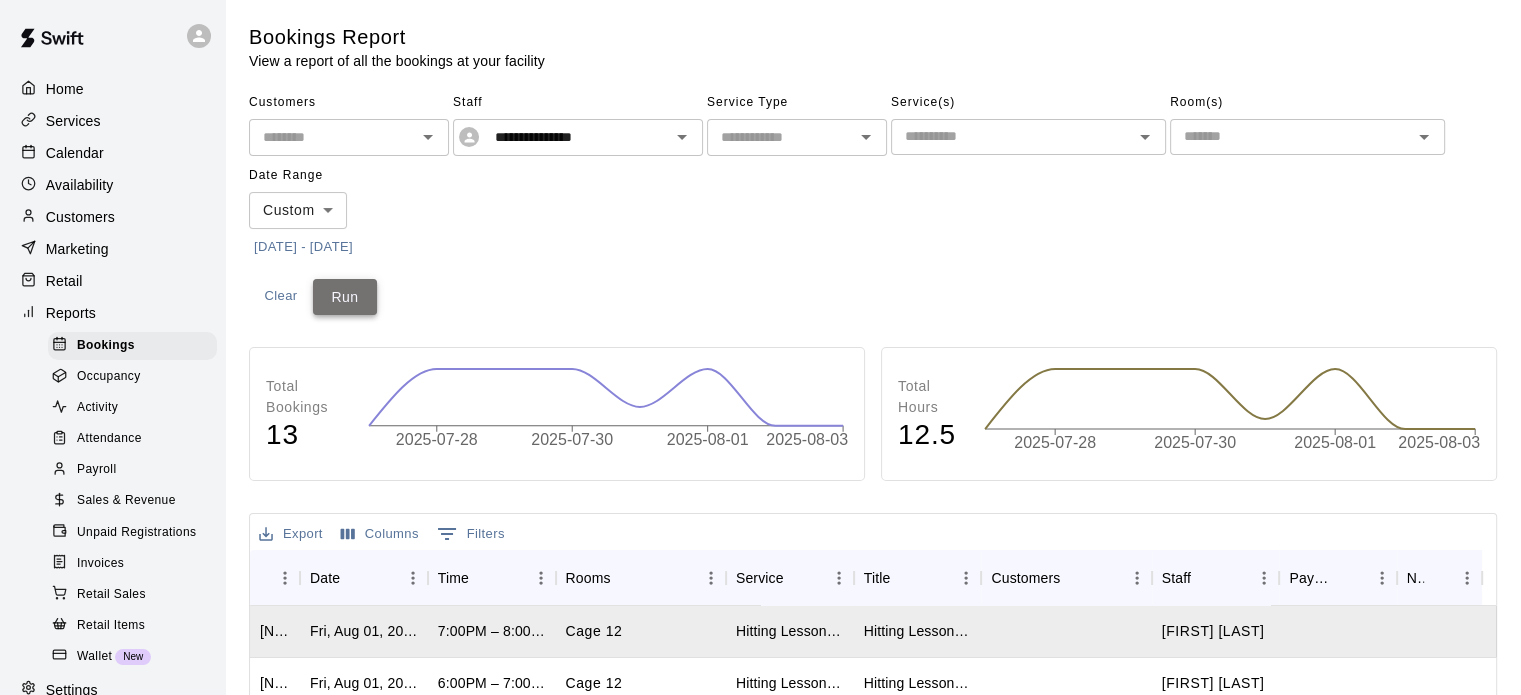 click on "Run" at bounding box center (345, 297) 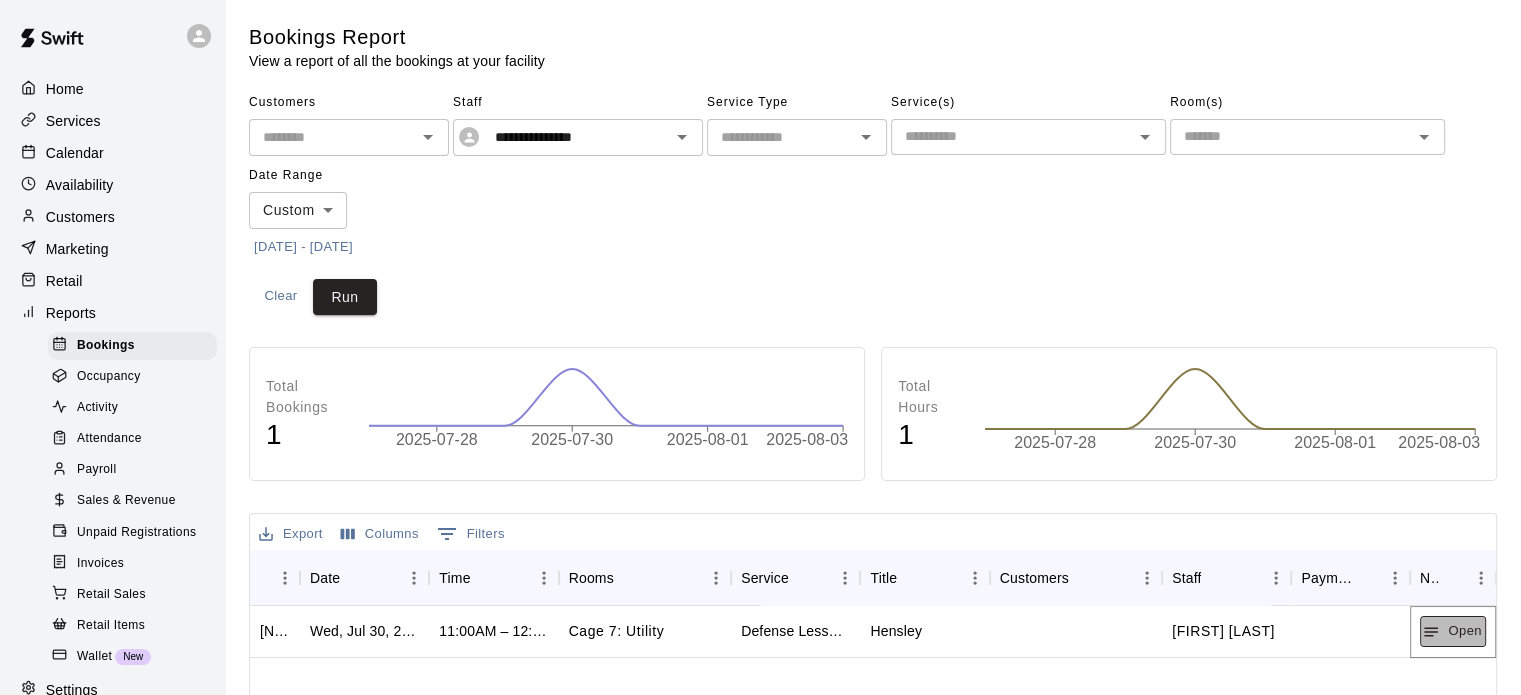 click on "Open" at bounding box center [1453, 631] 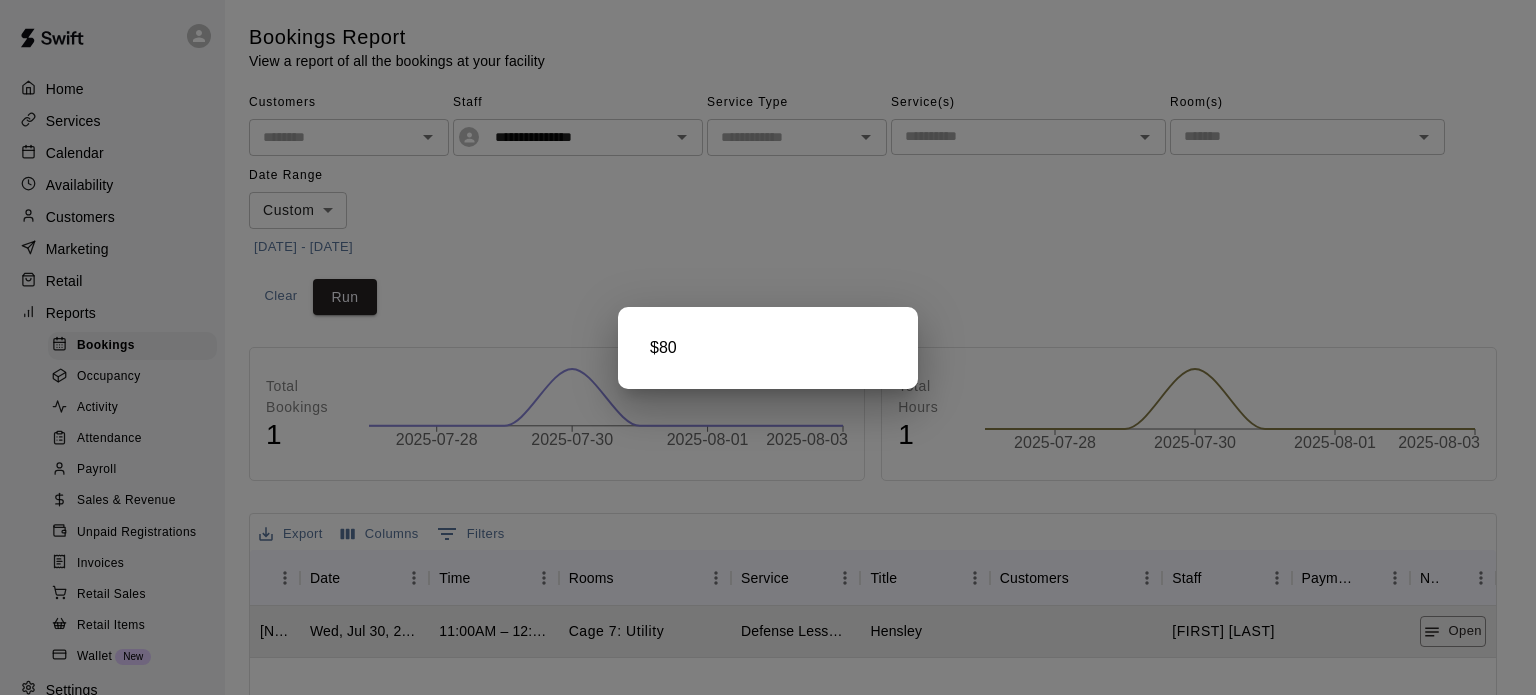 click at bounding box center (768, 347) 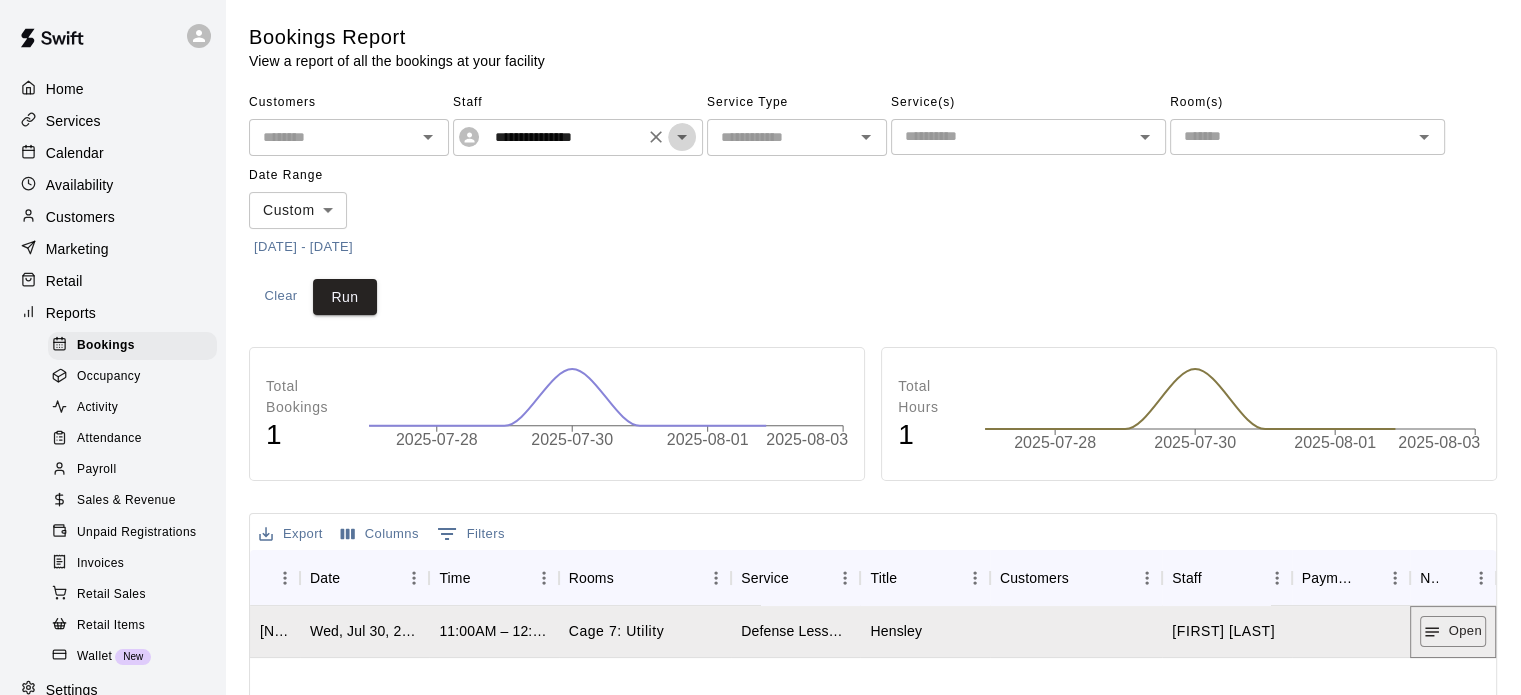 click 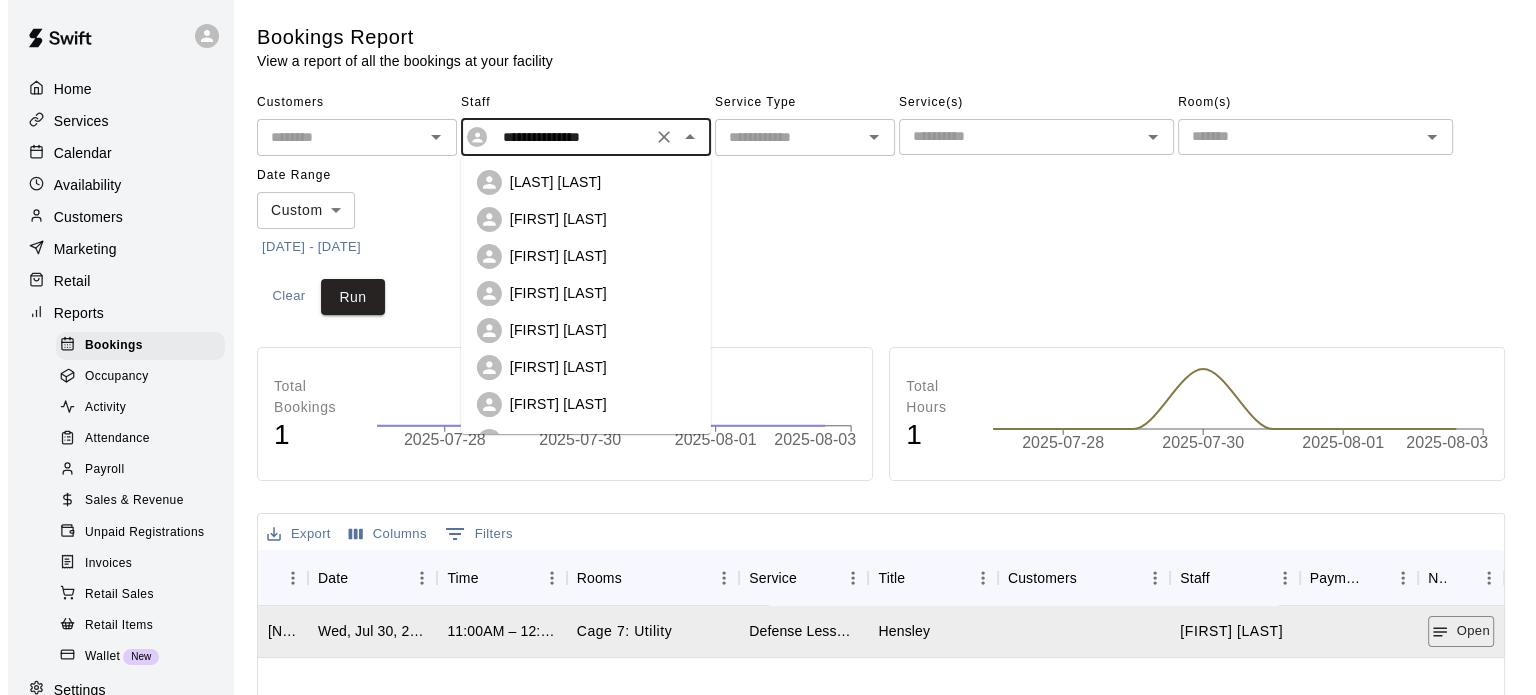 scroll, scrollTop: 63, scrollLeft: 0, axis: vertical 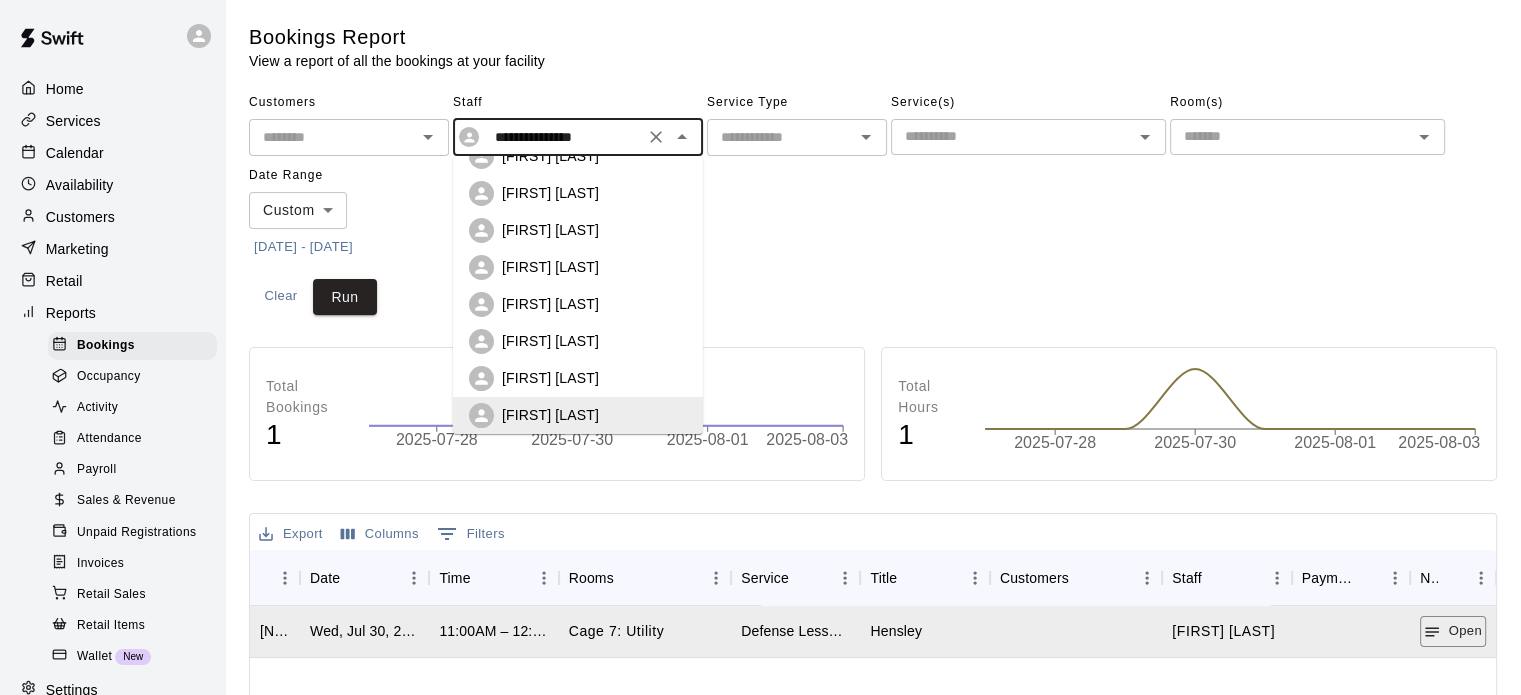 click on "[FIRST] [LAST]" at bounding box center [594, 378] 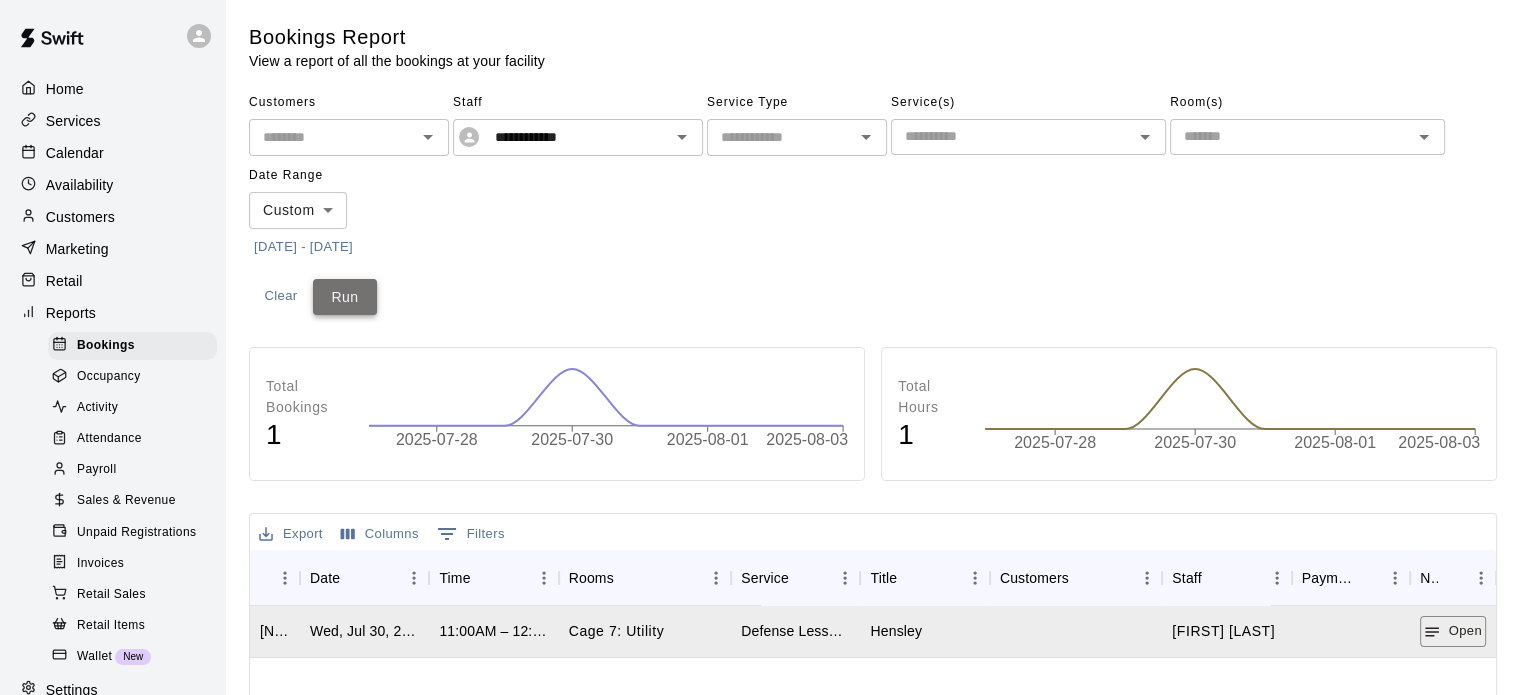 click on "Run" at bounding box center (345, 297) 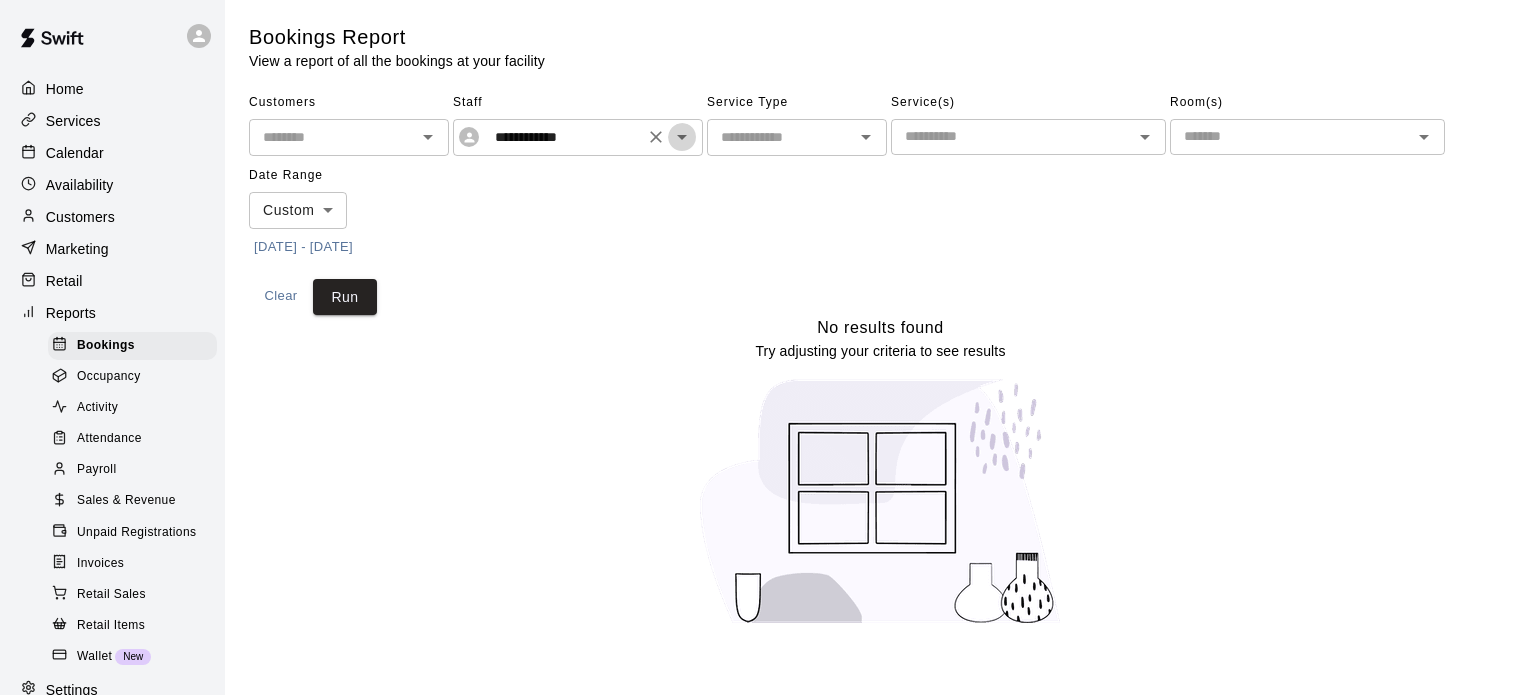 click 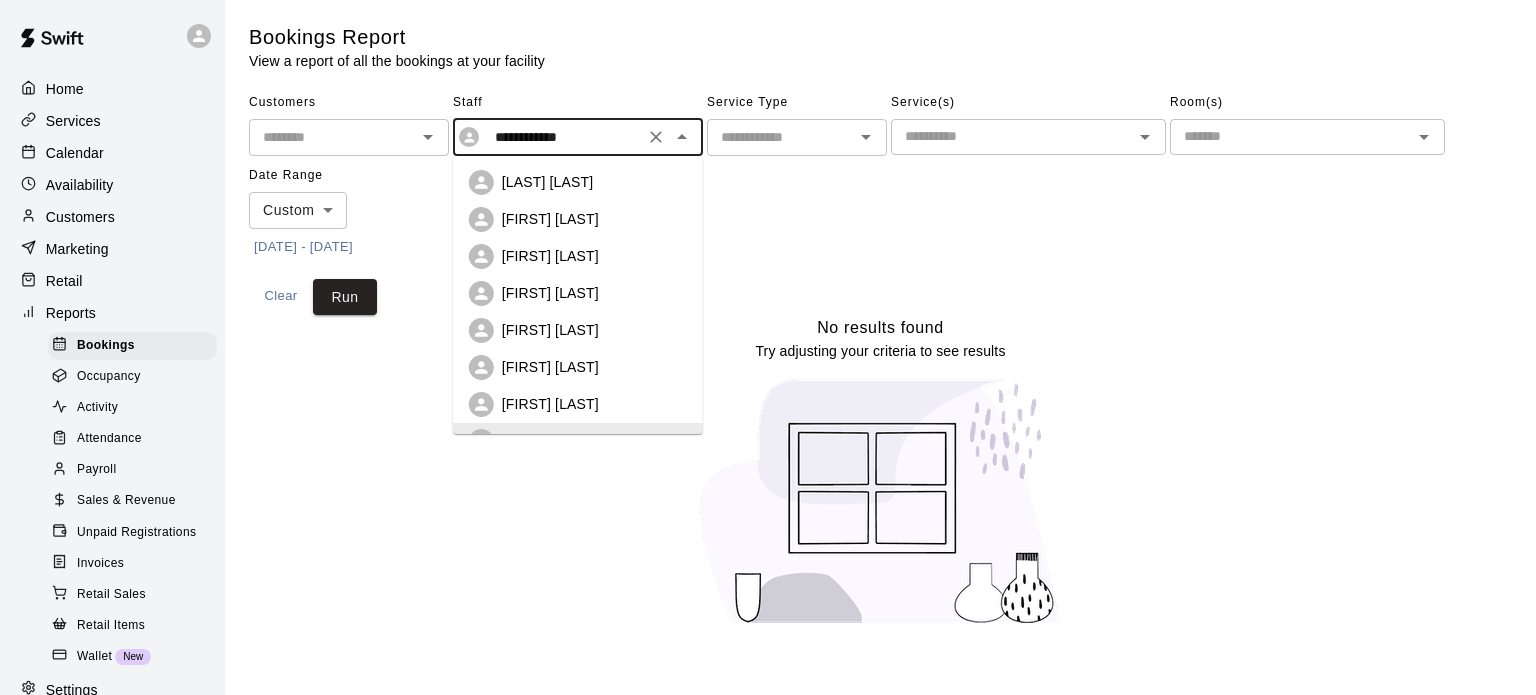 scroll, scrollTop: 26, scrollLeft: 0, axis: vertical 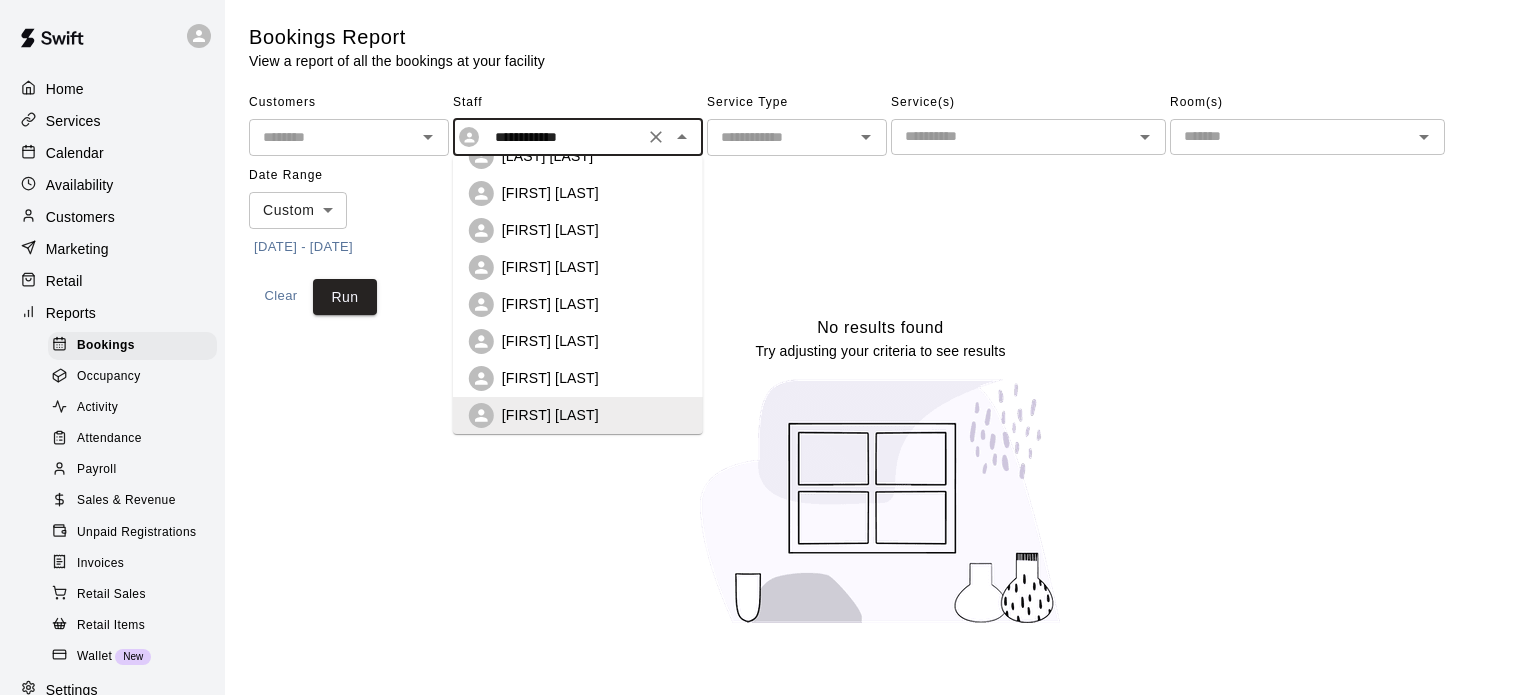 click on "[FIRST] [LAST]" at bounding box center (550, 267) 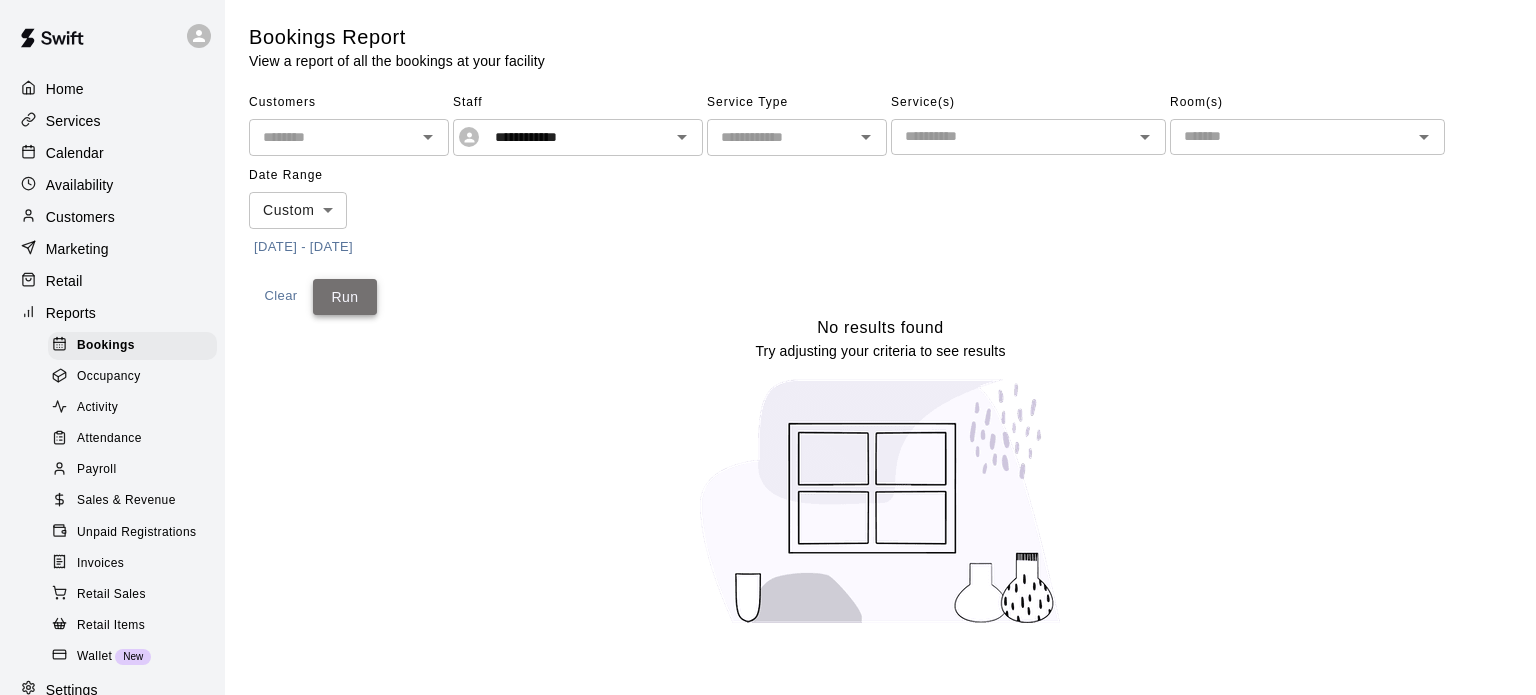 click on "Run" at bounding box center [345, 297] 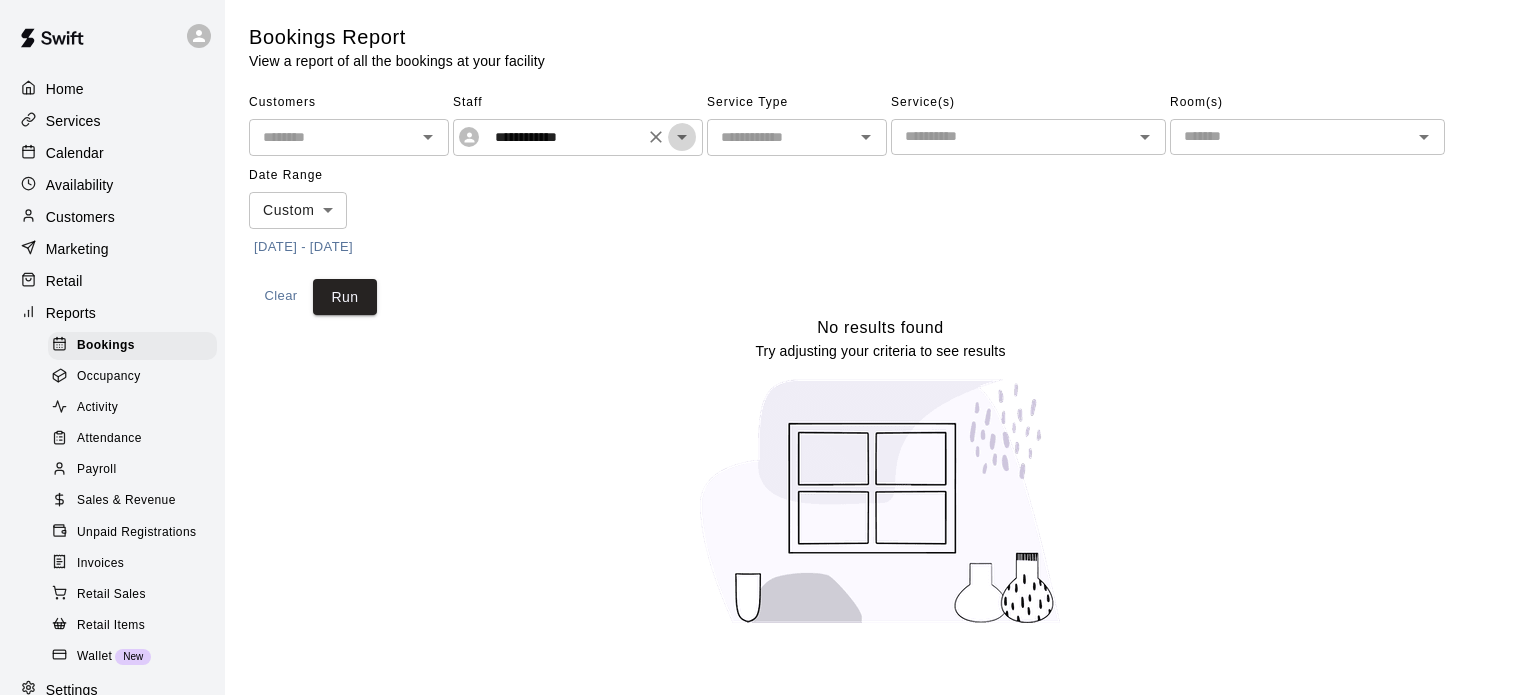 click at bounding box center (682, 137) 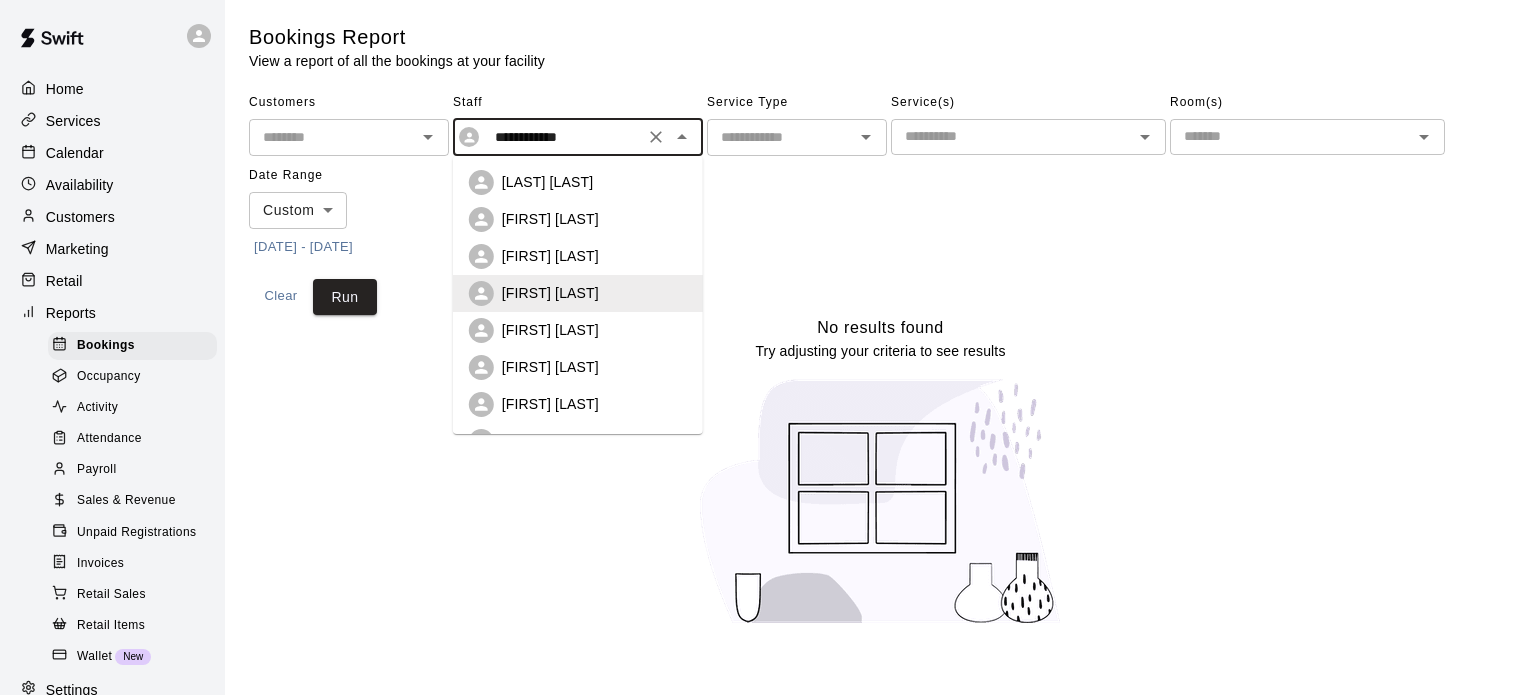 click on "[LAST] [LAST]" at bounding box center [547, 182] 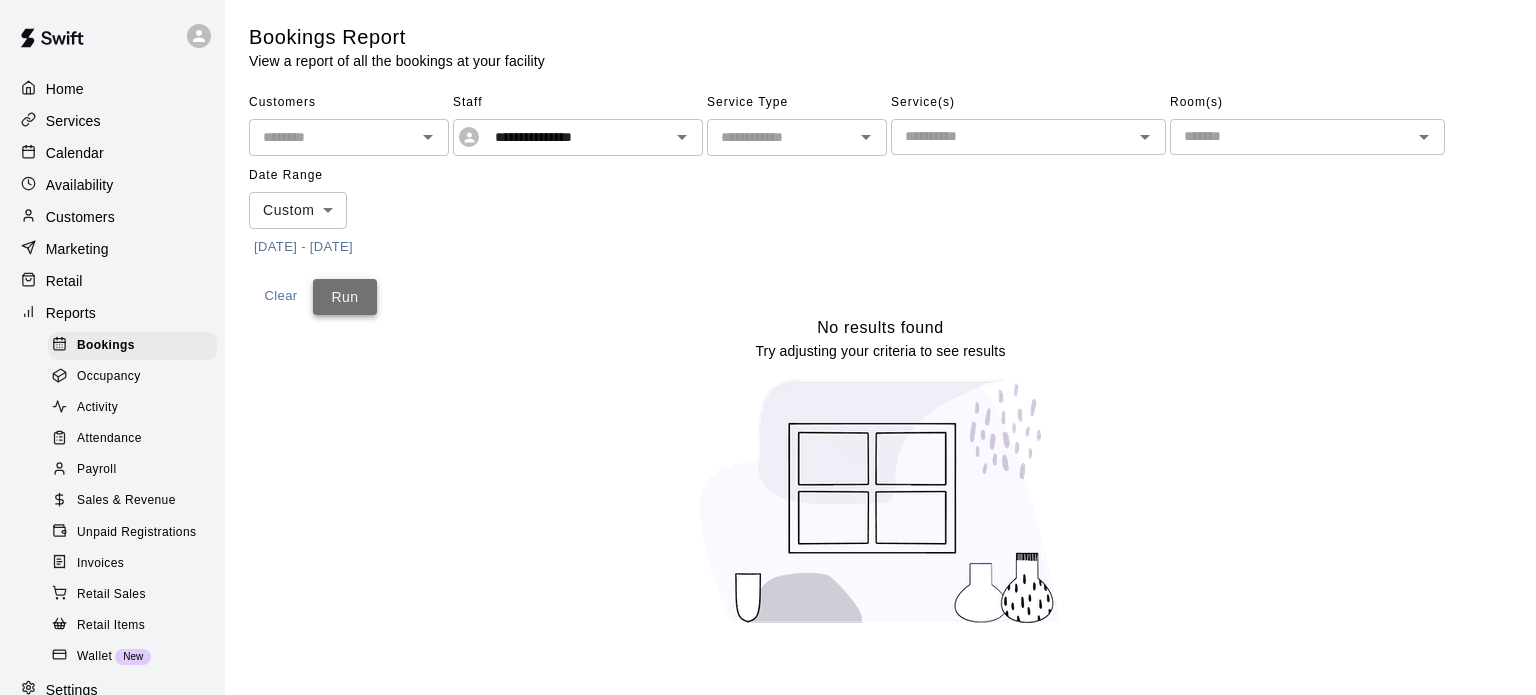 click on "Run" at bounding box center (345, 297) 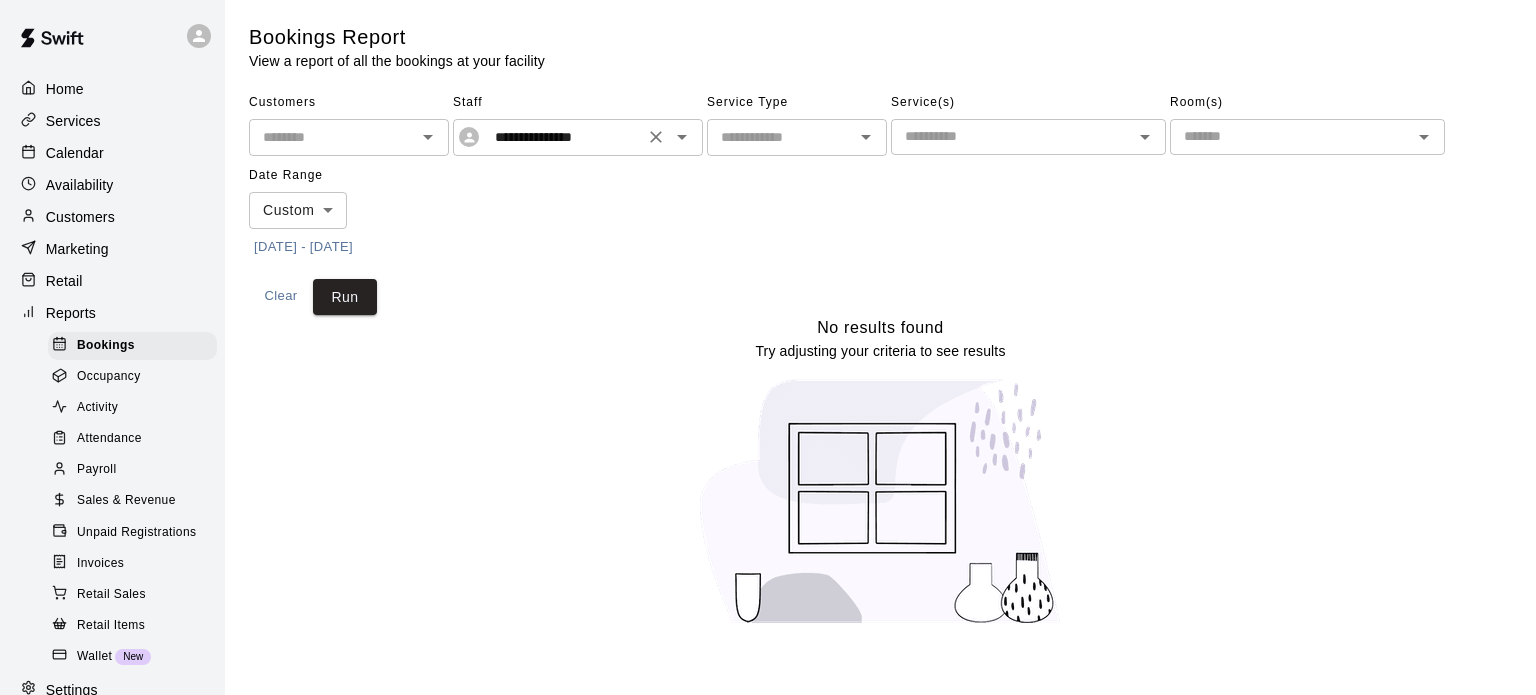 click 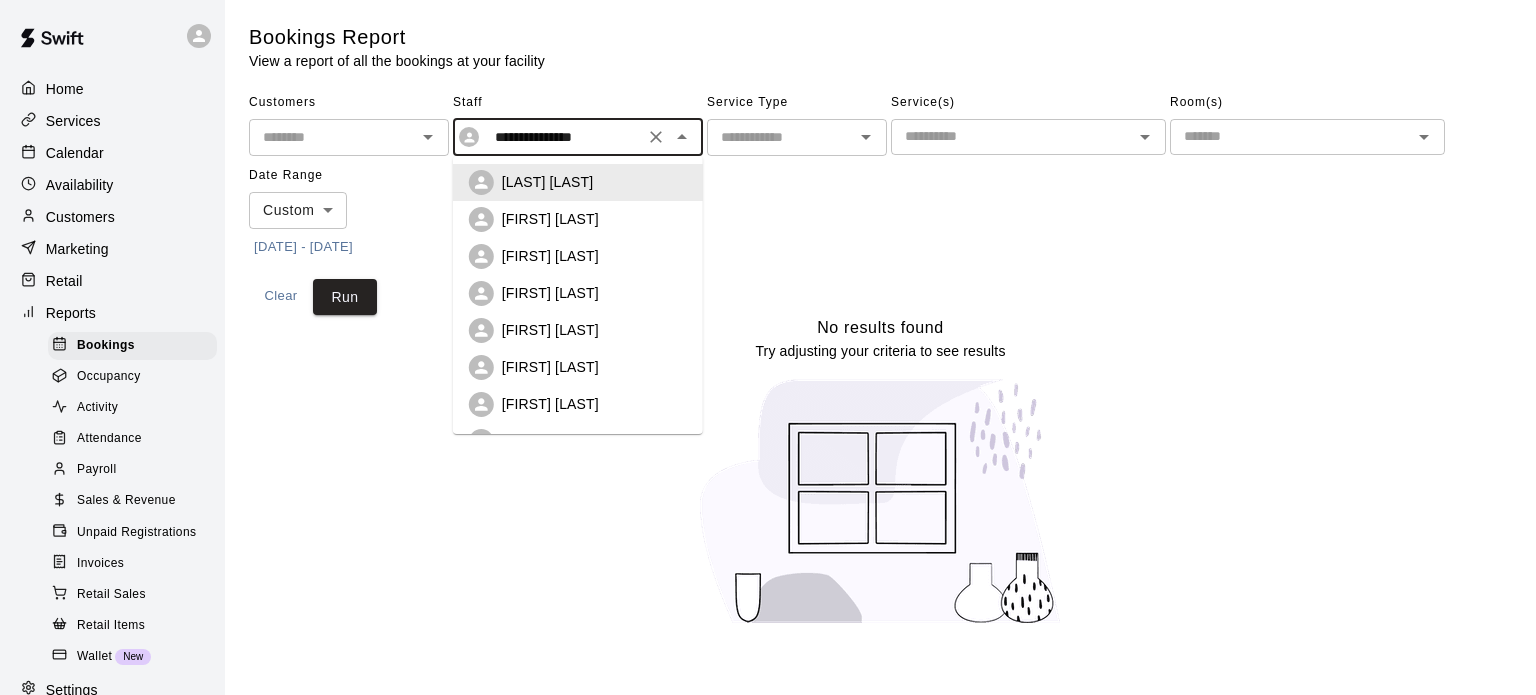 click on "[LAST] [LAST]" at bounding box center [547, 182] 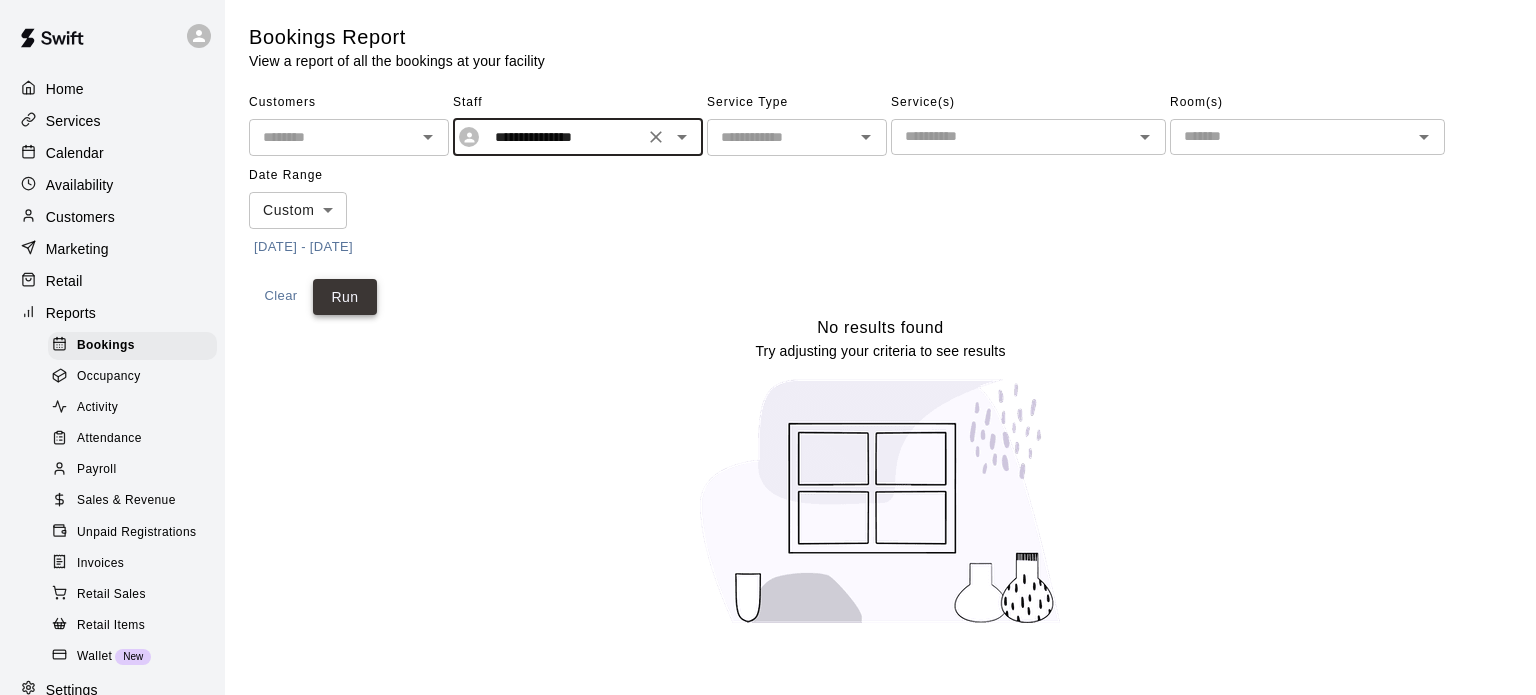 click on "Run" at bounding box center (345, 297) 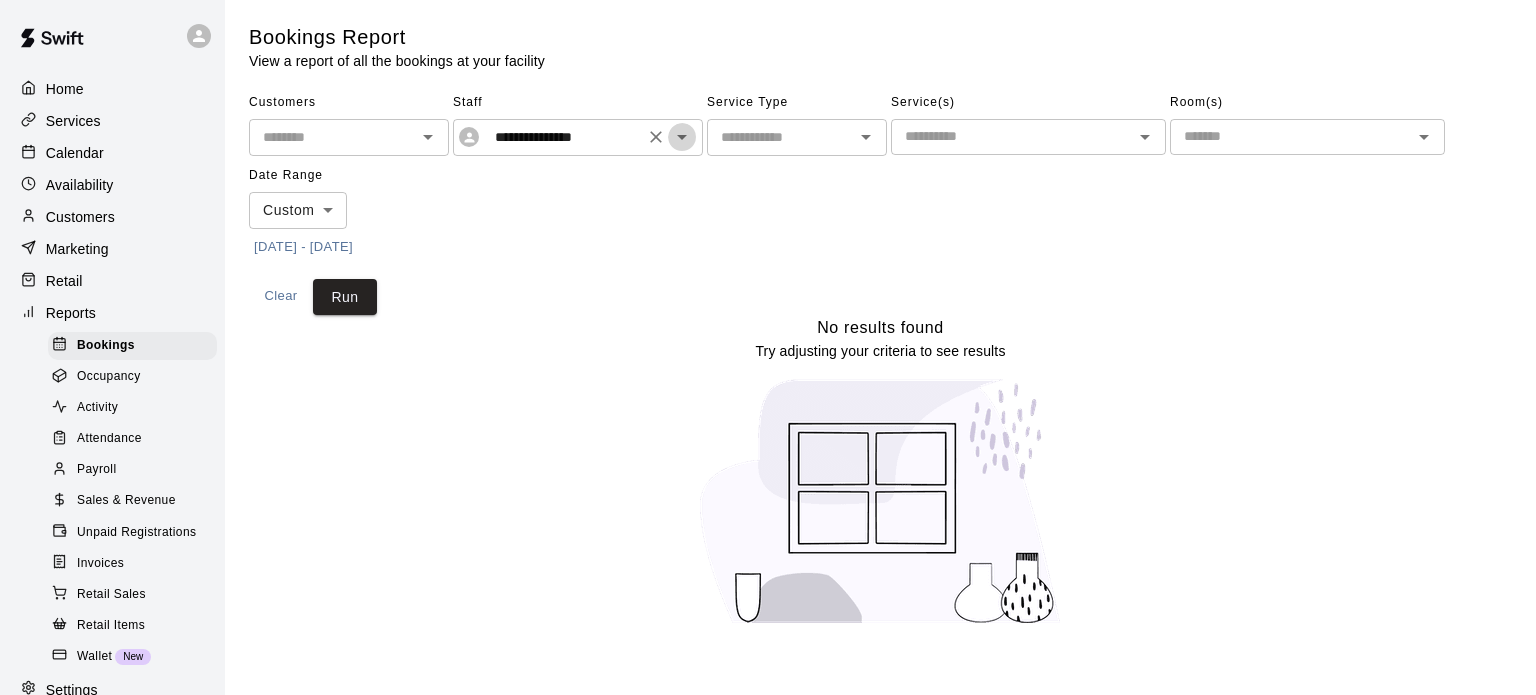 click 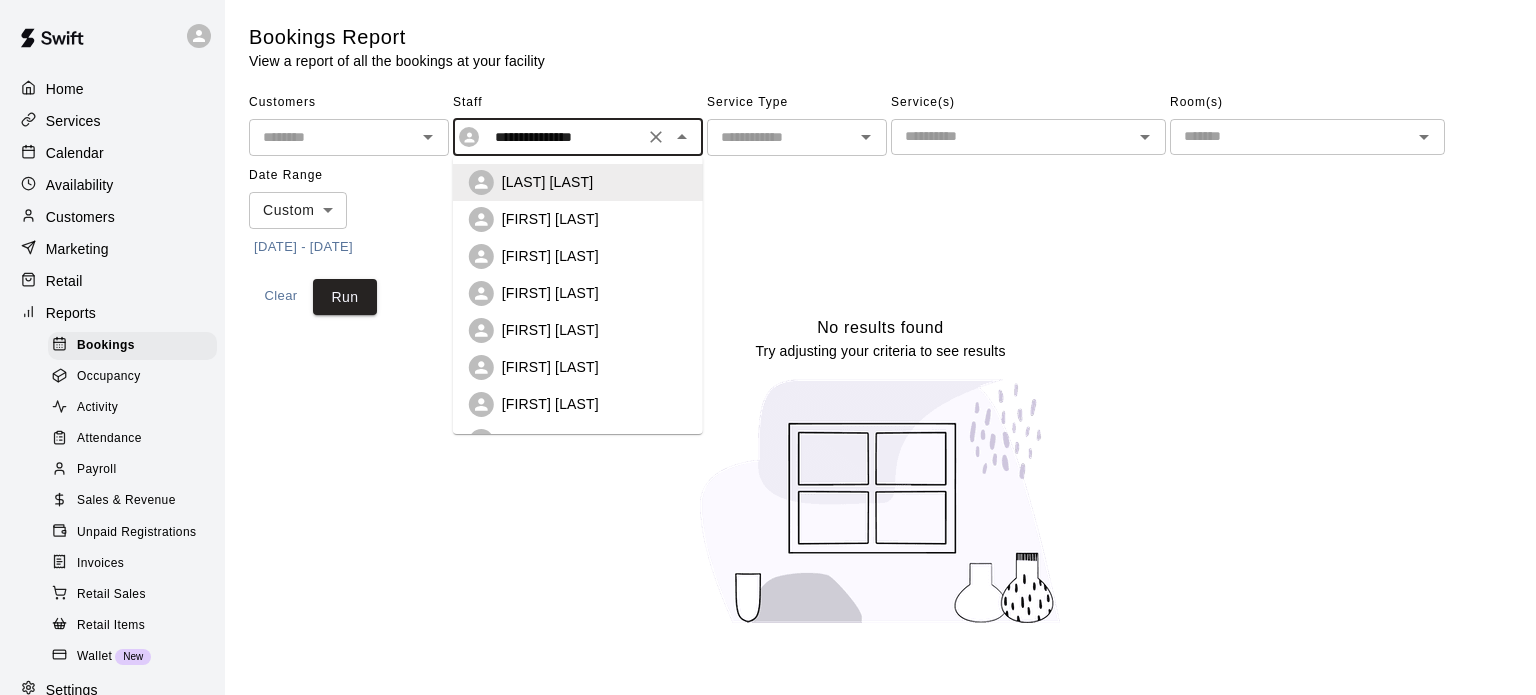 click on "[FIRST] [LAST]" at bounding box center (594, 219) 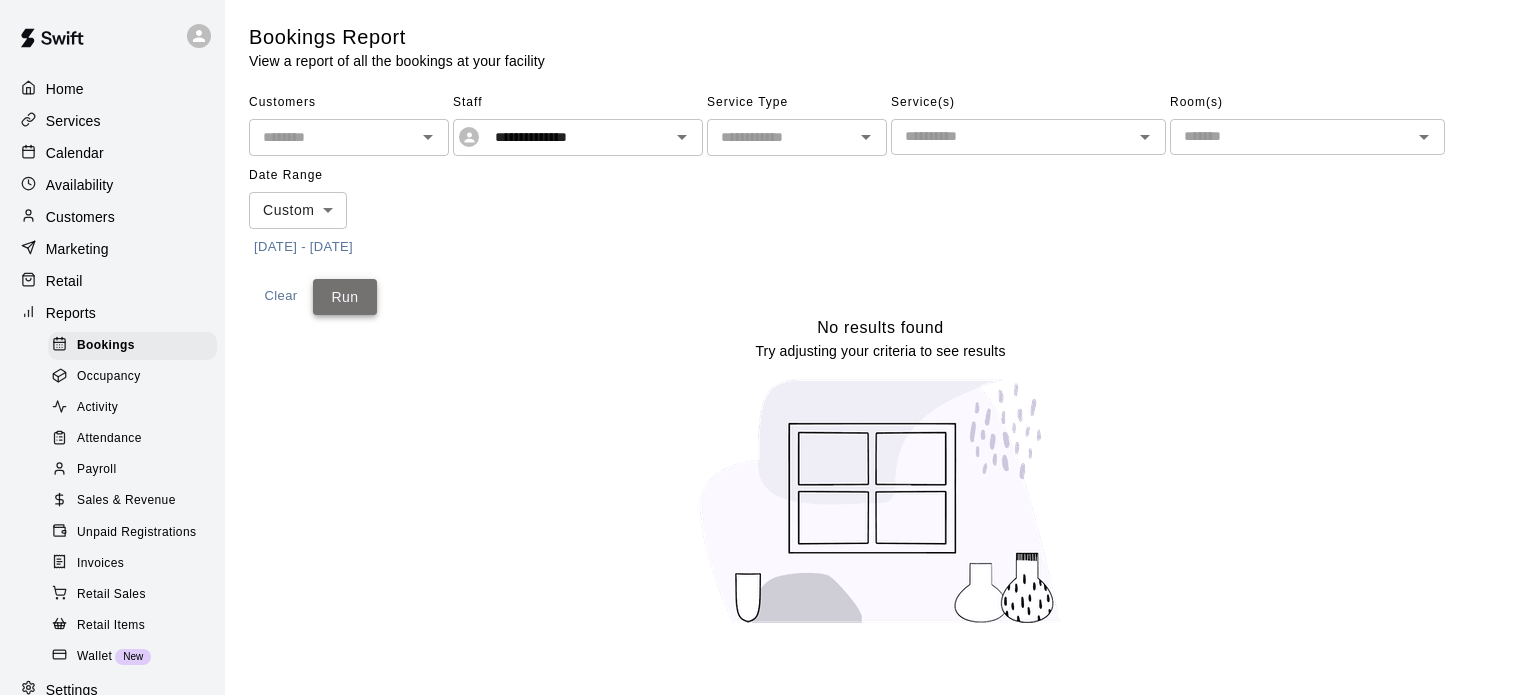 click on "Run" at bounding box center (345, 297) 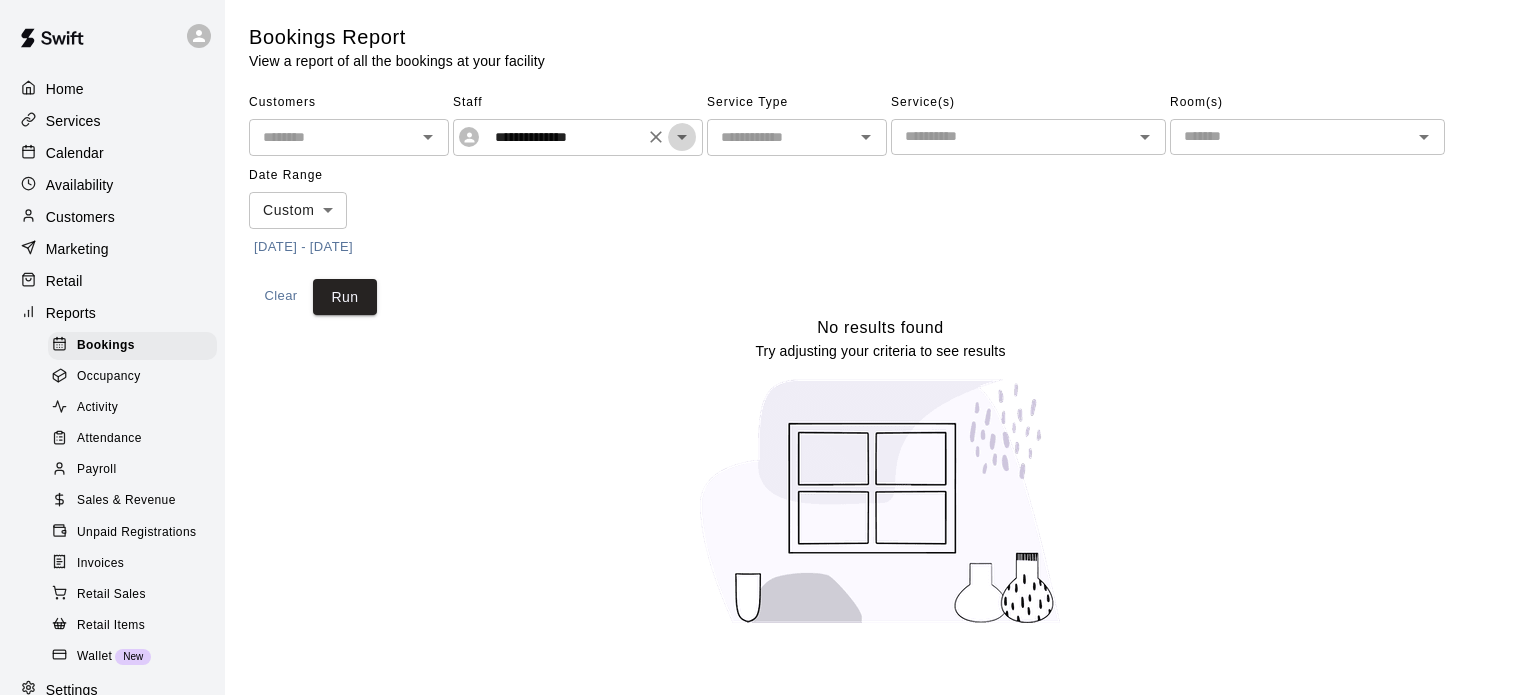 click 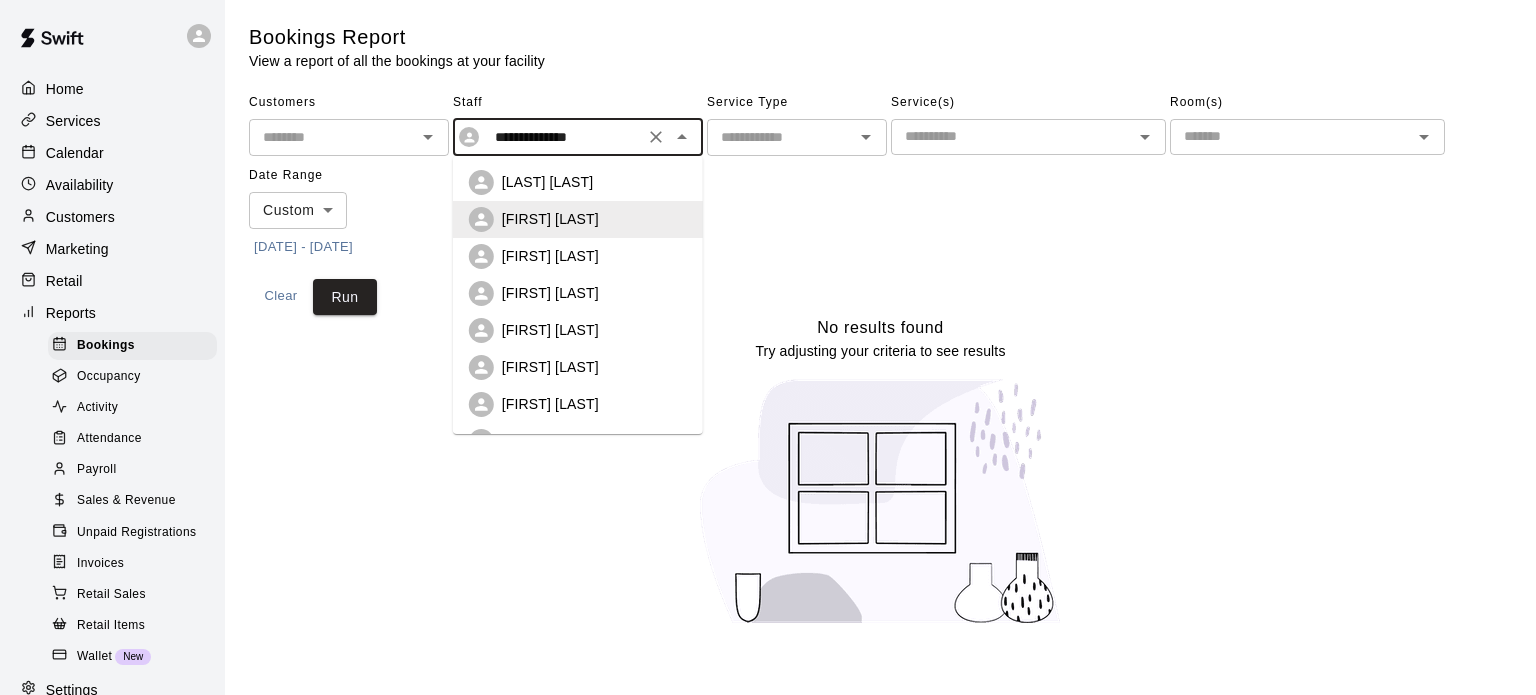 click on "[FIRST] [LAST]" at bounding box center (550, 256) 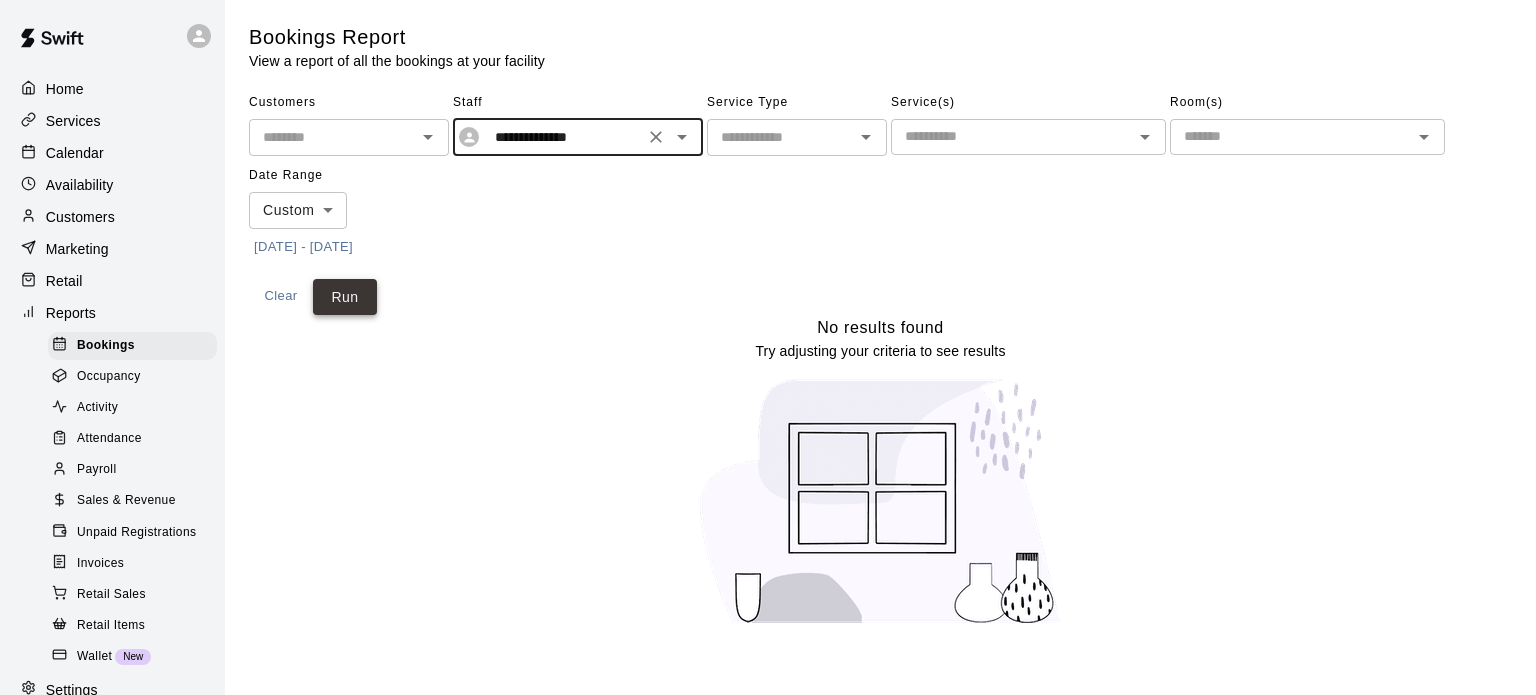 click on "Run" at bounding box center [345, 297] 